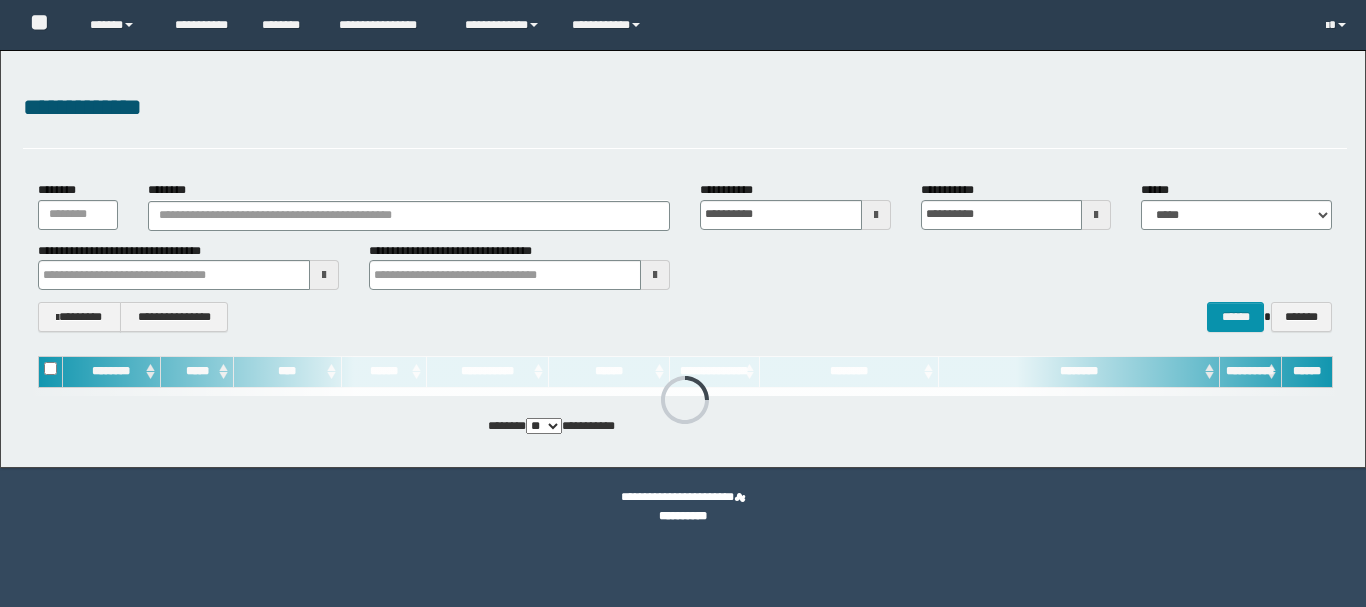 scroll, scrollTop: 0, scrollLeft: 0, axis: both 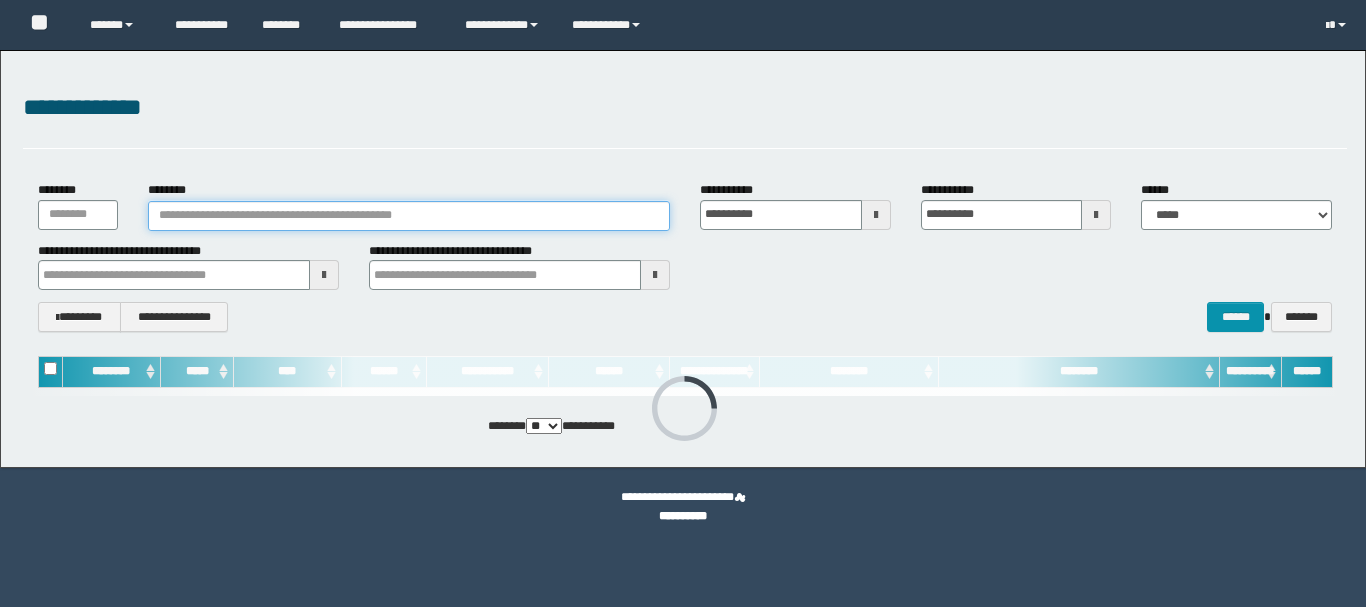 click on "********" at bounding box center [409, 216] 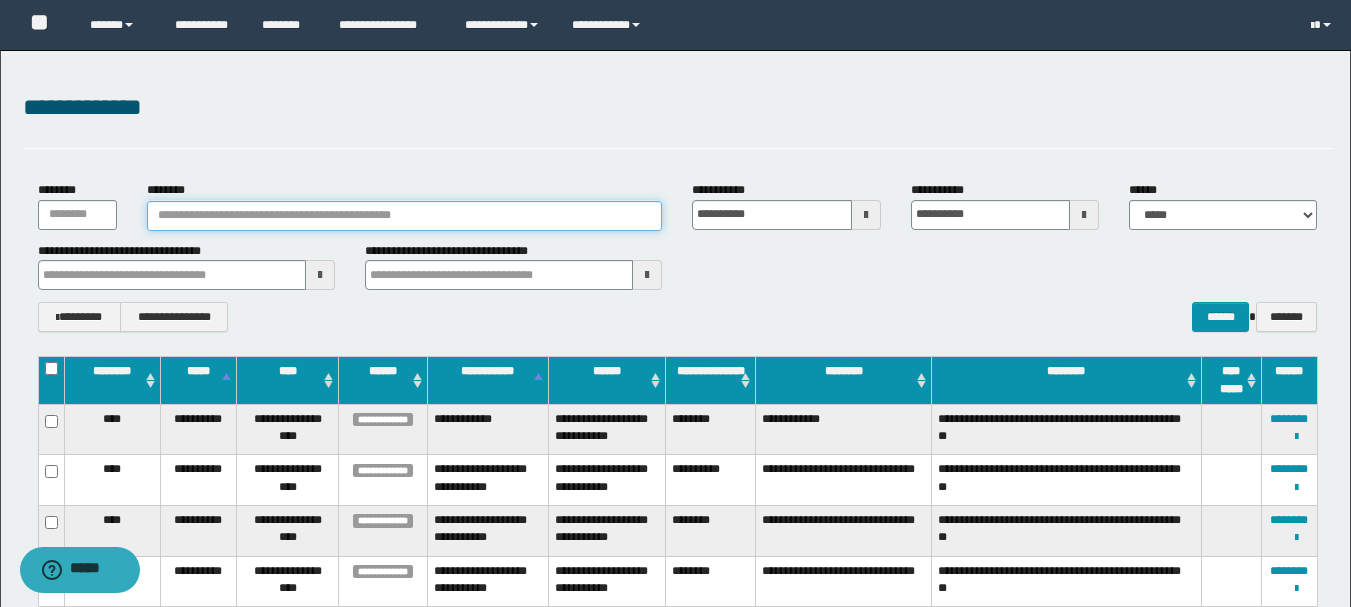 drag, startPoint x: 269, startPoint y: 211, endPoint x: 206, endPoint y: 217, distance: 63.28507 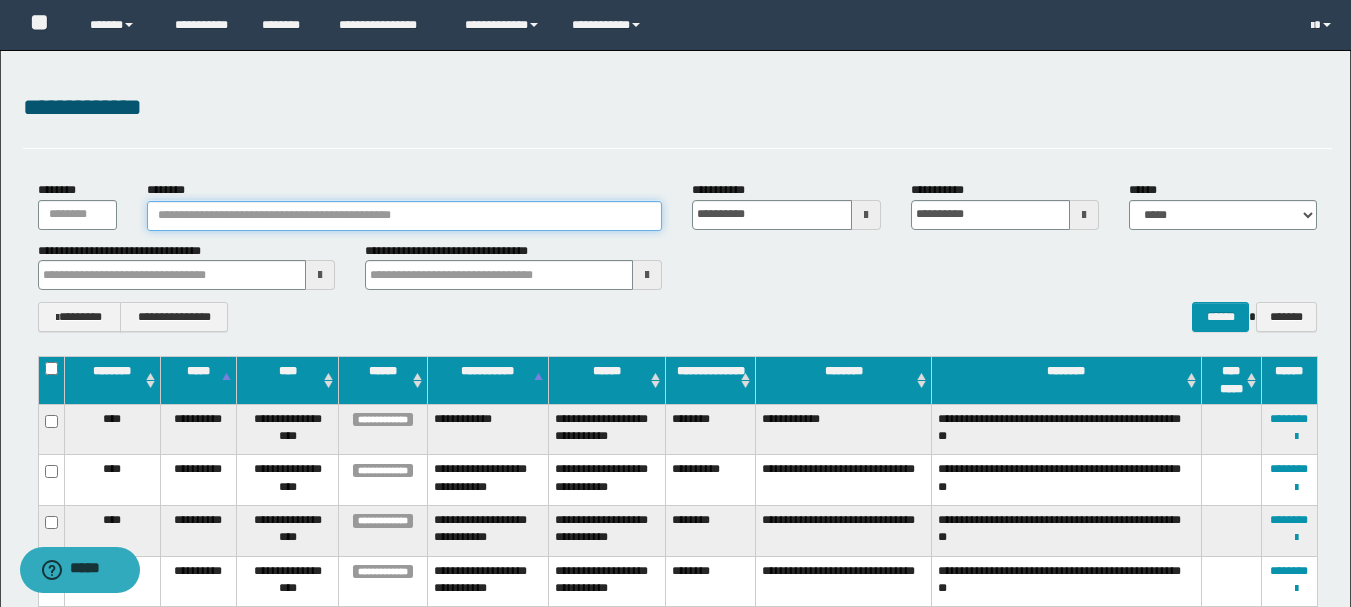 click on "********" at bounding box center [405, 216] 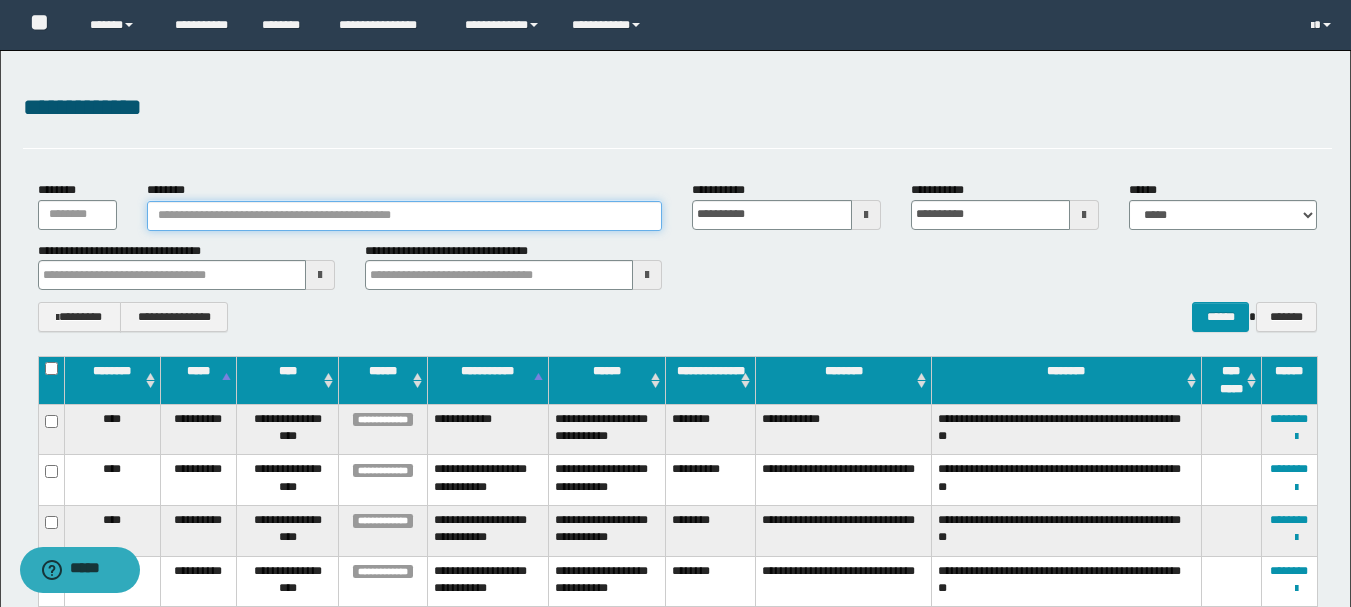 paste on "**********" 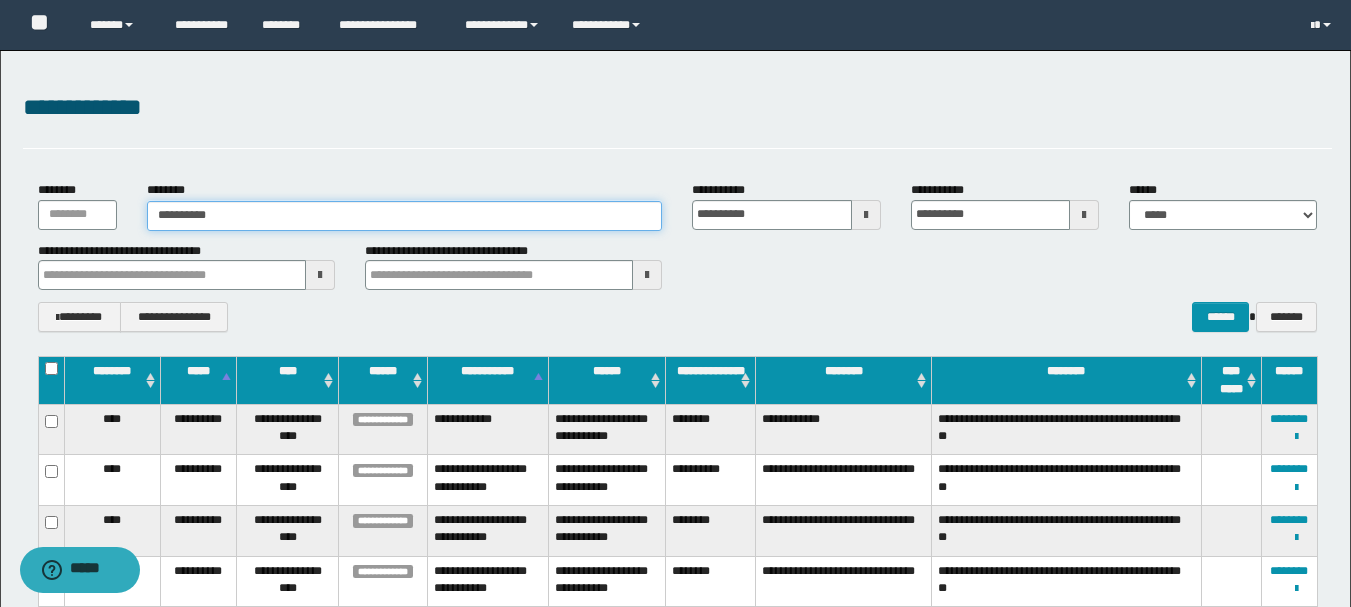 type on "**********" 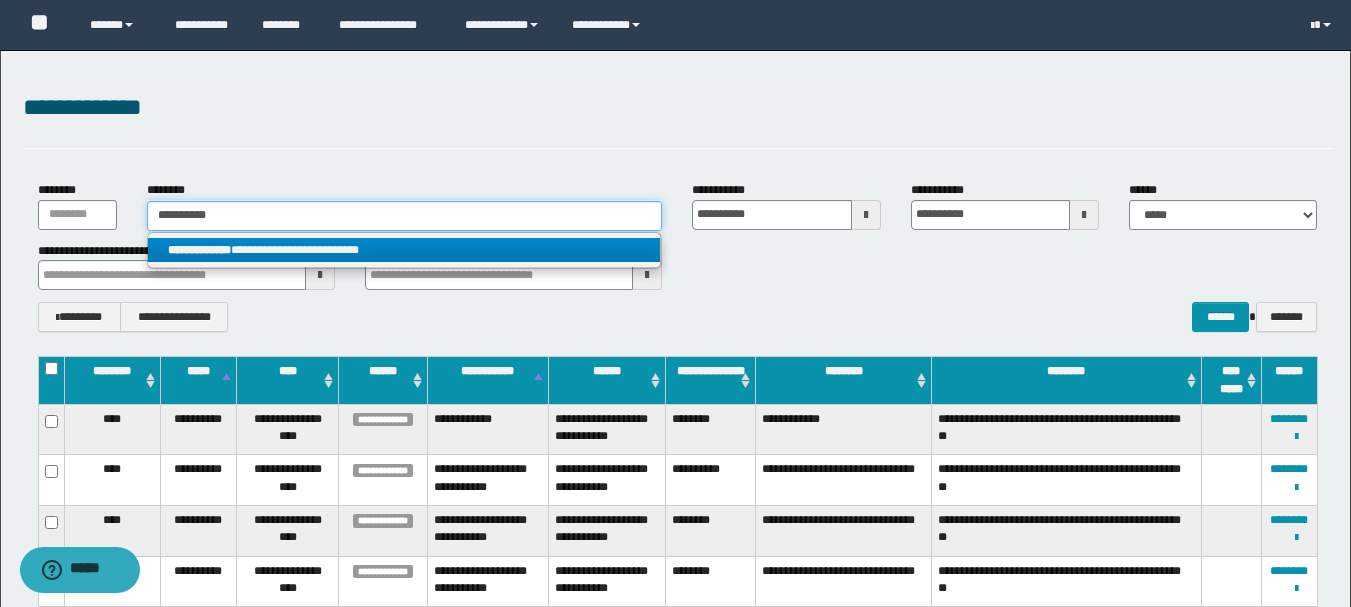 type on "**********" 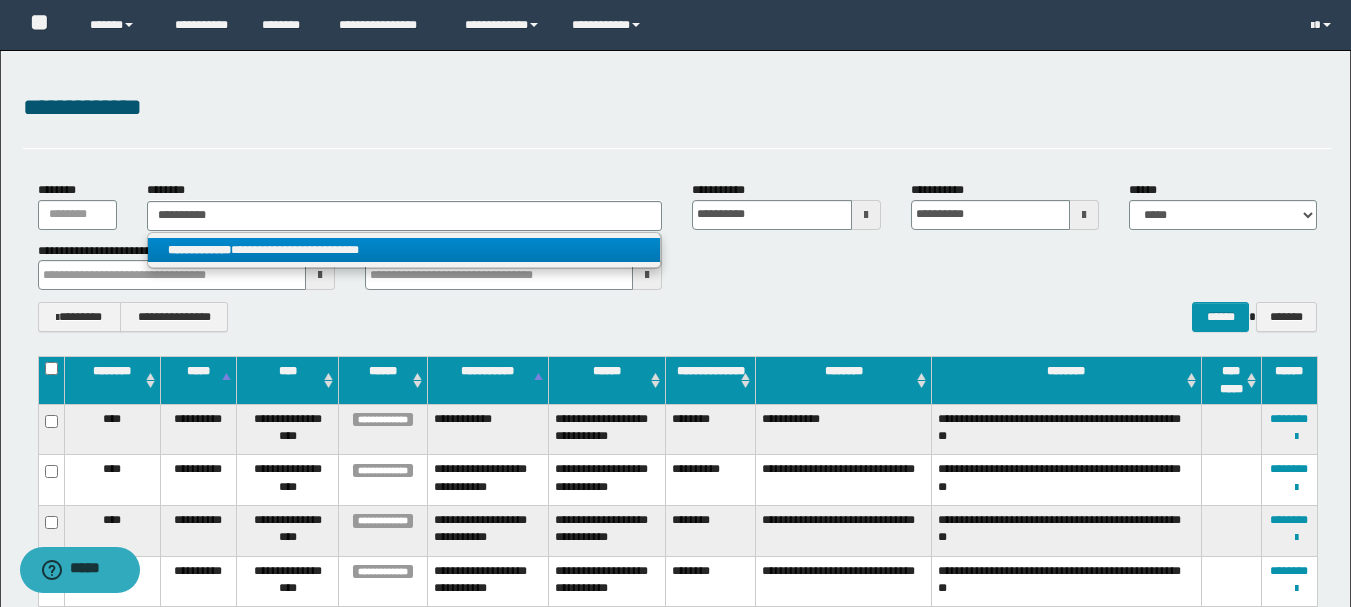 click on "**********" at bounding box center (404, 250) 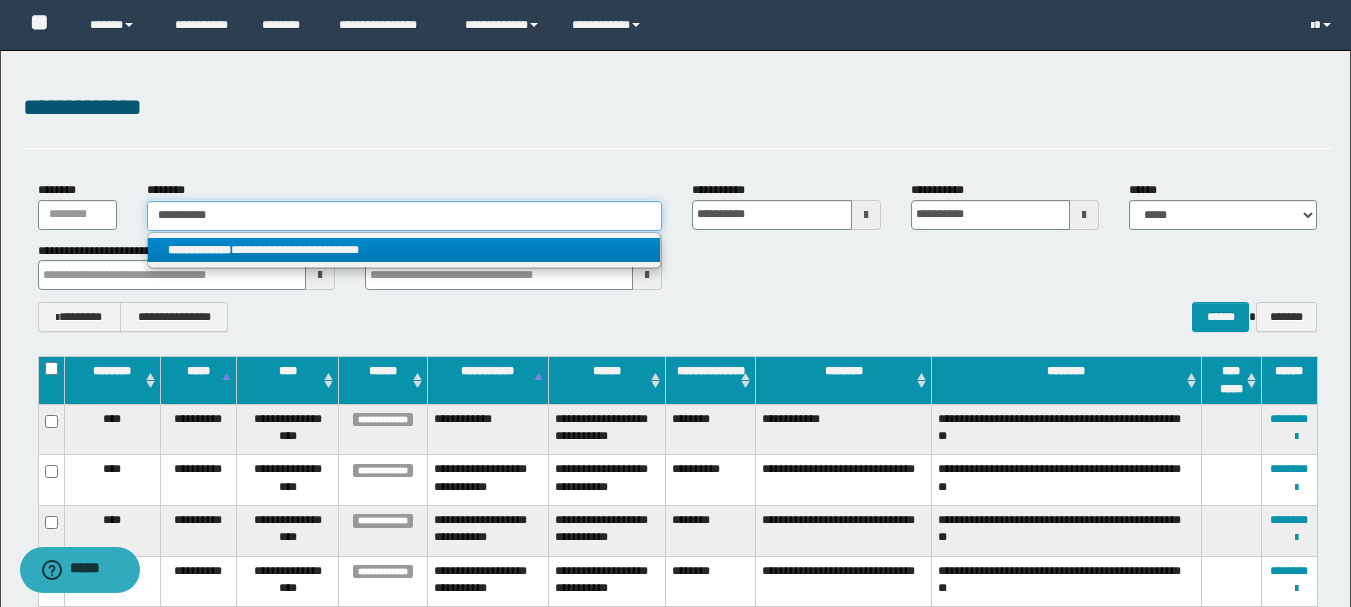 type 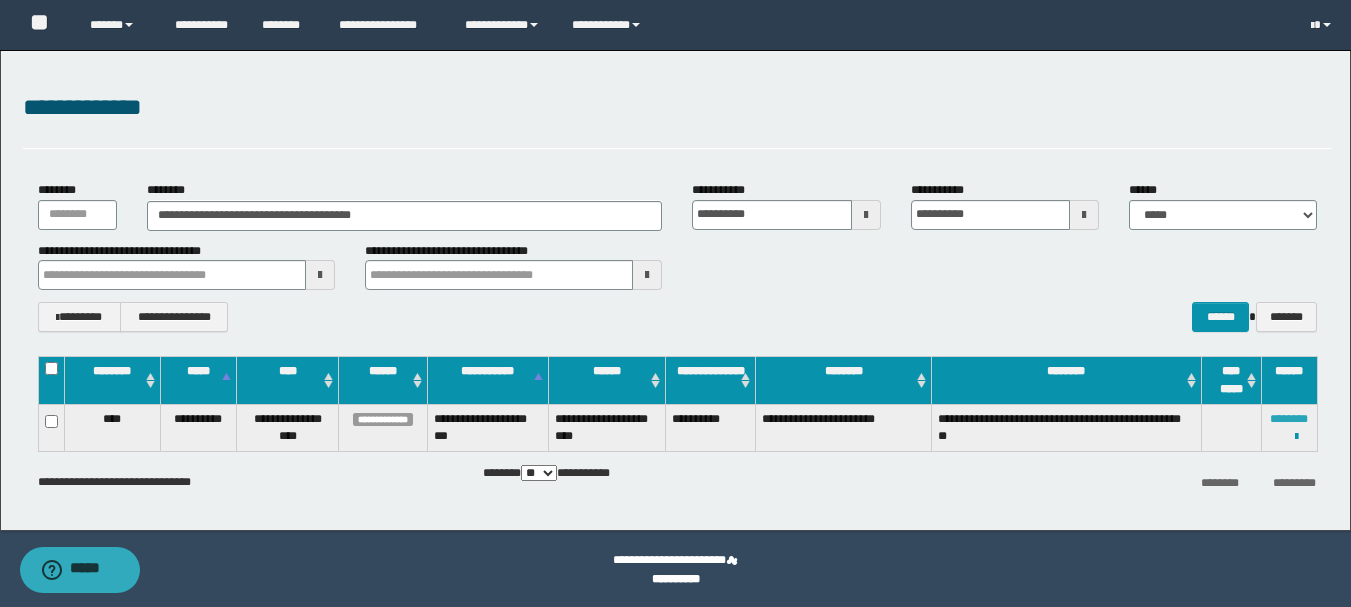 click on "********" at bounding box center (1289, 419) 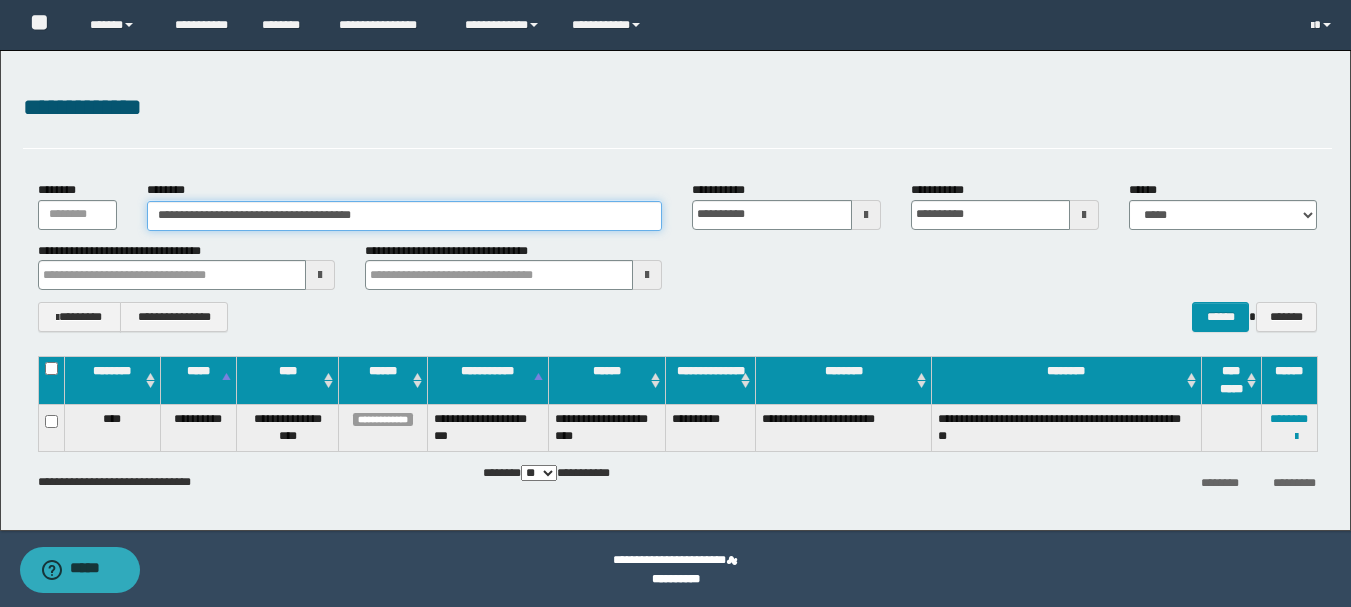 drag, startPoint x: 400, startPoint y: 220, endPoint x: 115, endPoint y: 222, distance: 285.00702 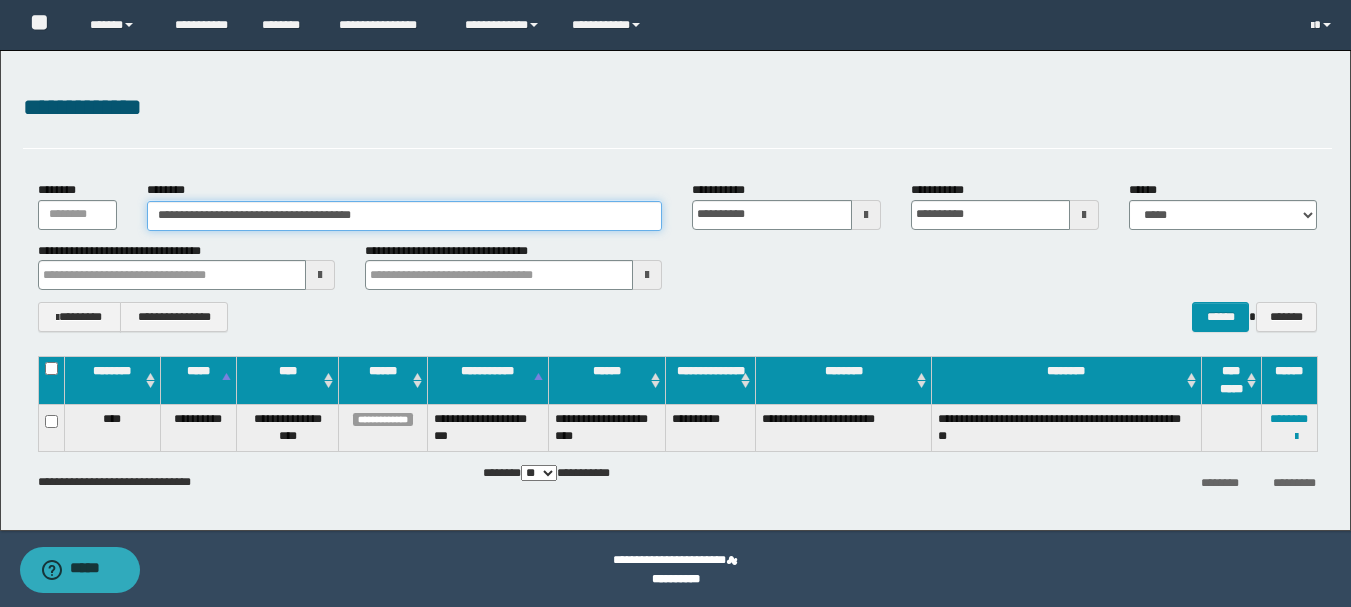 paste 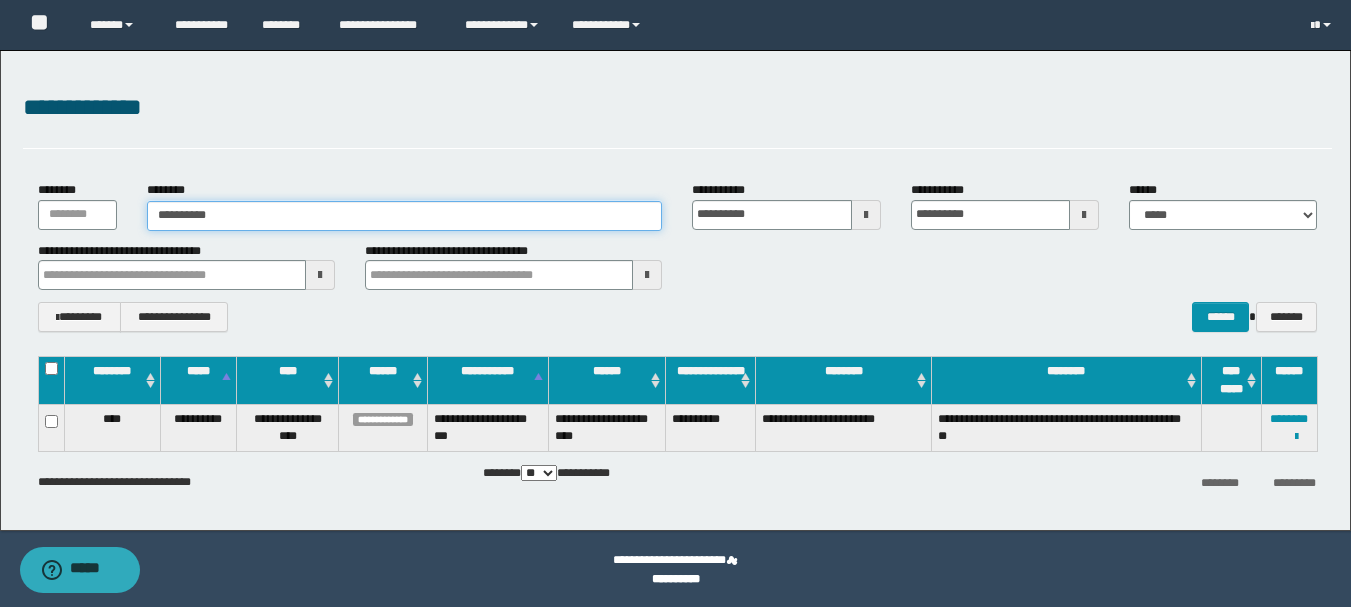 type on "**********" 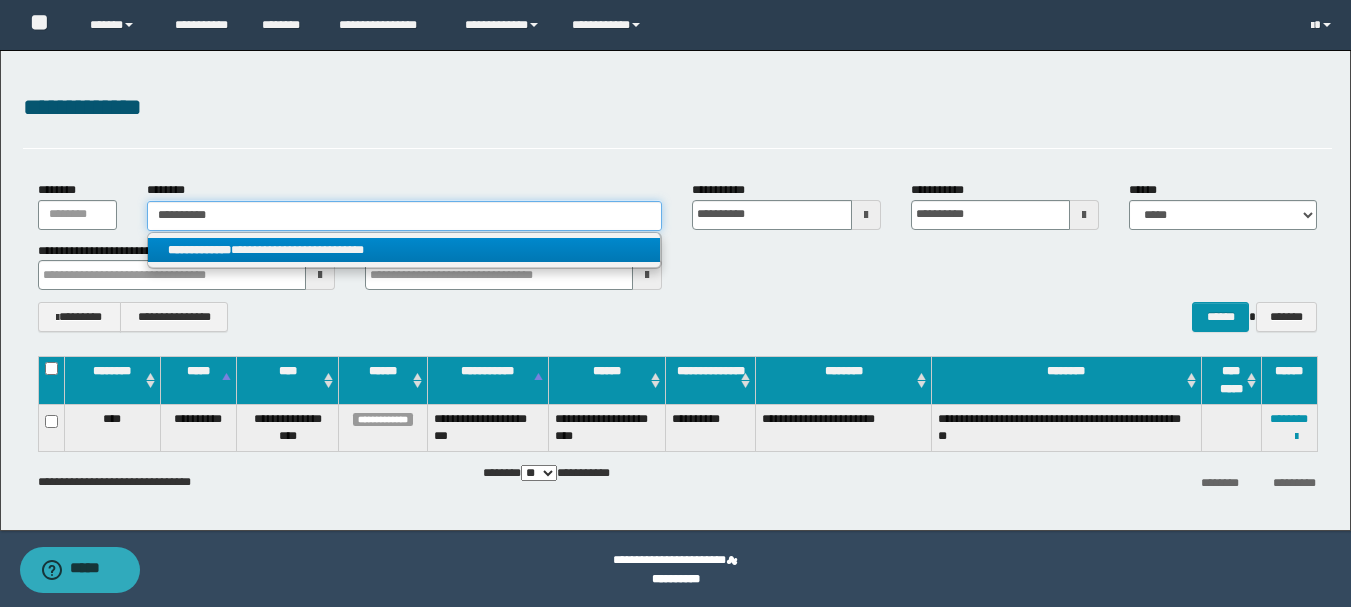type on "**********" 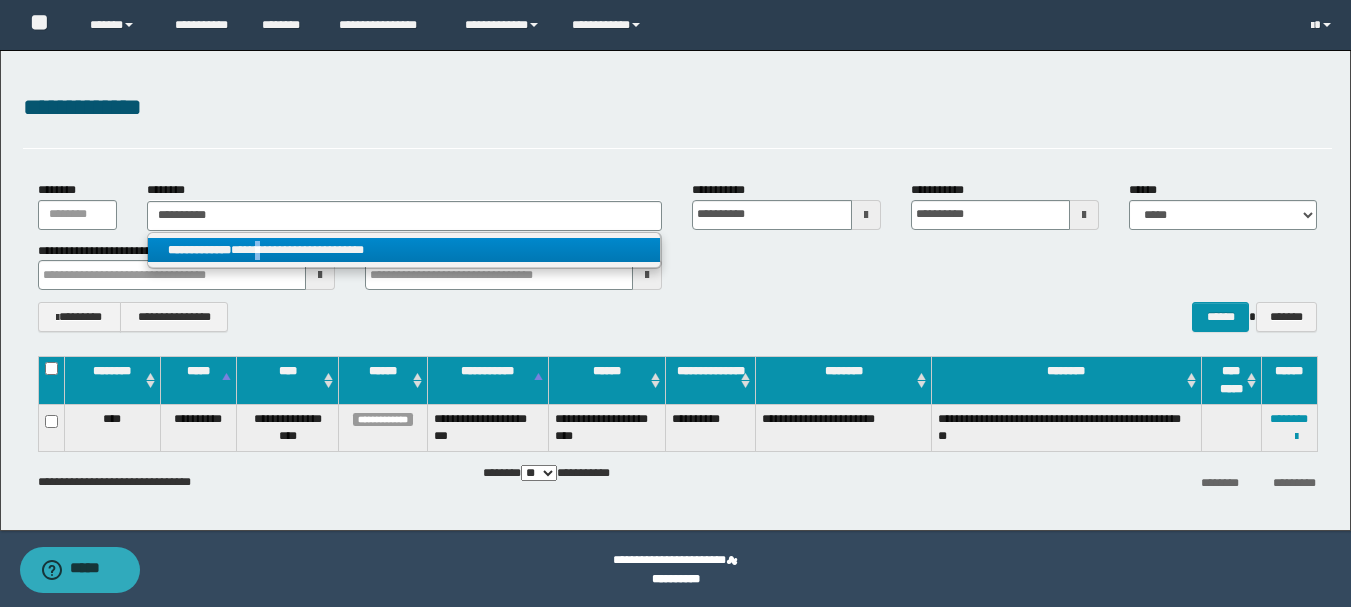 click on "**********" at bounding box center (404, 250) 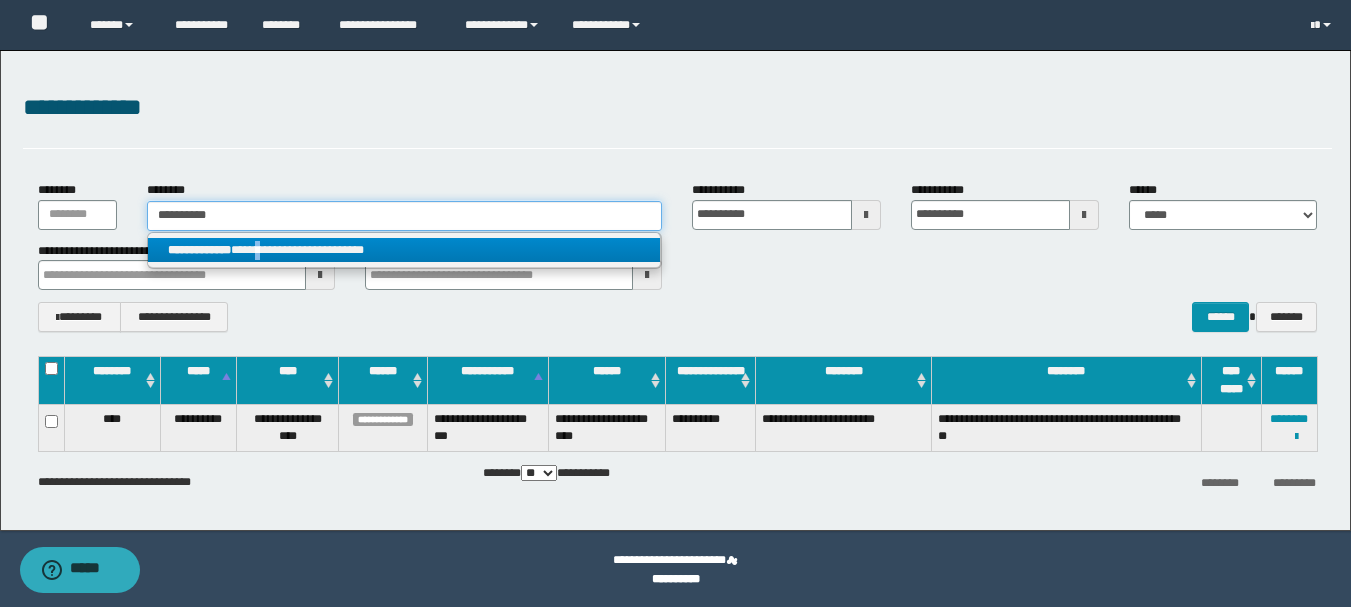 type 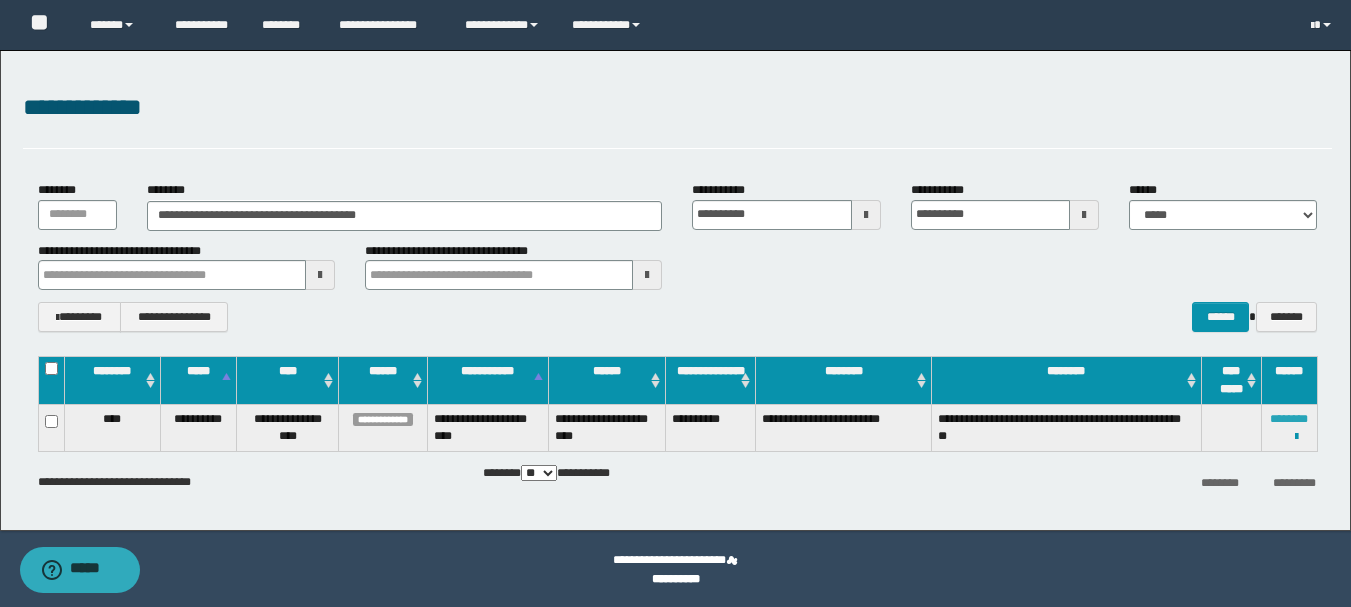 click on "********" at bounding box center [1289, 419] 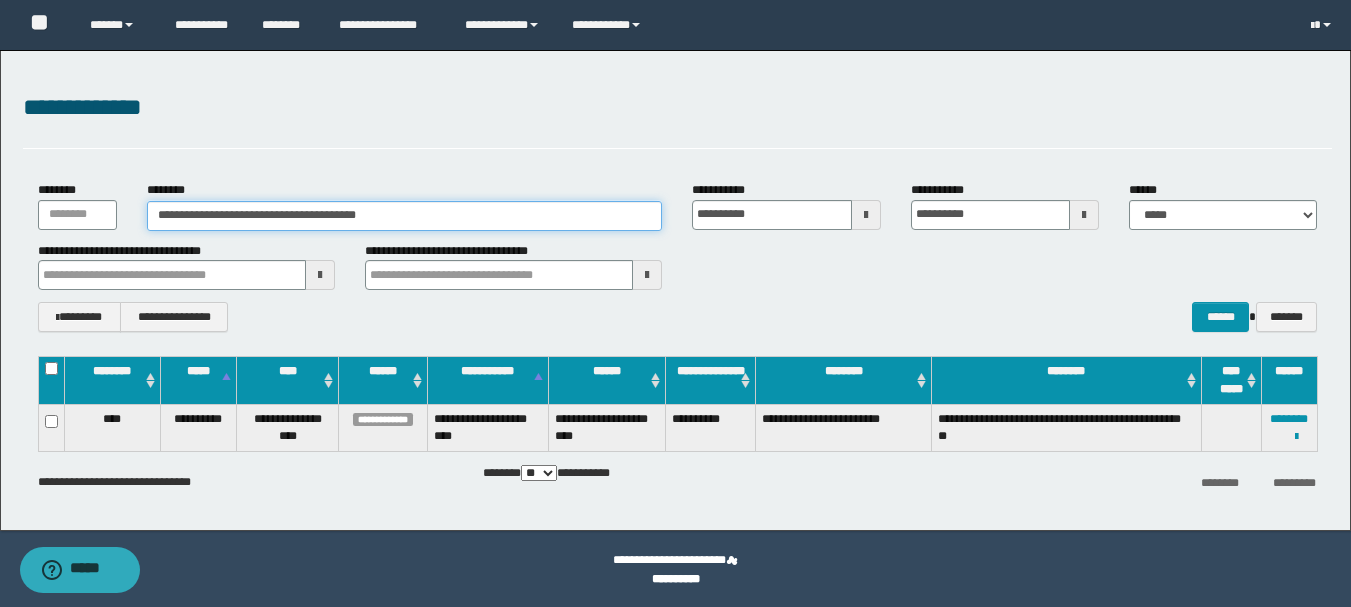 drag, startPoint x: 410, startPoint y: 213, endPoint x: 141, endPoint y: 231, distance: 269.60156 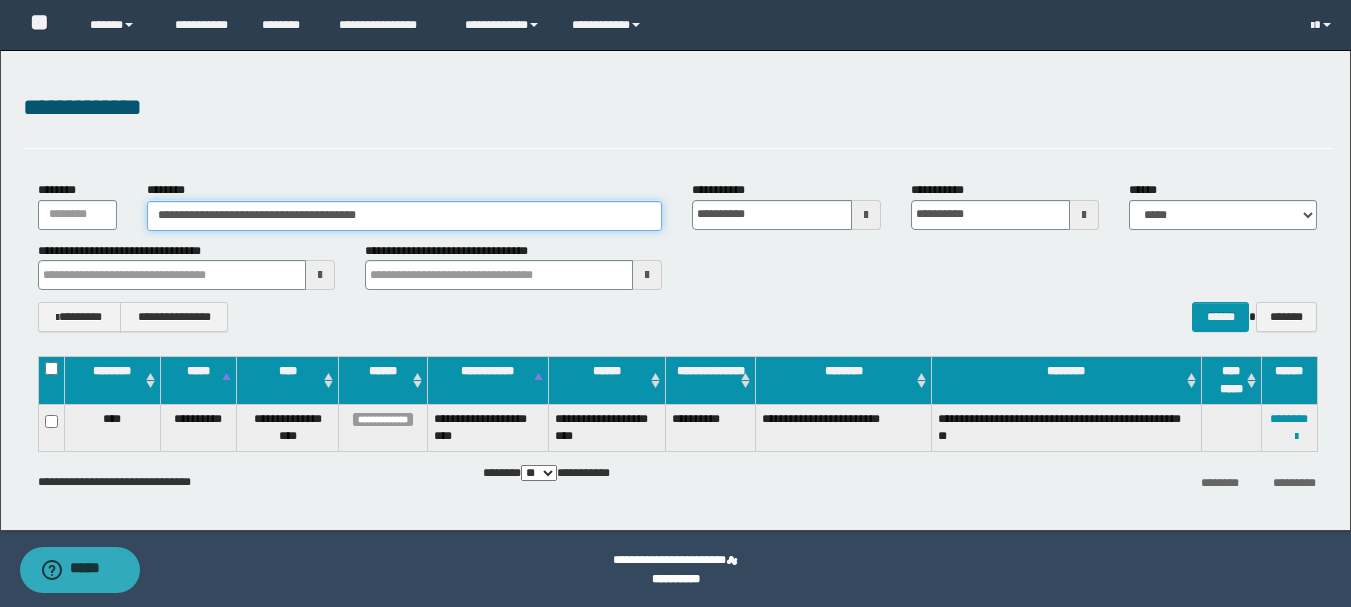 paste 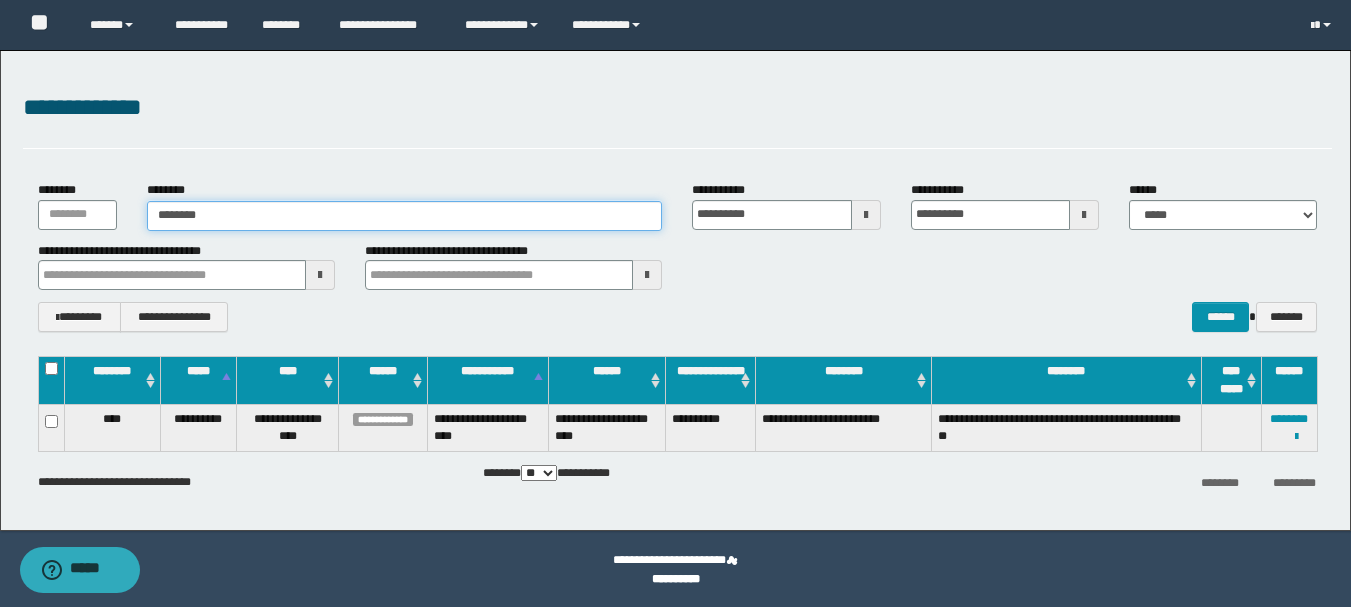 type on "********" 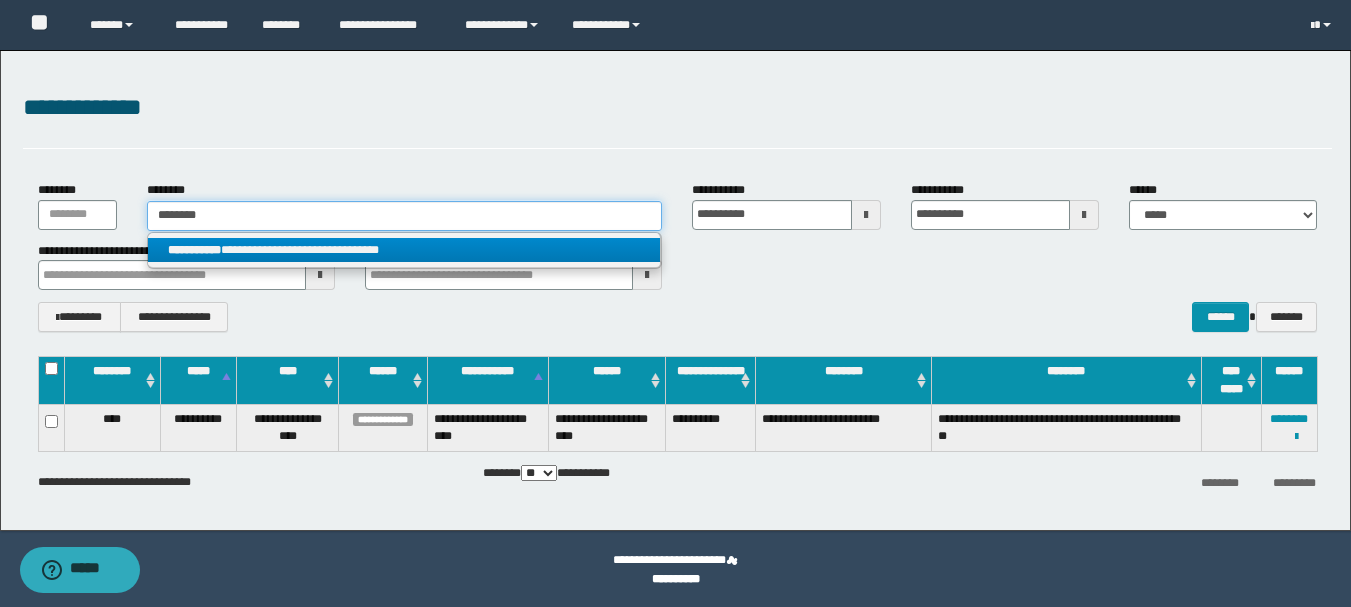 type on "********" 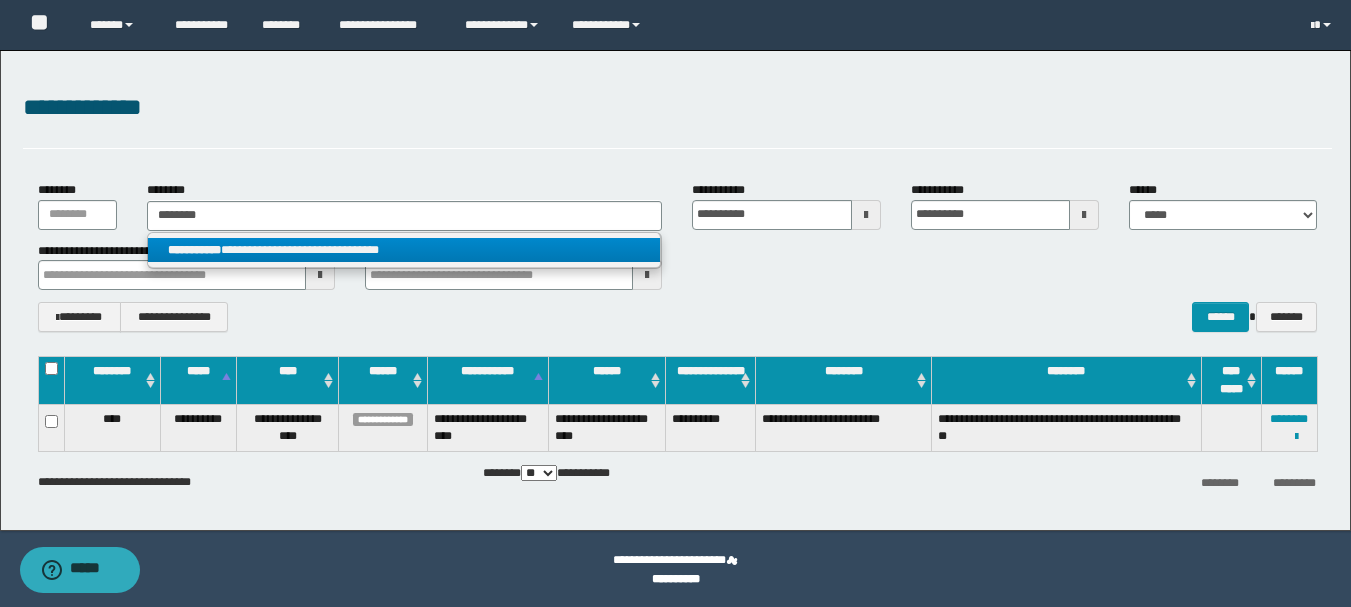 click on "**********" at bounding box center (404, 250) 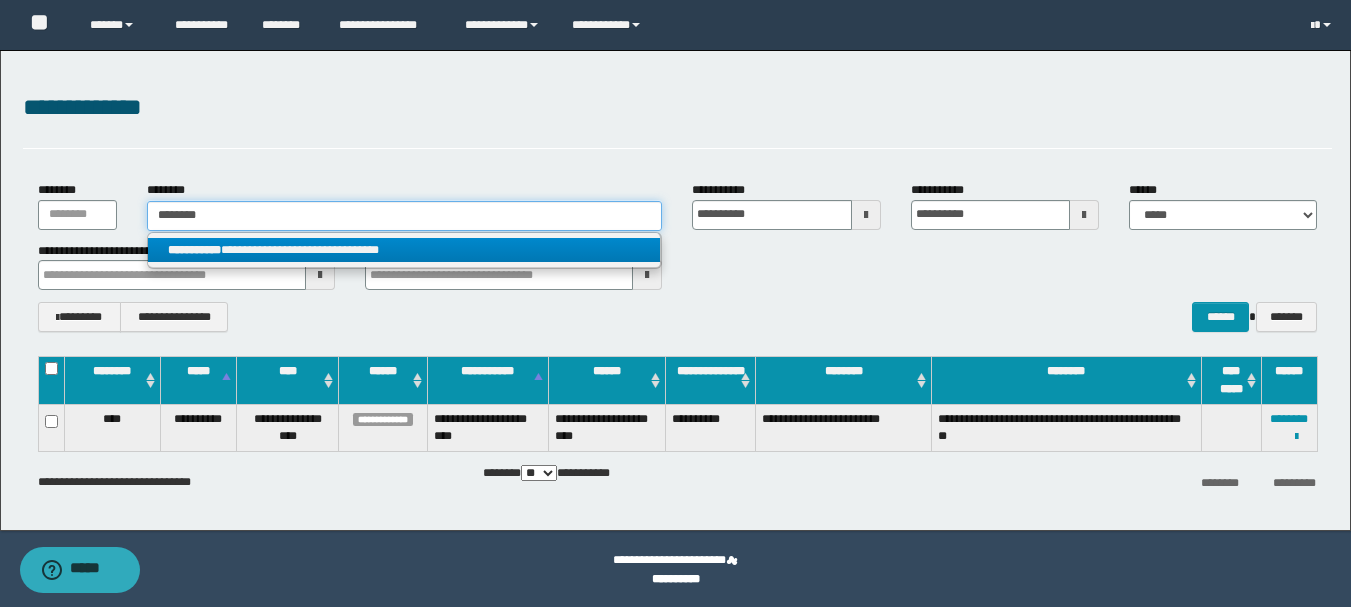 type 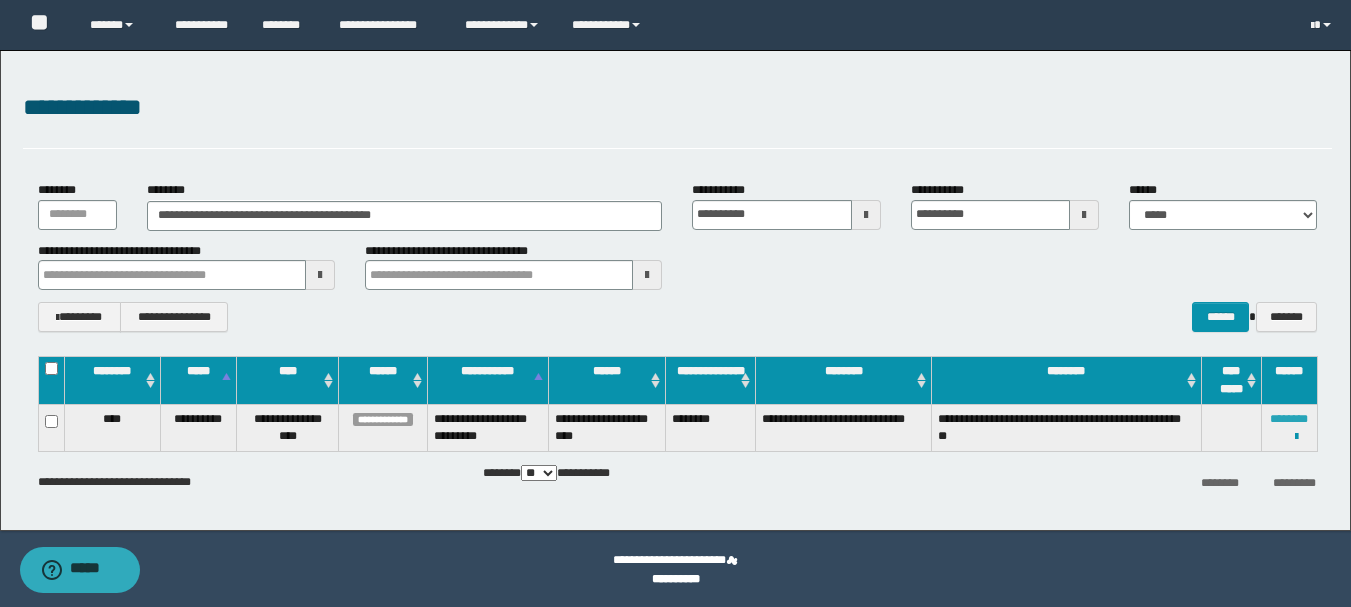 click on "********" at bounding box center [1289, 419] 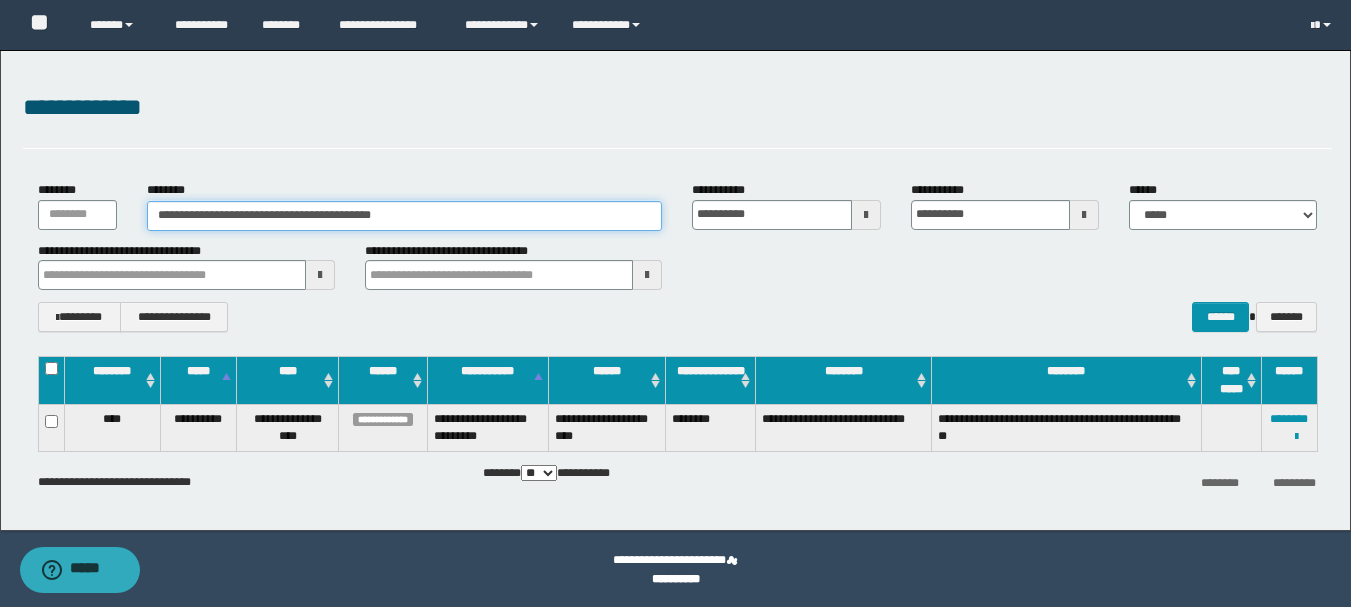 drag, startPoint x: 411, startPoint y: 217, endPoint x: 152, endPoint y: 211, distance: 259.0695 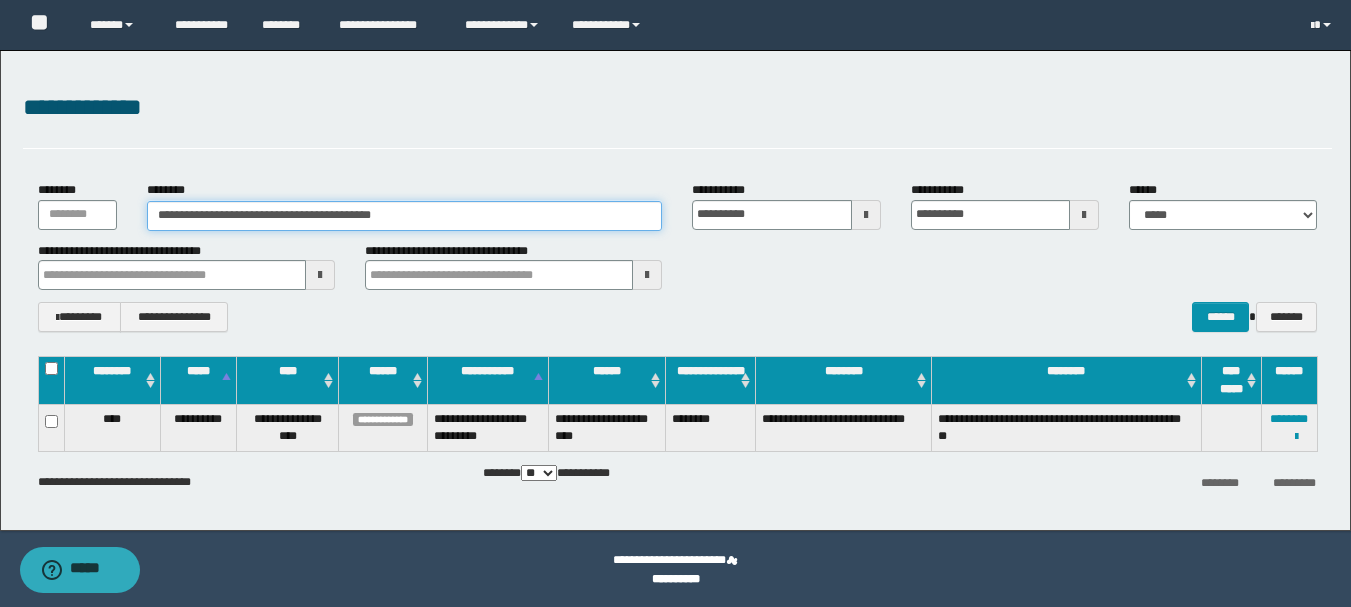 paste 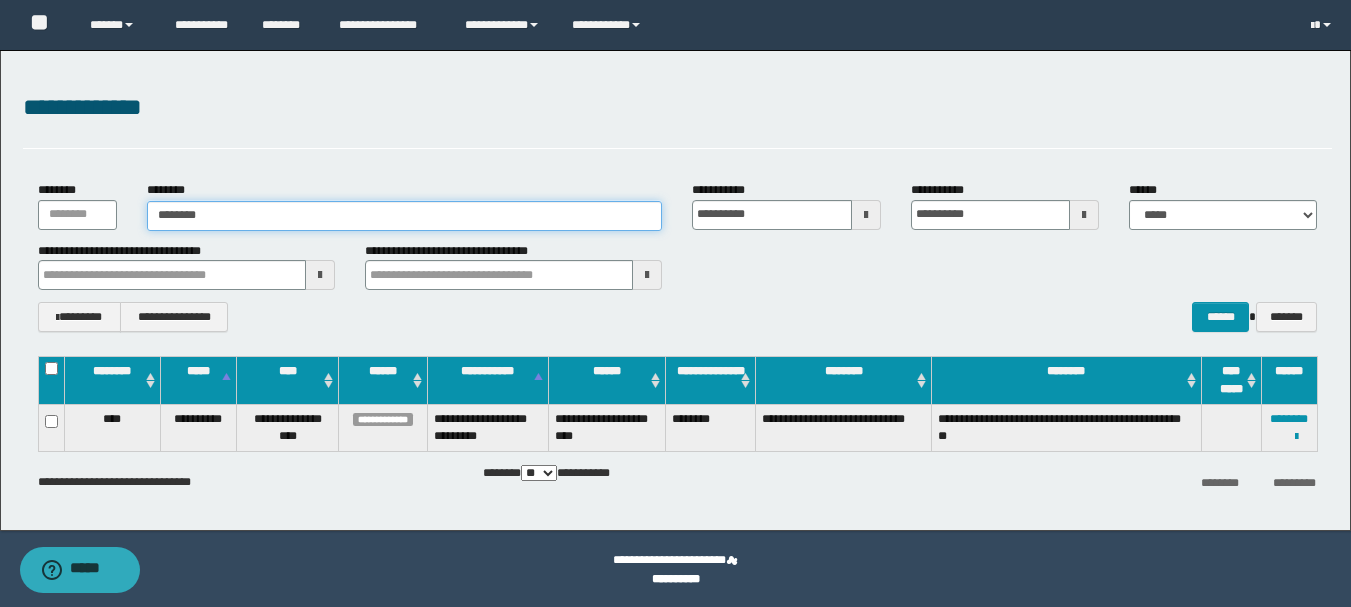 type on "********" 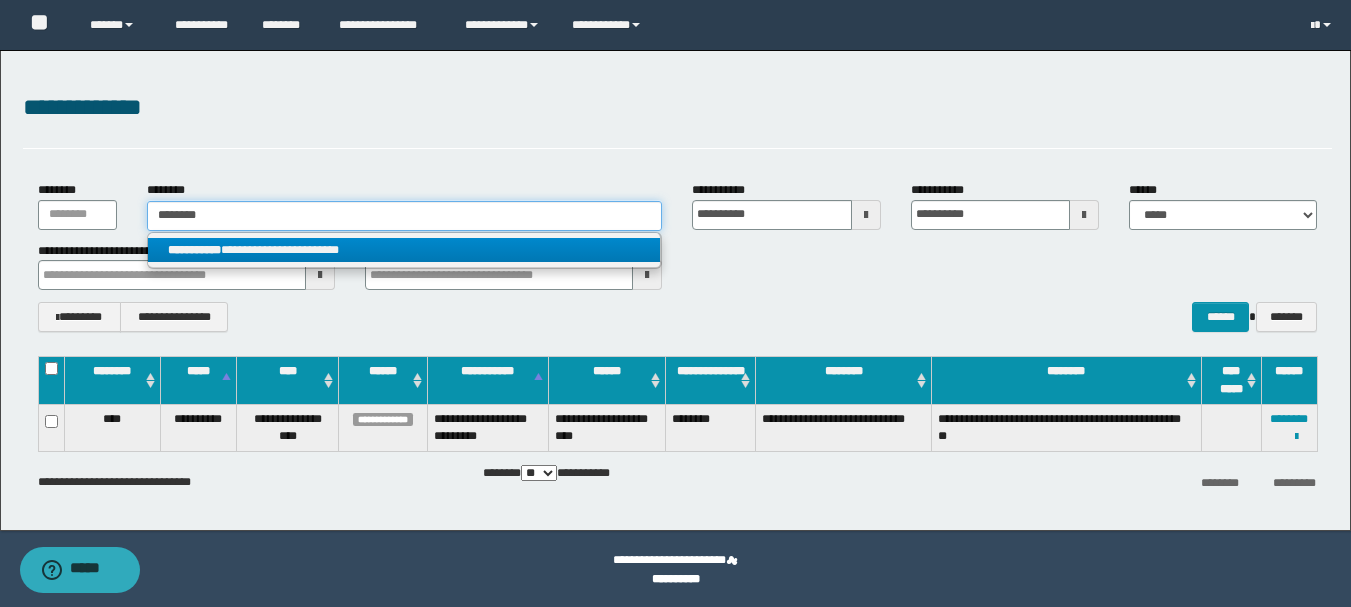 type on "********" 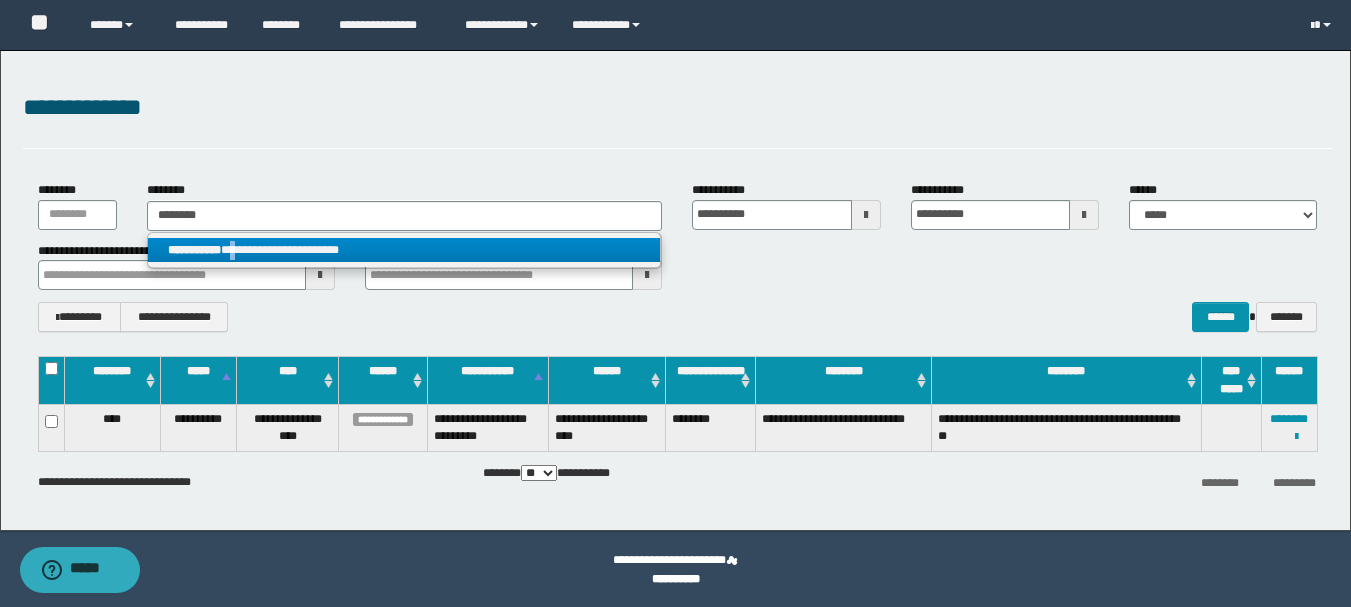 click on "**********" at bounding box center (404, 250) 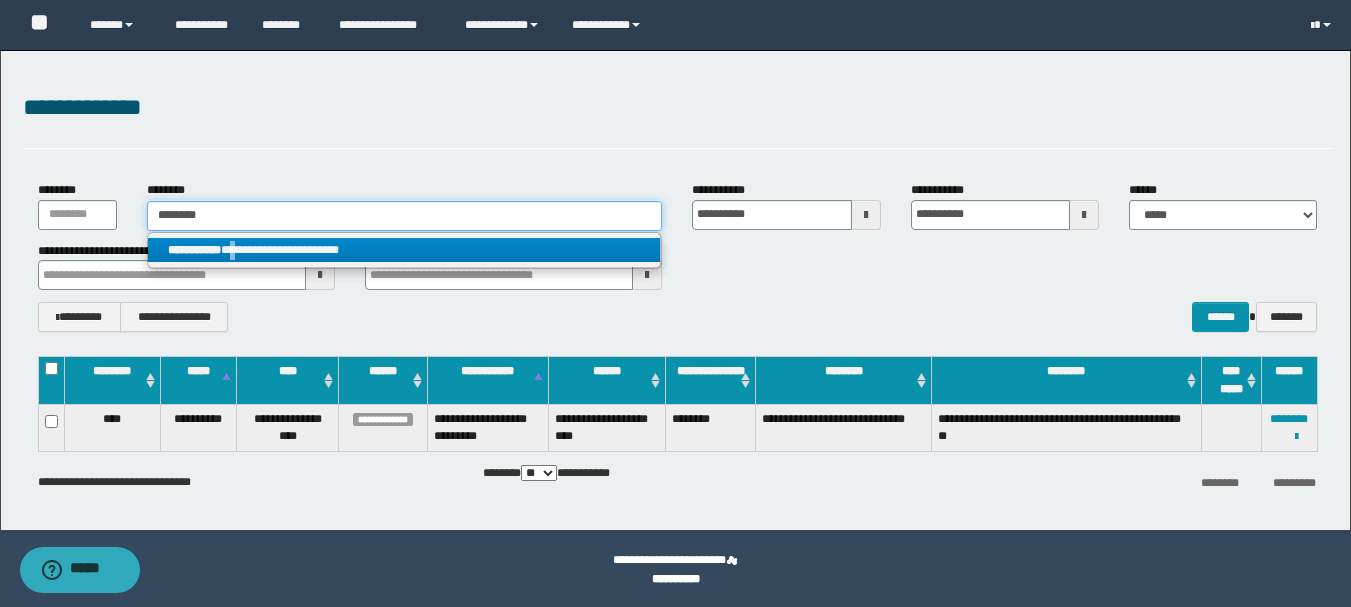 type 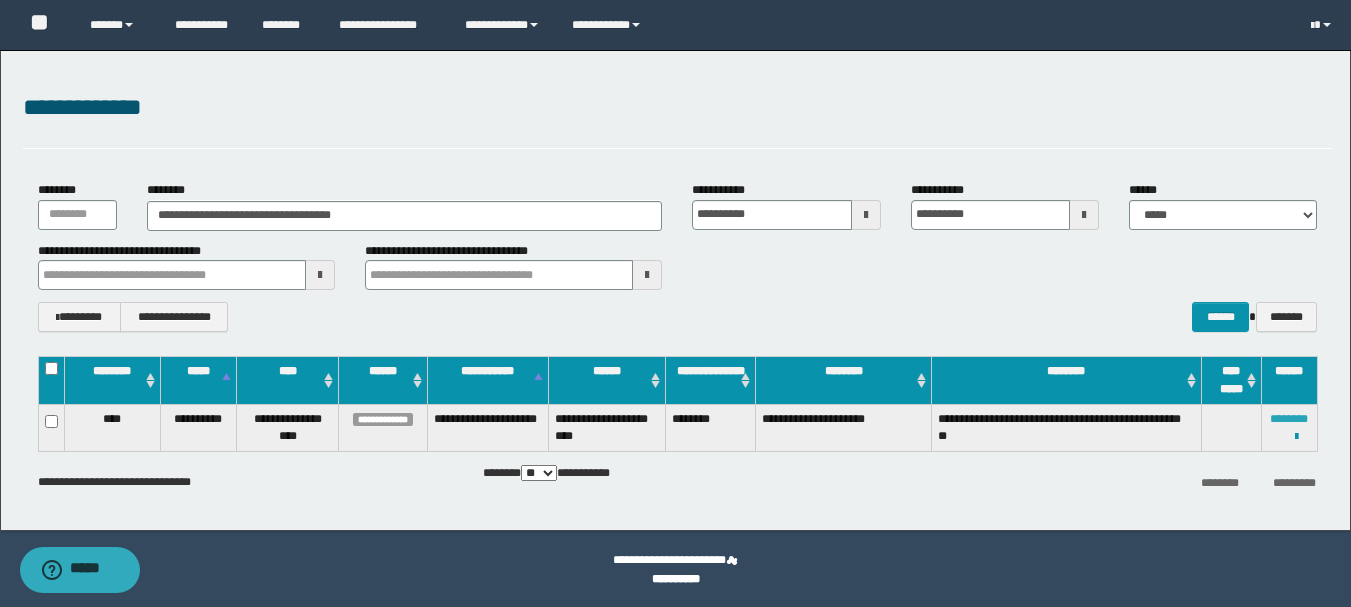 click on "********" at bounding box center (1289, 419) 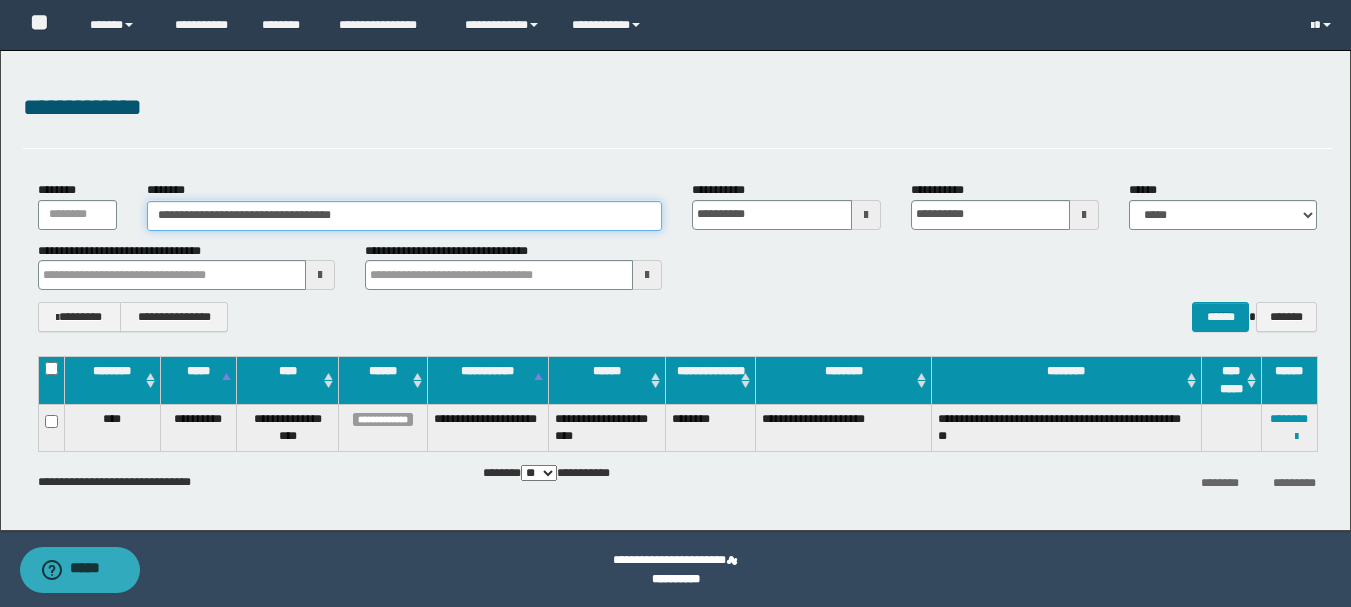 drag, startPoint x: 373, startPoint y: 218, endPoint x: 147, endPoint y: 197, distance: 226.97357 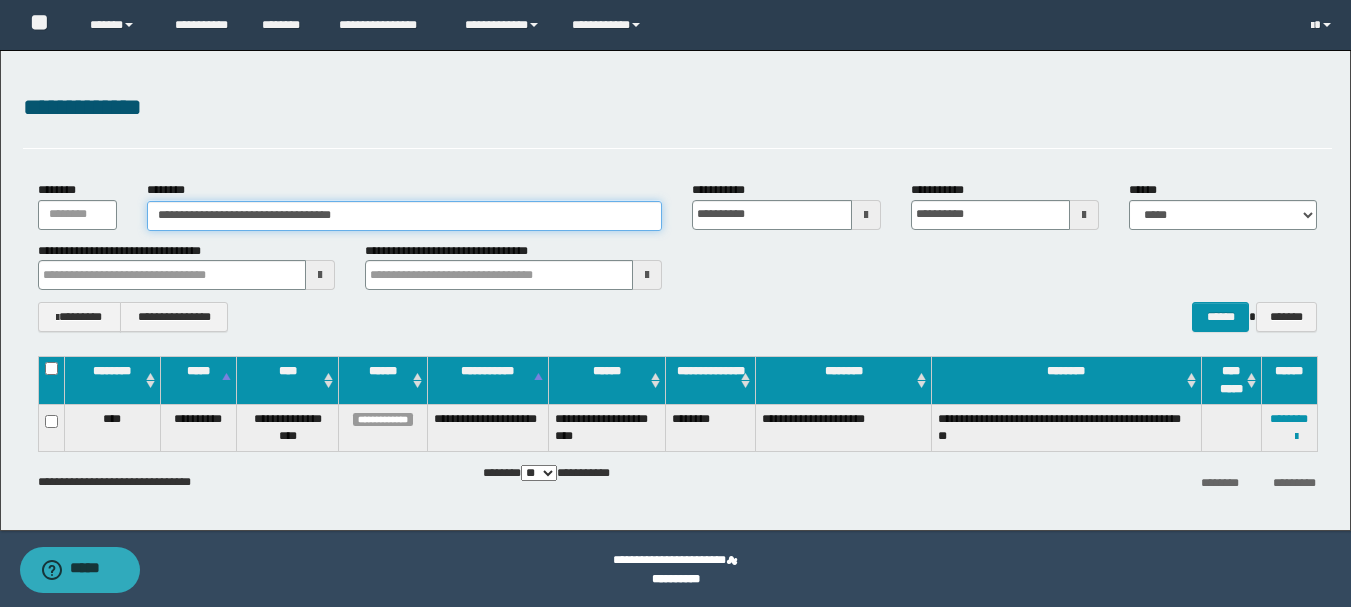 paste 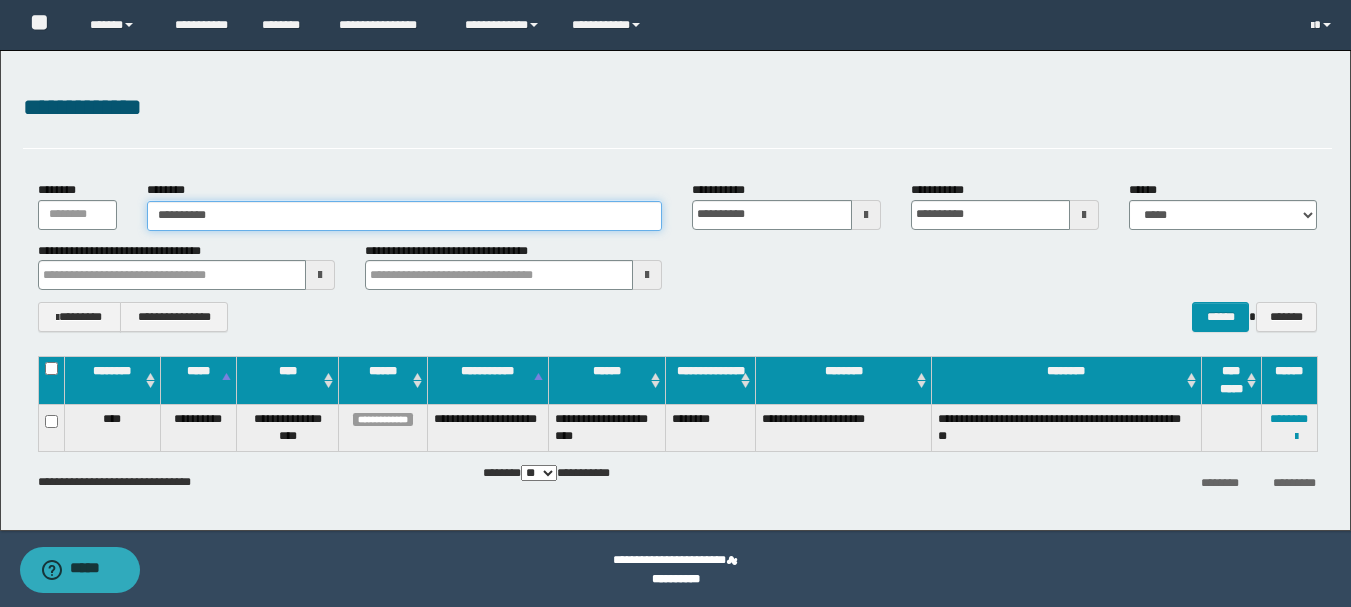 type on "**********" 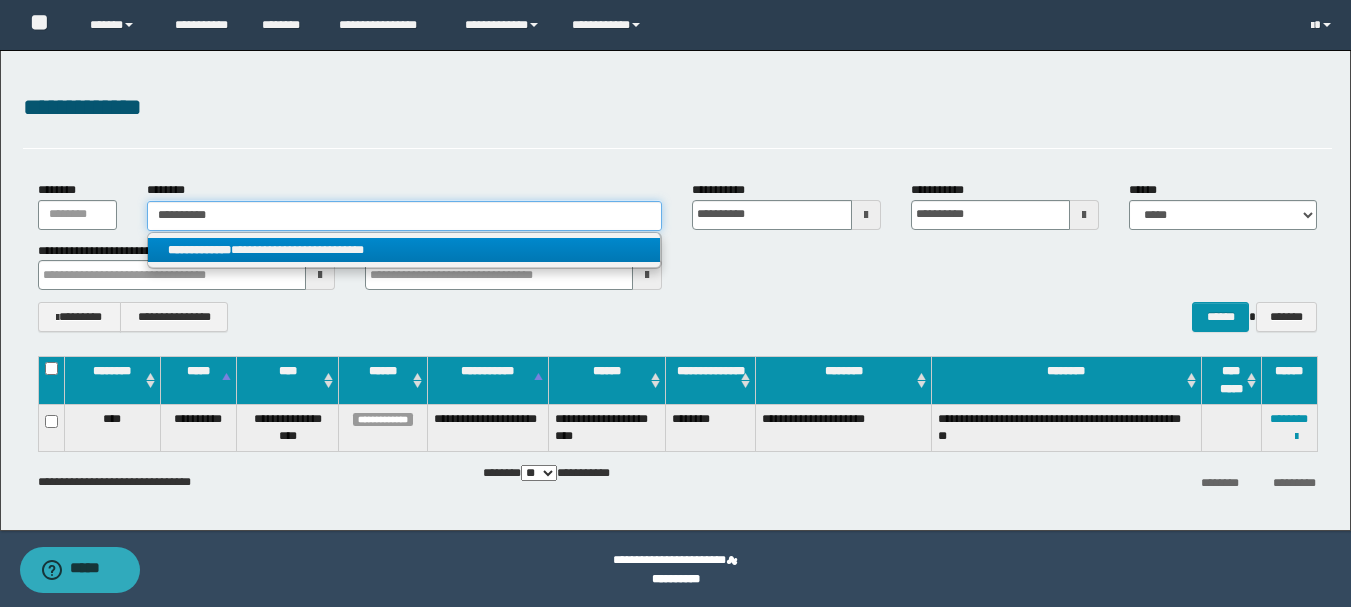 type on "**********" 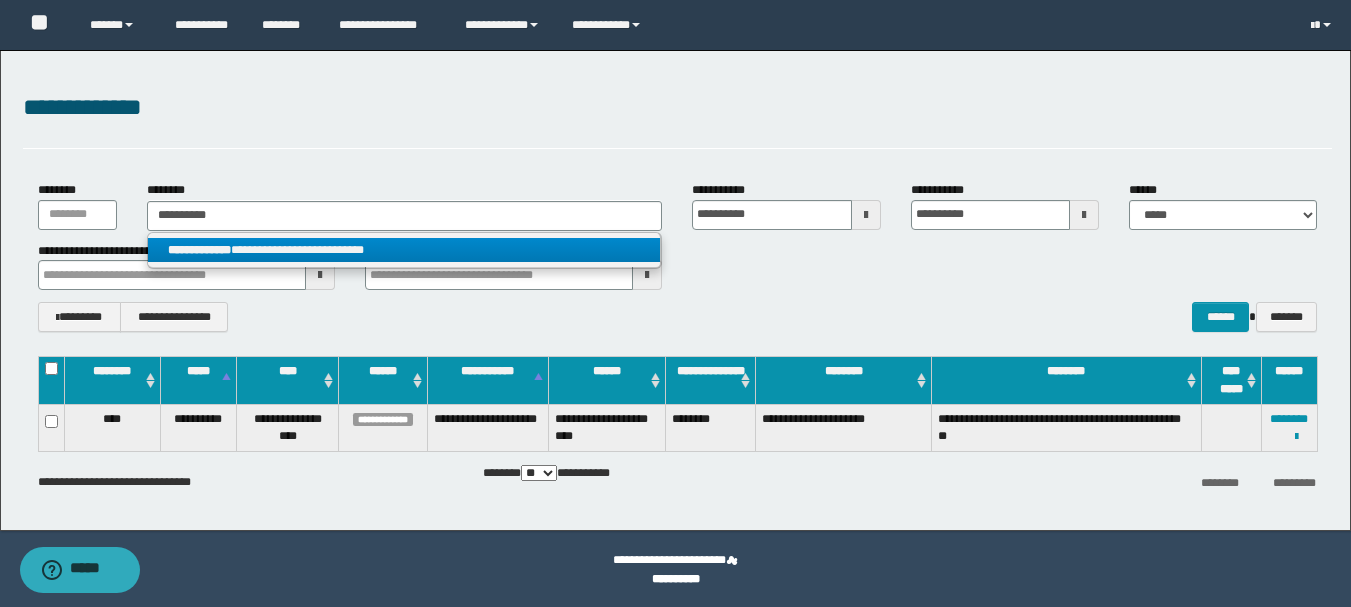 click on "**********" at bounding box center [199, 250] 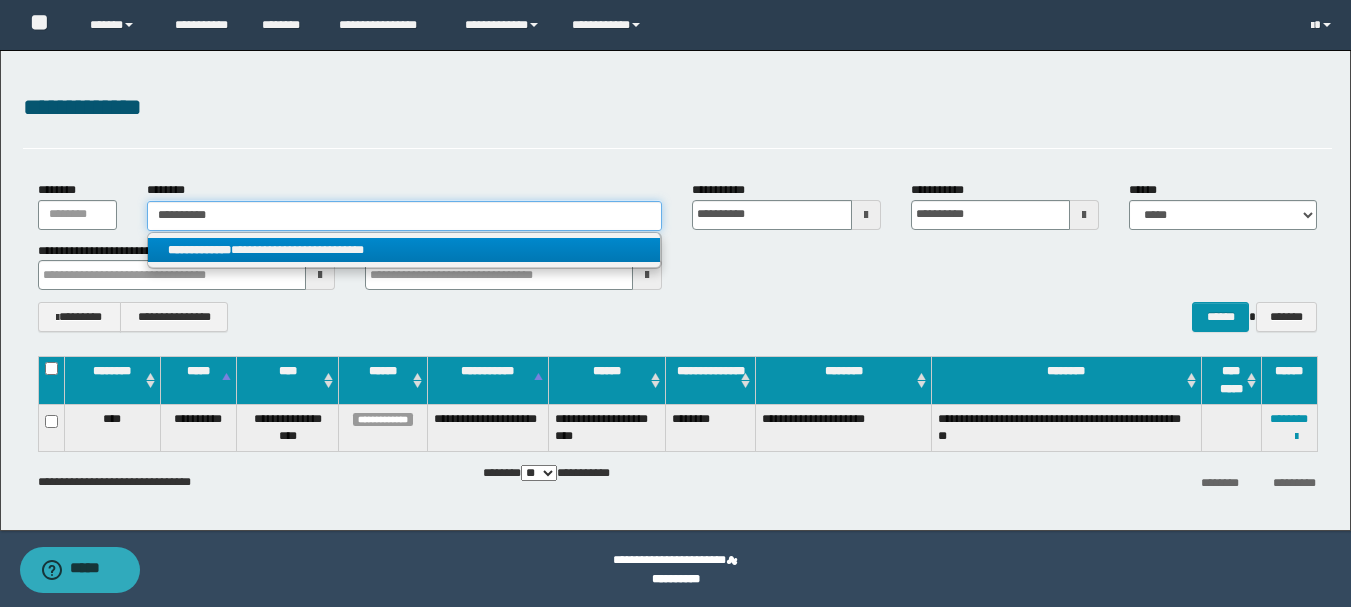 type 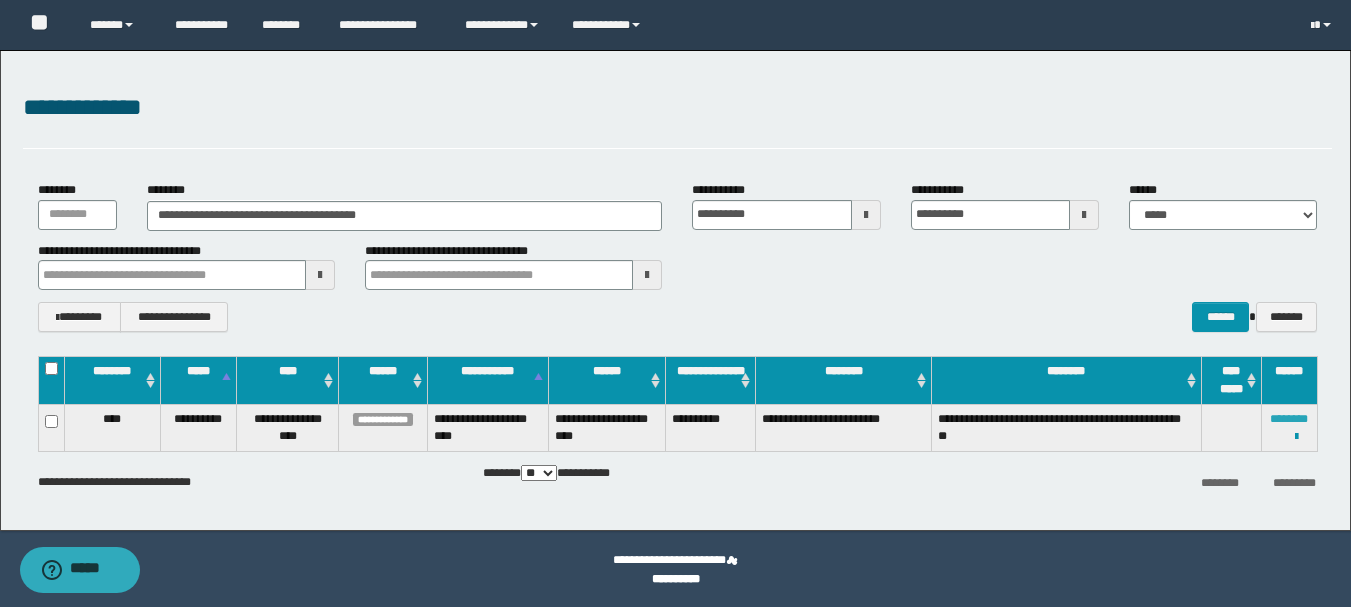 click on "********" at bounding box center (1289, 419) 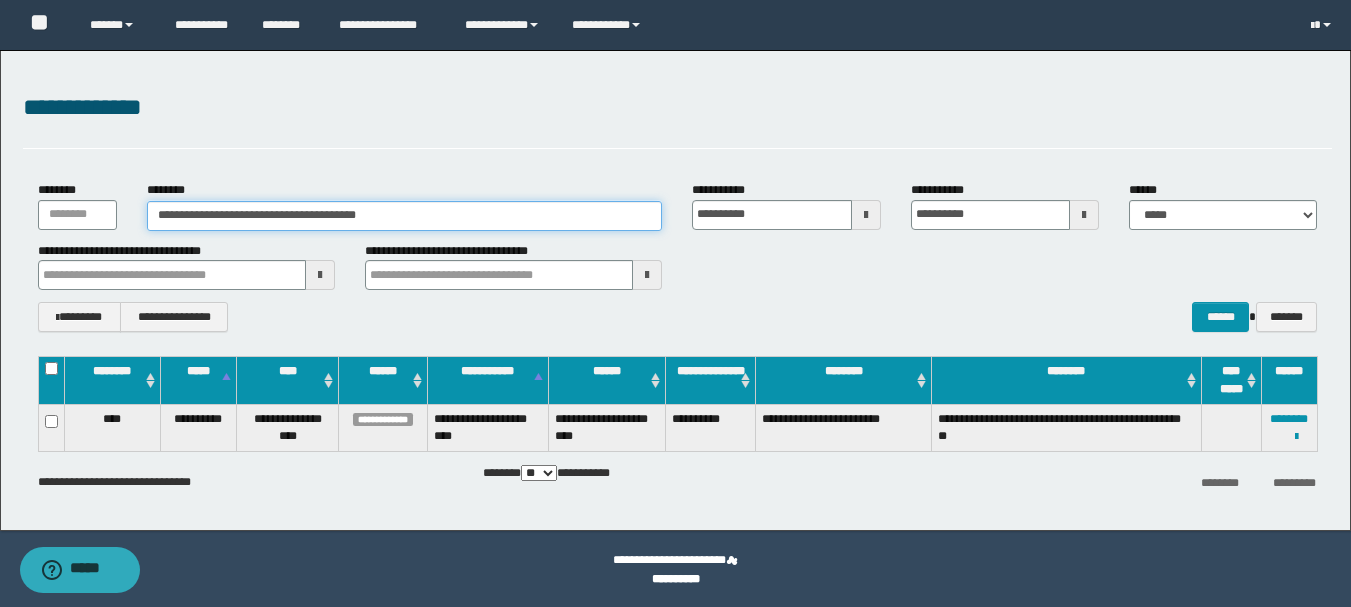 drag, startPoint x: 410, startPoint y: 225, endPoint x: 153, endPoint y: 228, distance: 257.01752 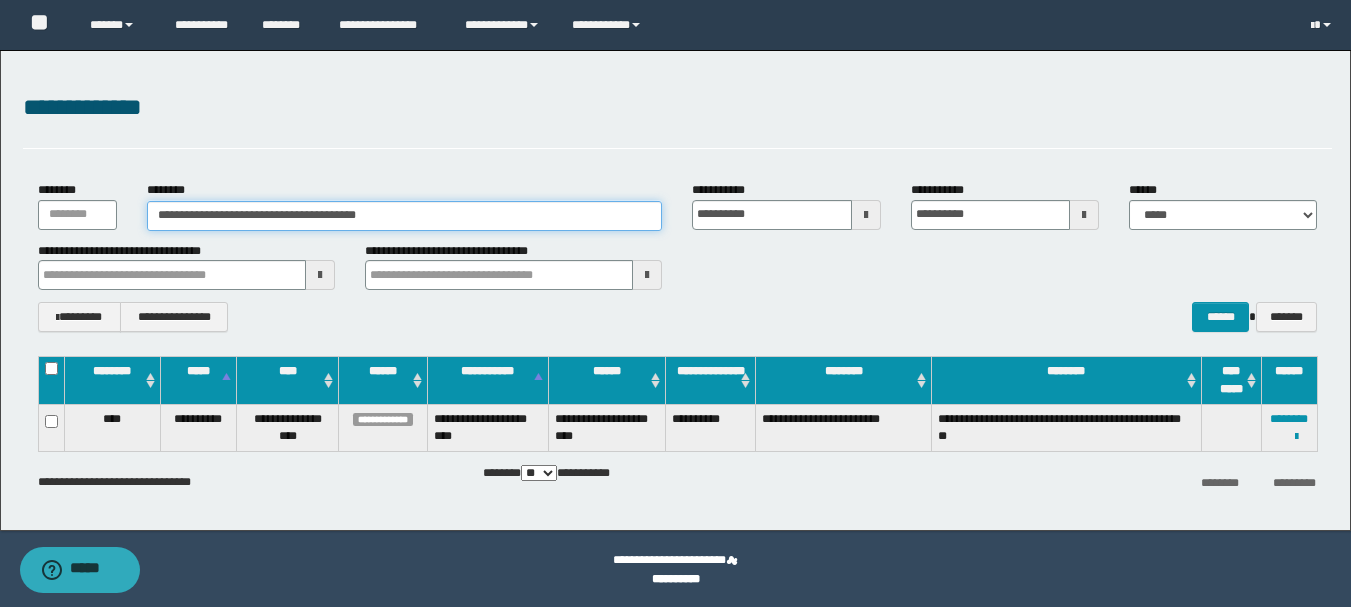 paste 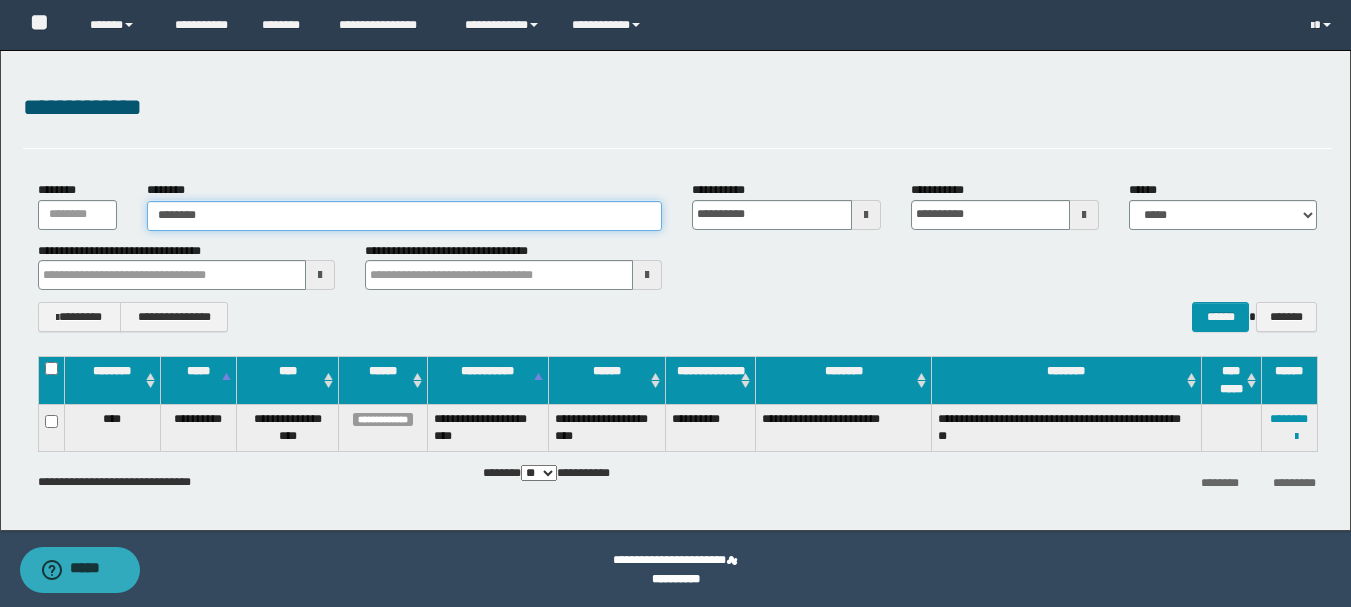 type on "********" 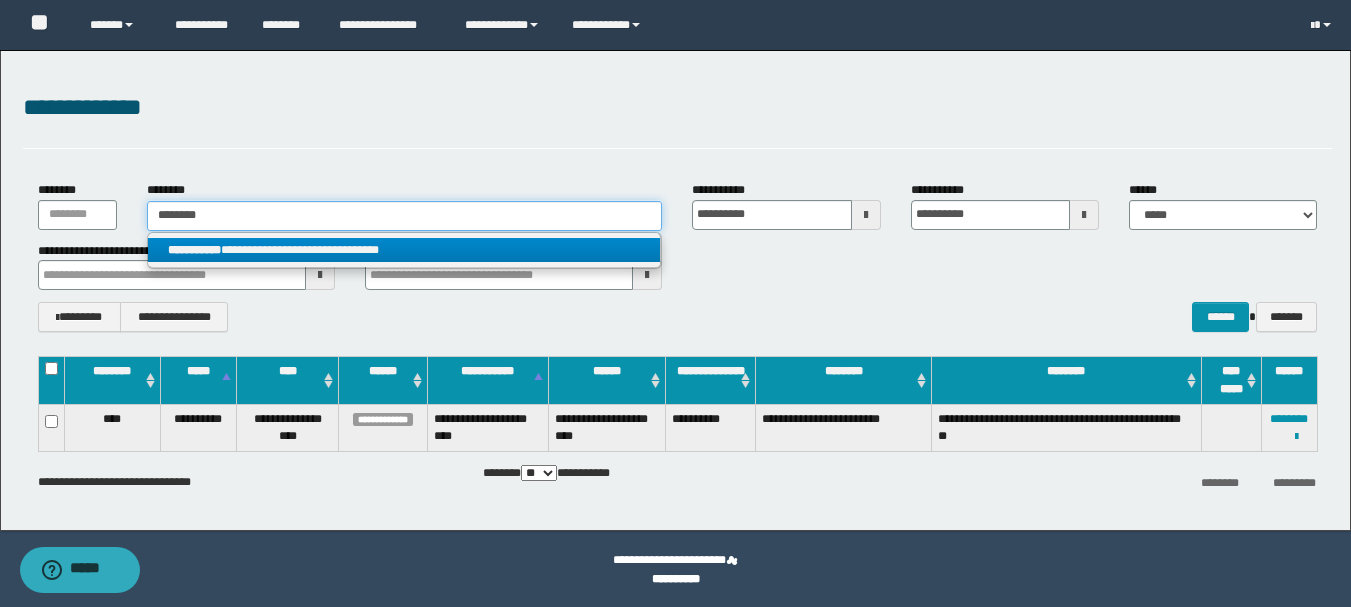 type on "********" 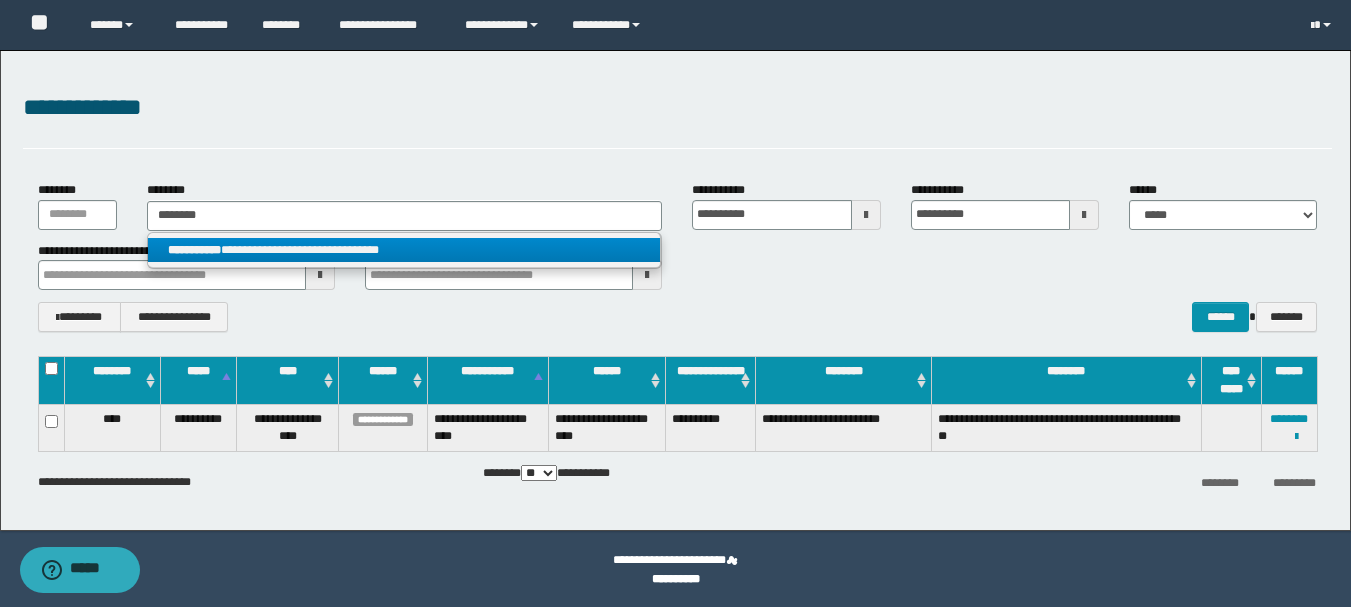 click on "**********" at bounding box center [194, 250] 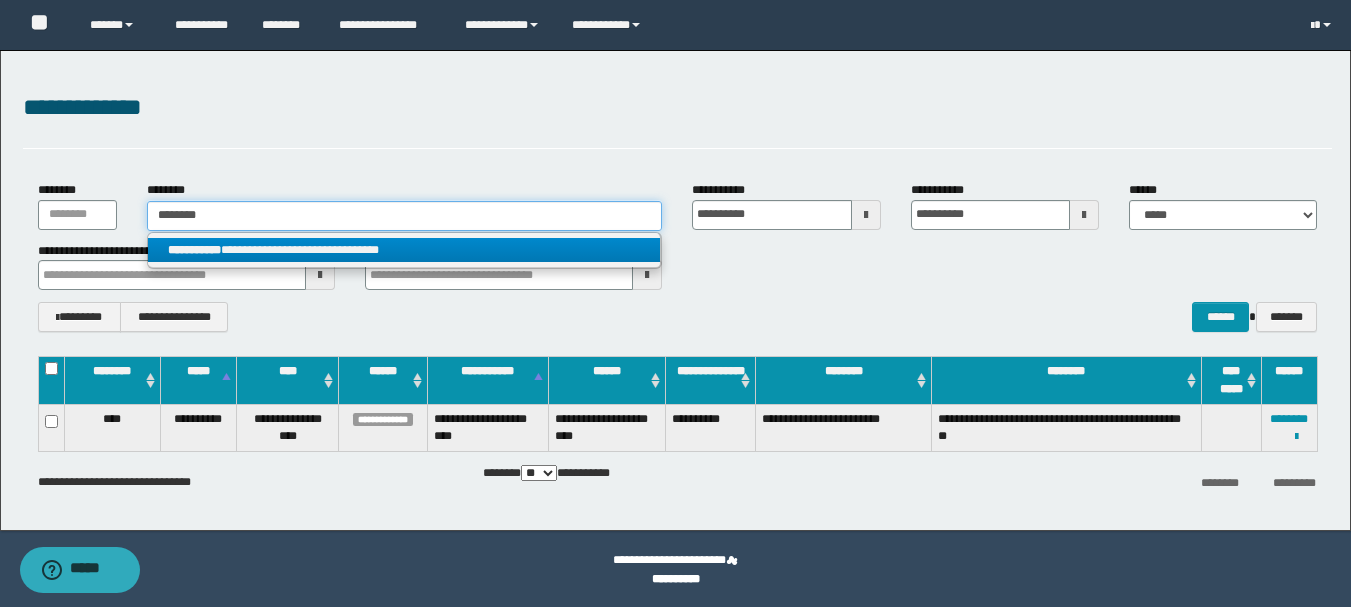 type 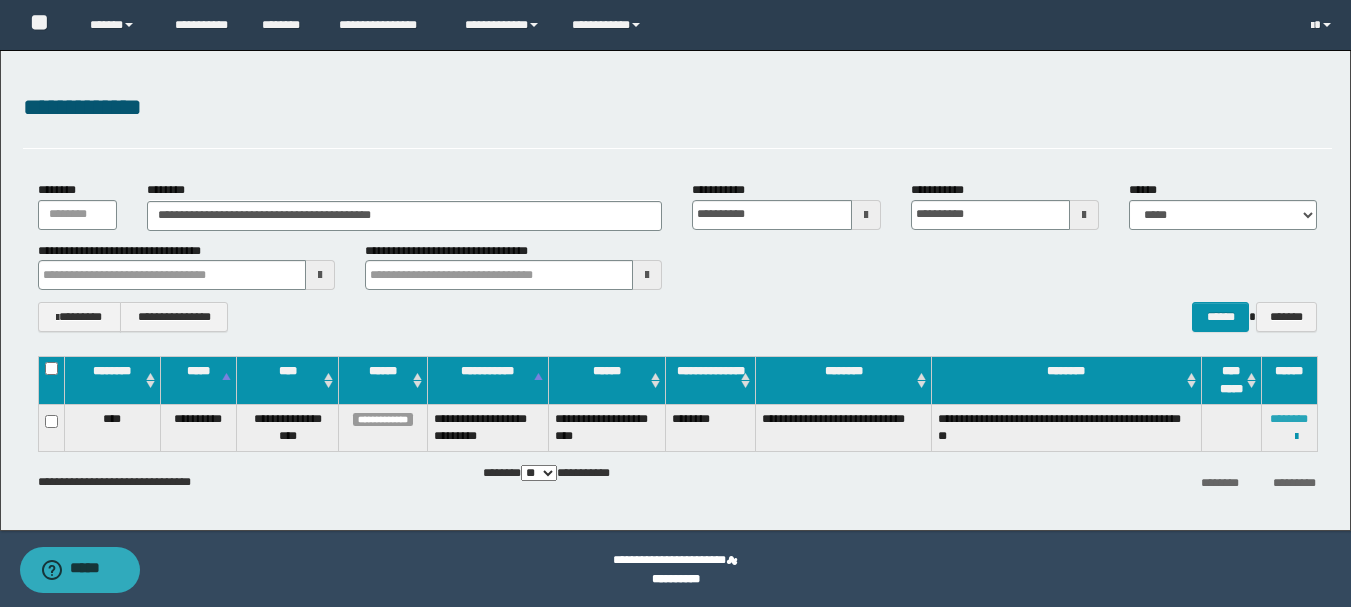 click on "********" at bounding box center [1289, 419] 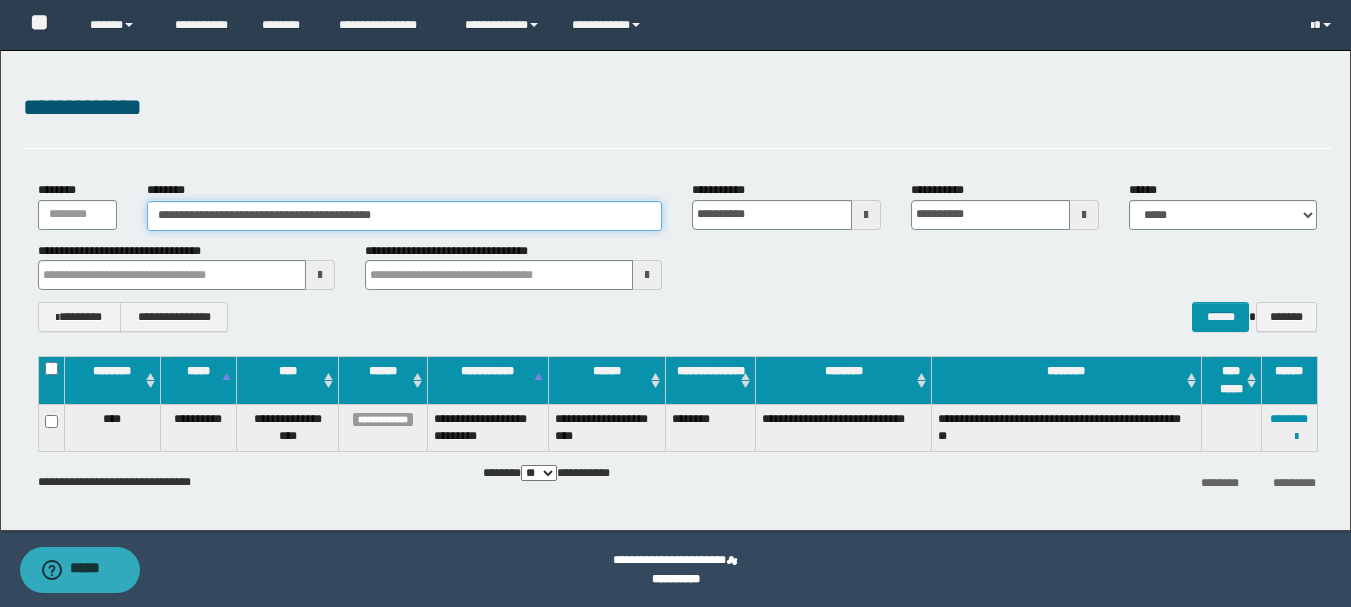 drag, startPoint x: 420, startPoint y: 215, endPoint x: 130, endPoint y: 198, distance: 290.49786 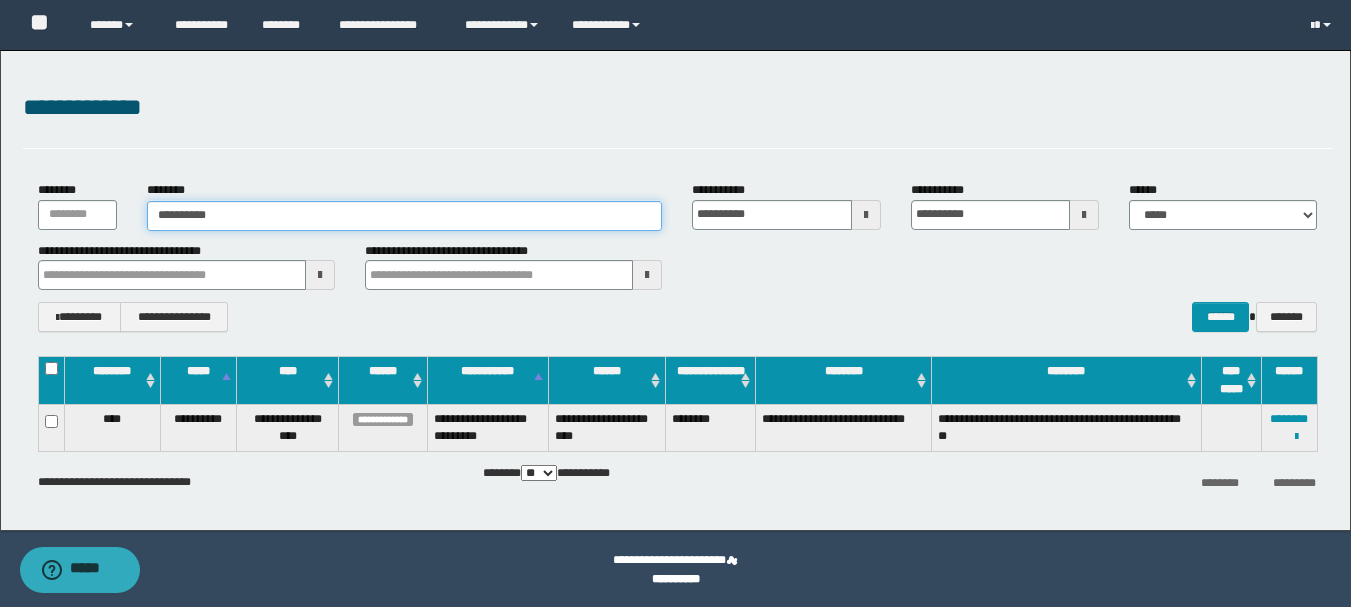 type on "**********" 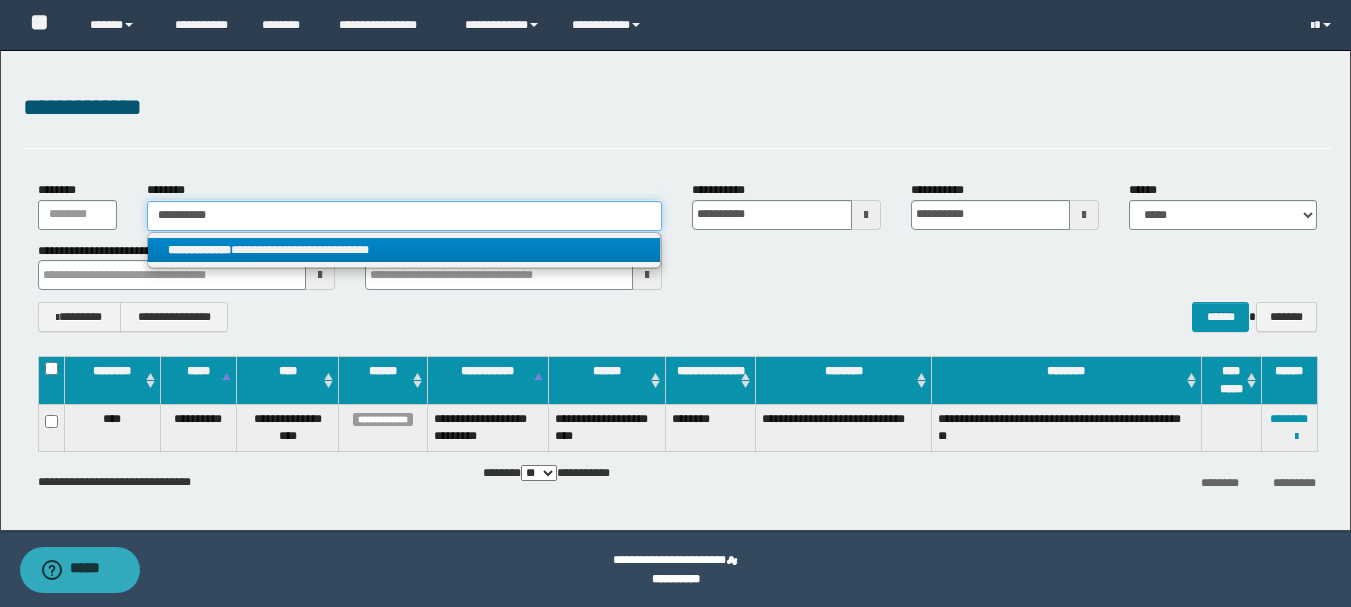 type on "**********" 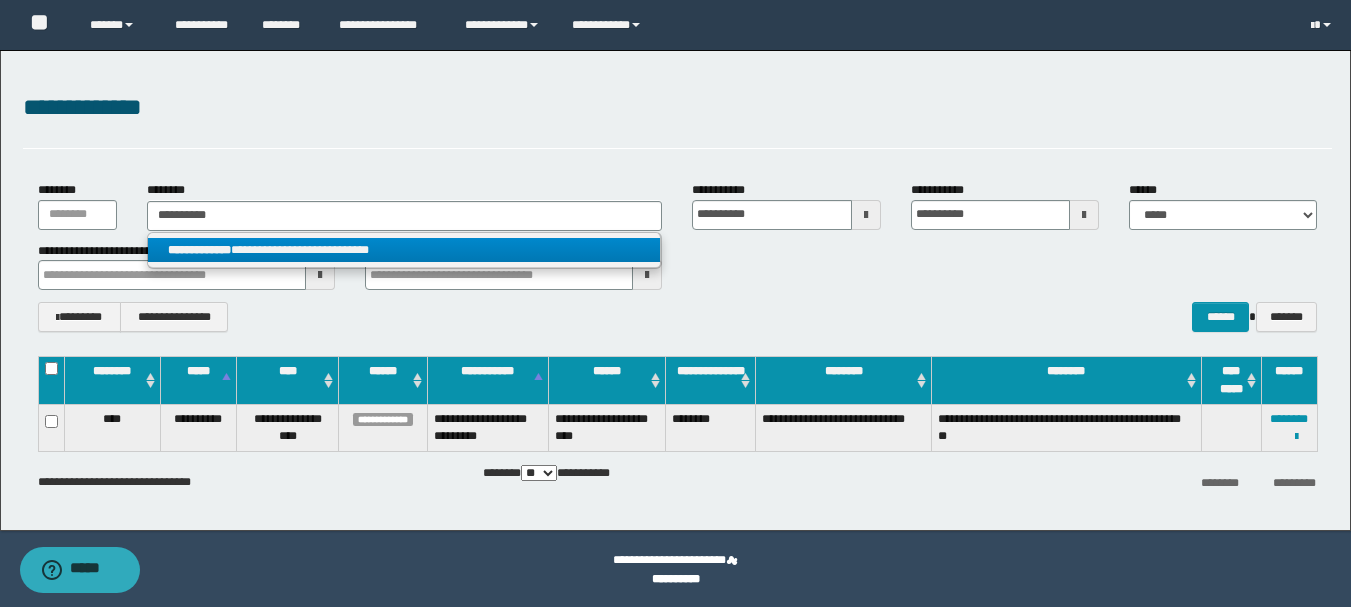 click on "**********" at bounding box center (199, 250) 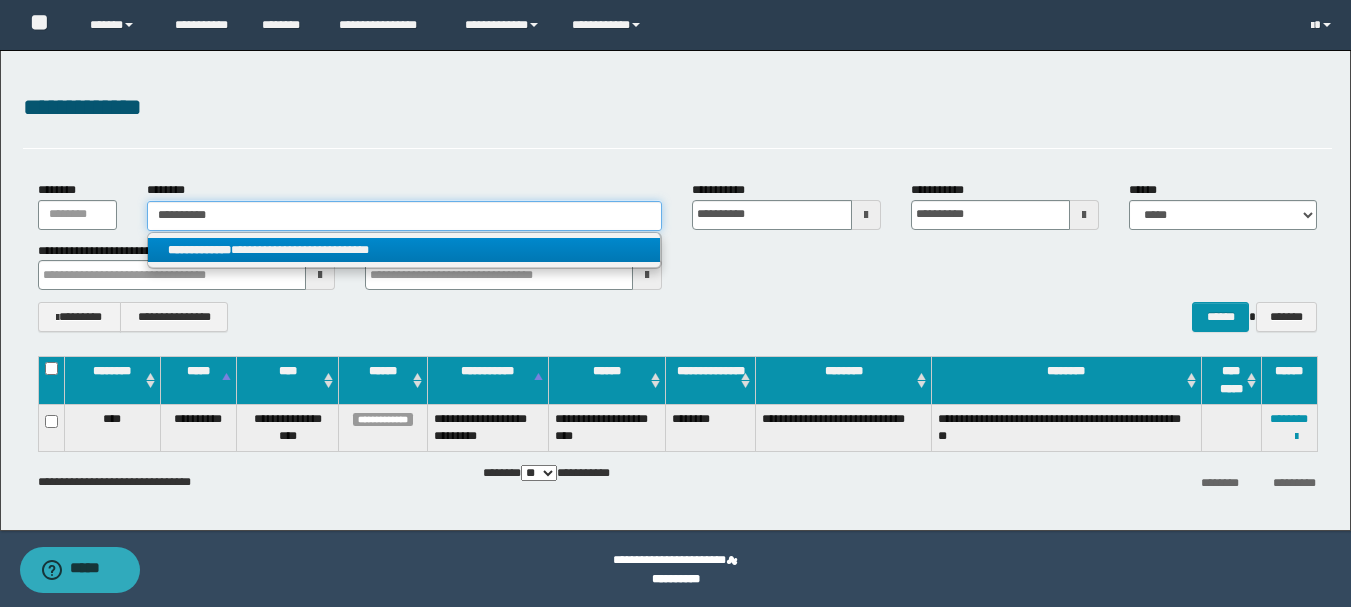 type 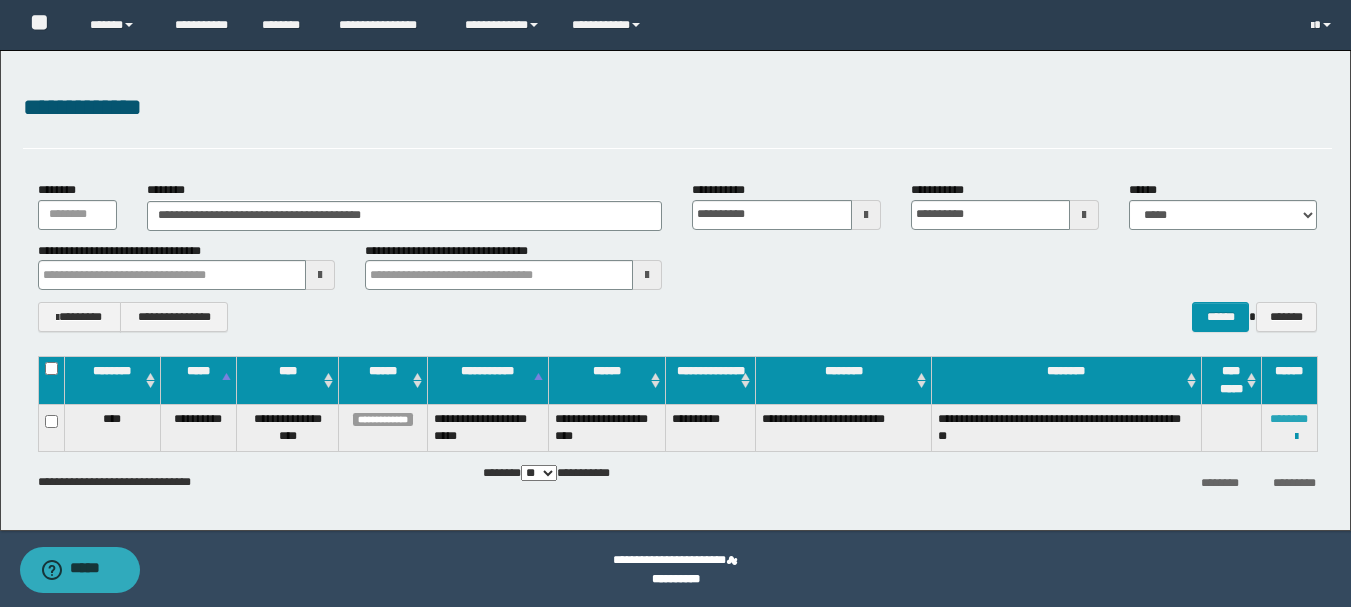 click on "********" at bounding box center (1289, 419) 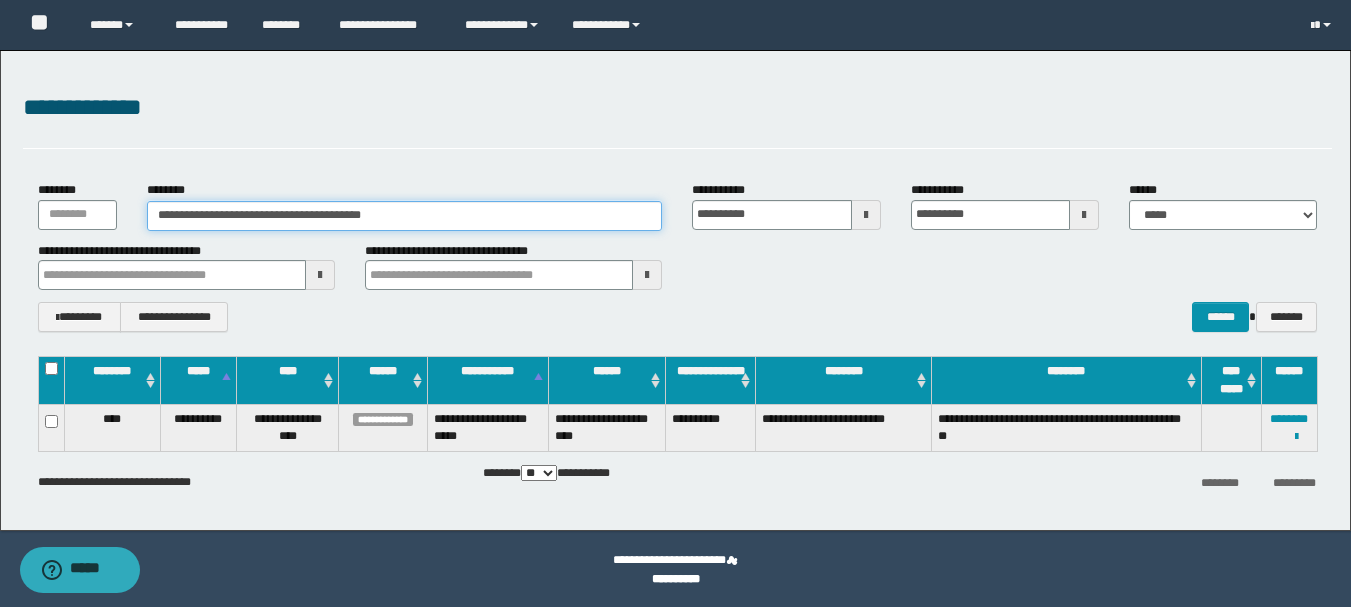 drag, startPoint x: 416, startPoint y: 213, endPoint x: 16, endPoint y: 204, distance: 400.10123 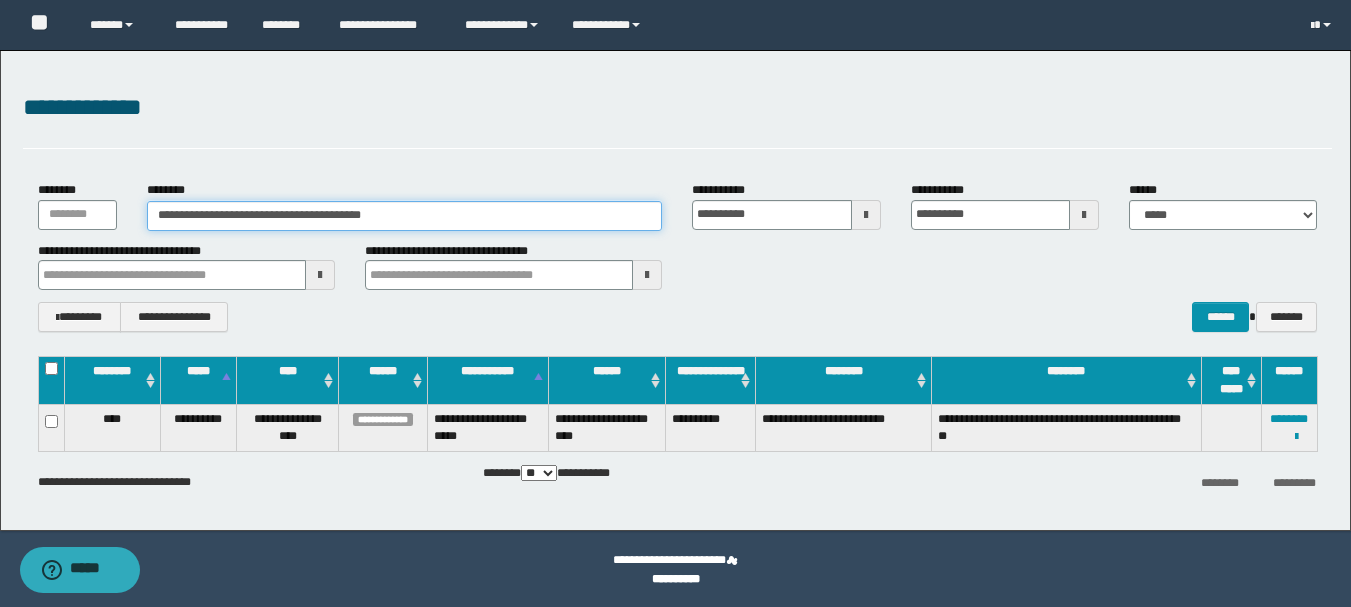 paste 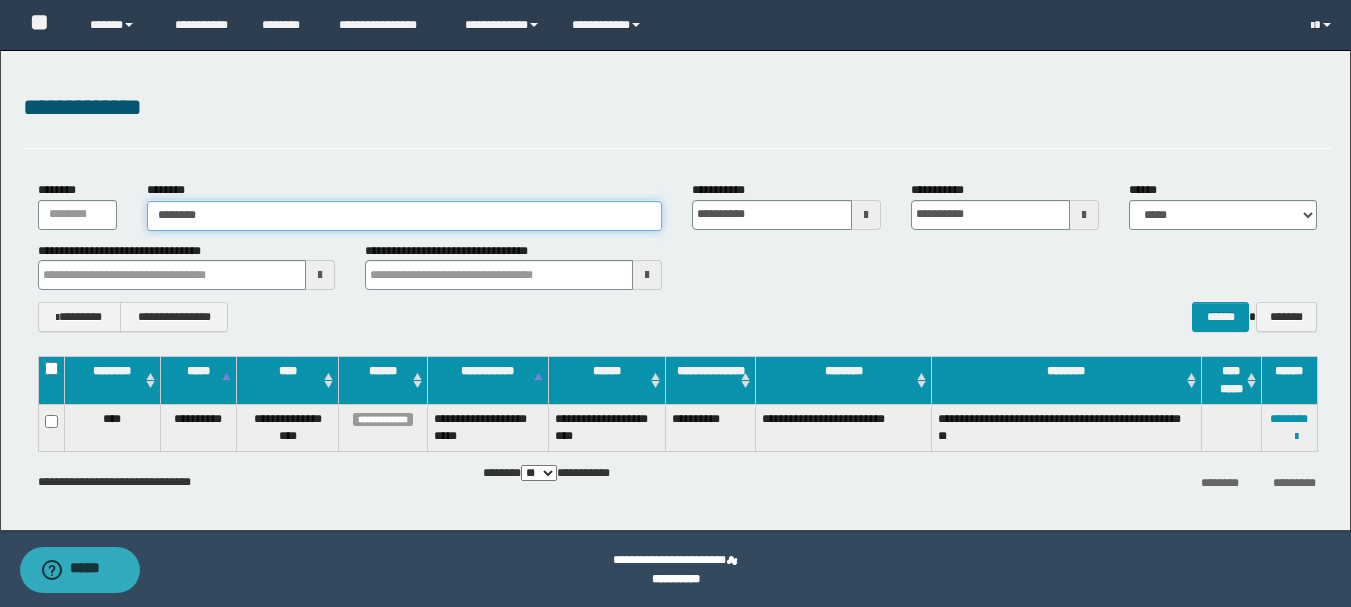 type on "********" 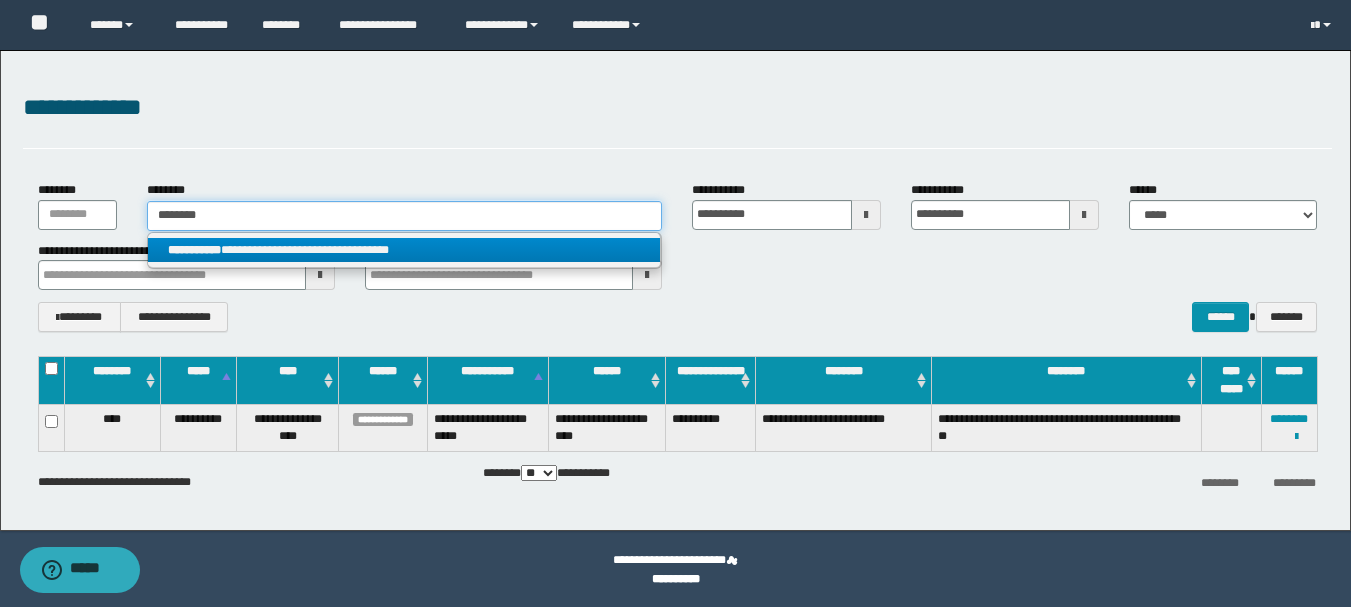 type on "********" 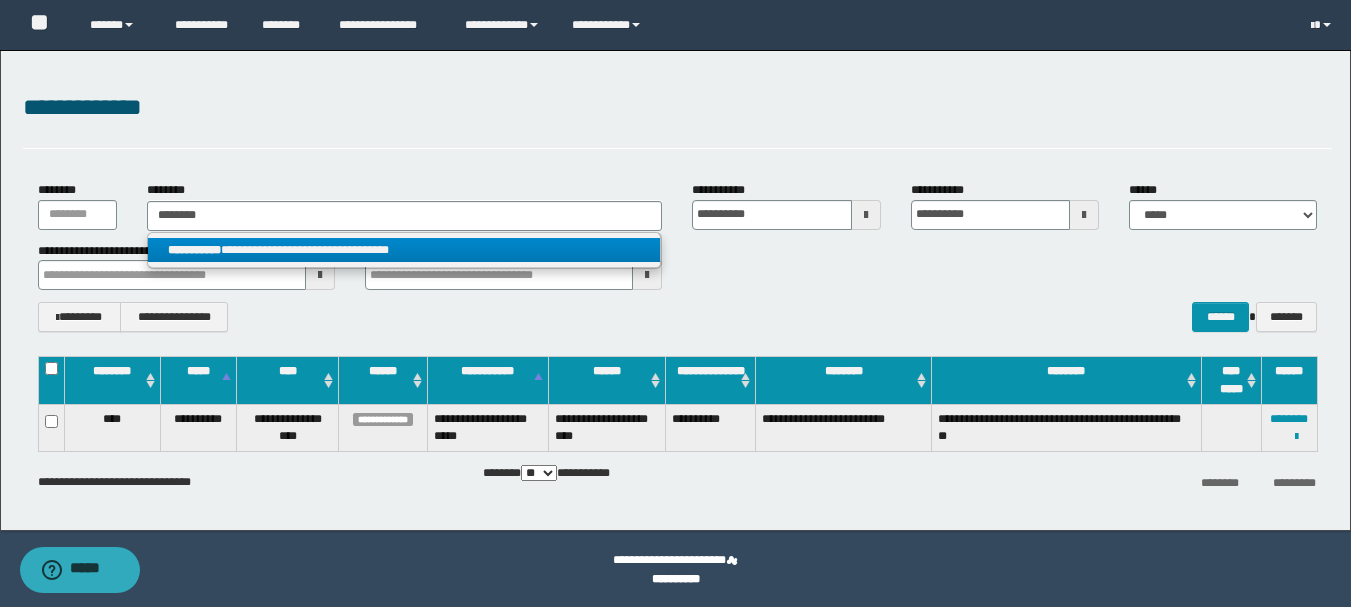 click on "**********" at bounding box center (404, 250) 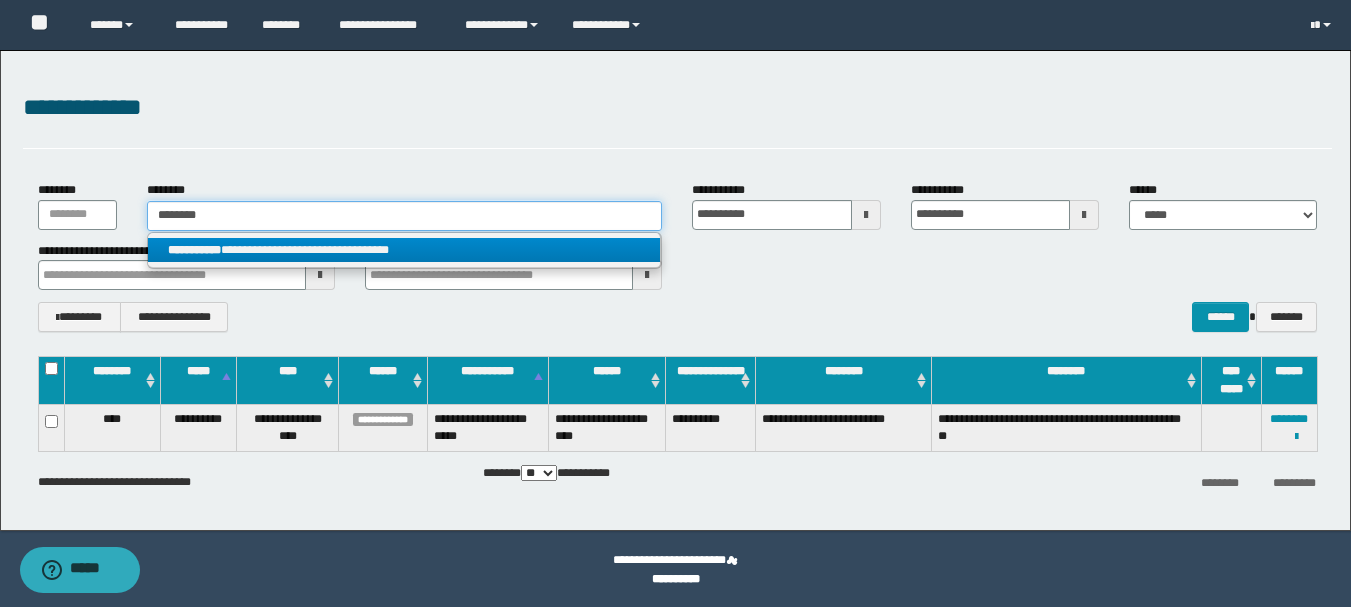 type 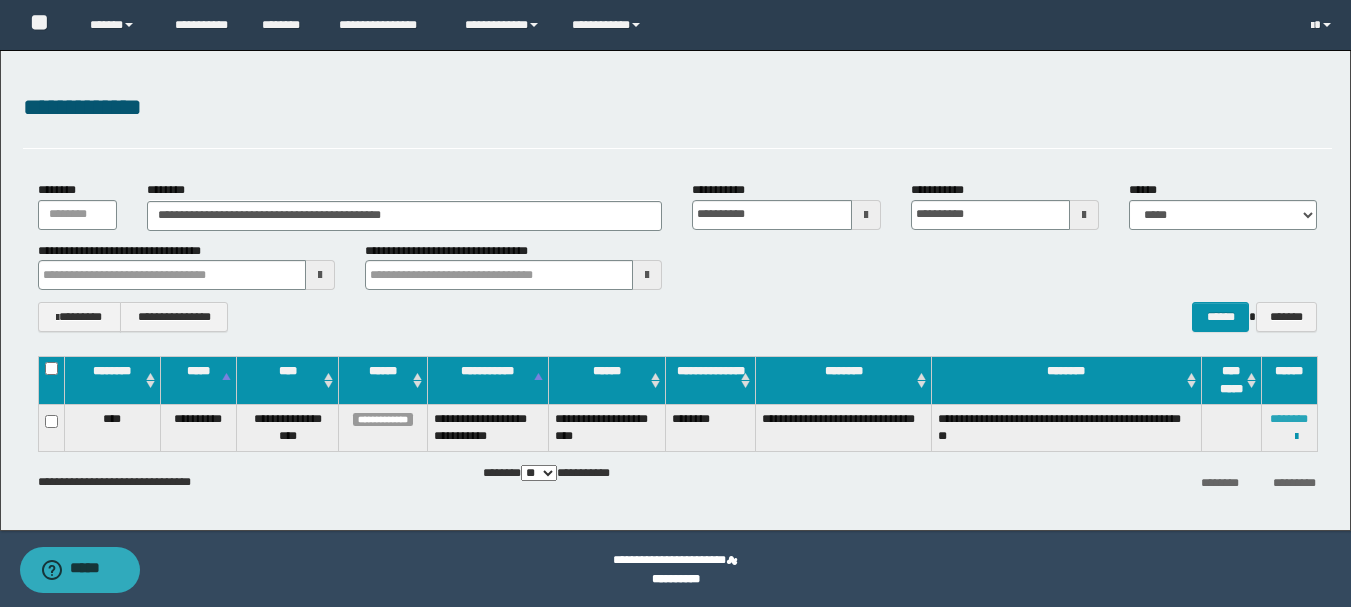 click on "********" at bounding box center (1289, 419) 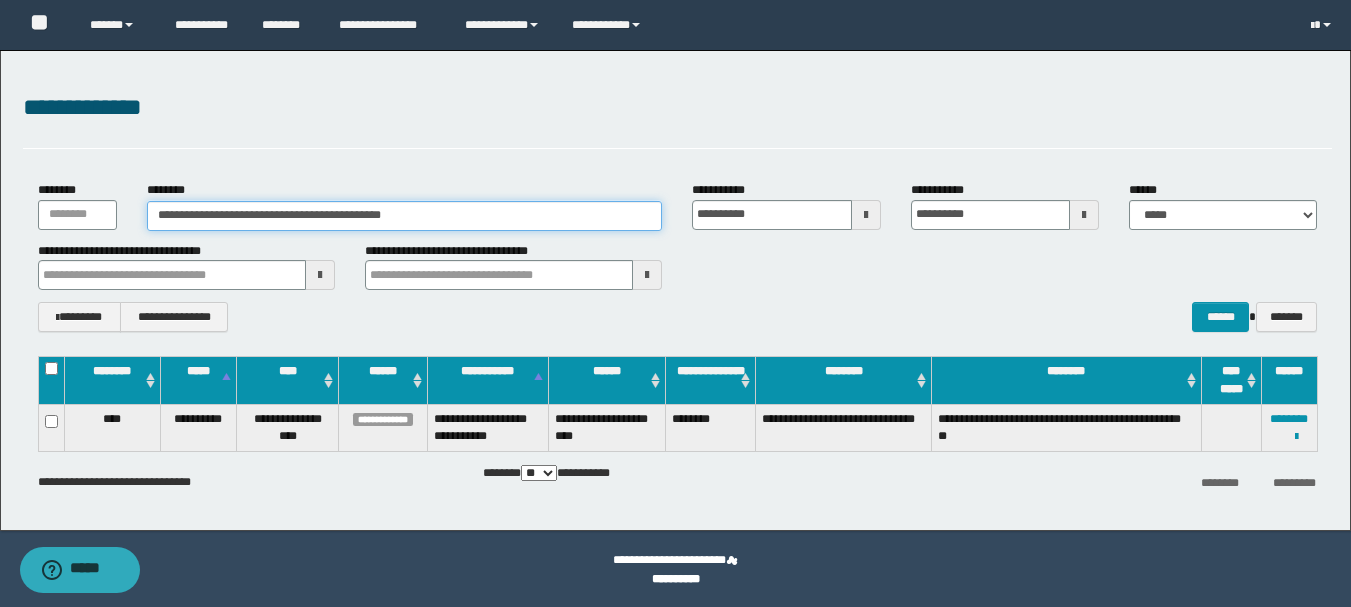 click on "**********" at bounding box center [405, 216] 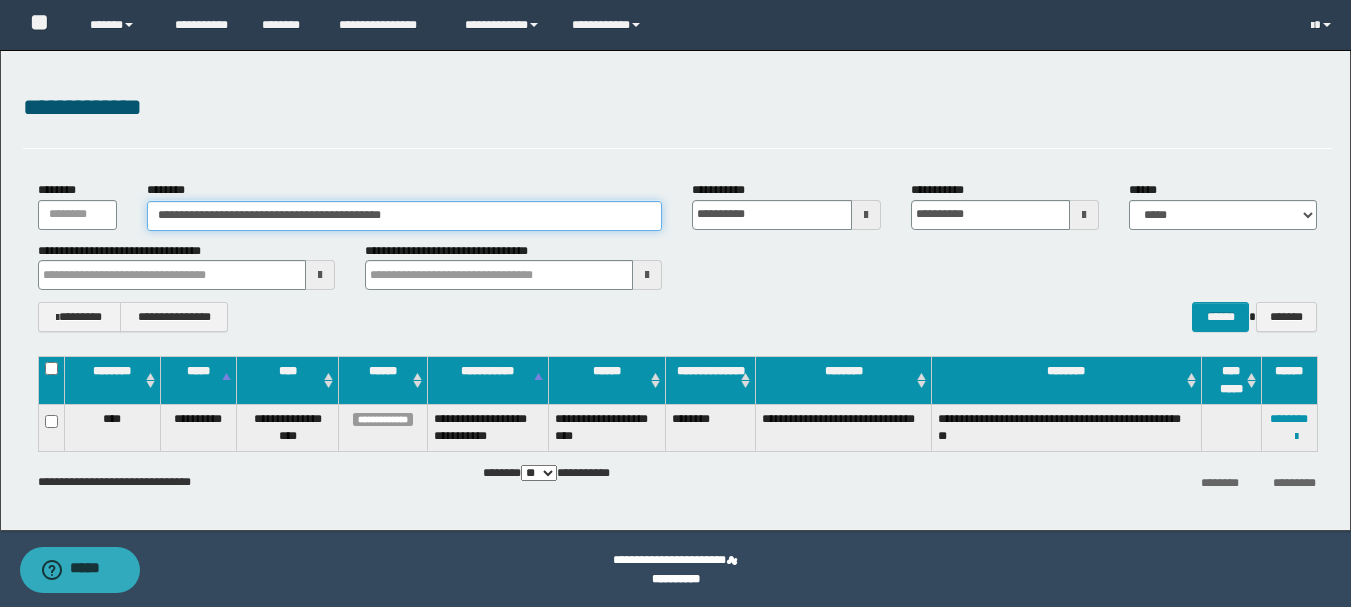 click on "**********" at bounding box center [405, 216] 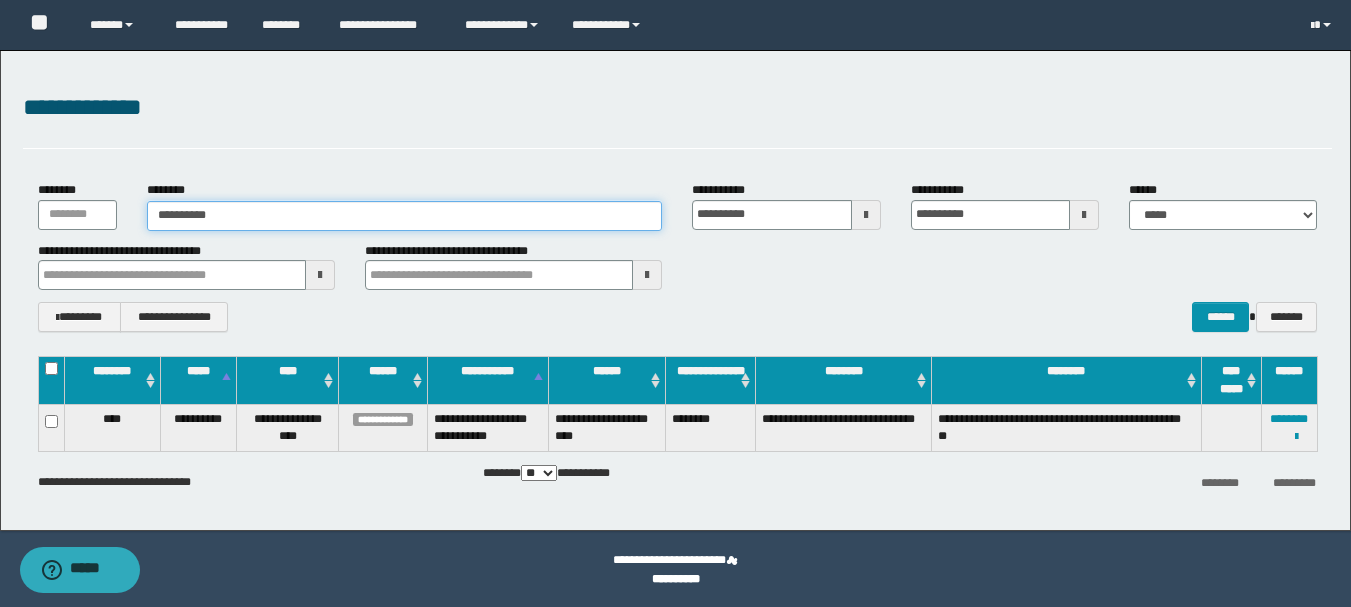type on "**********" 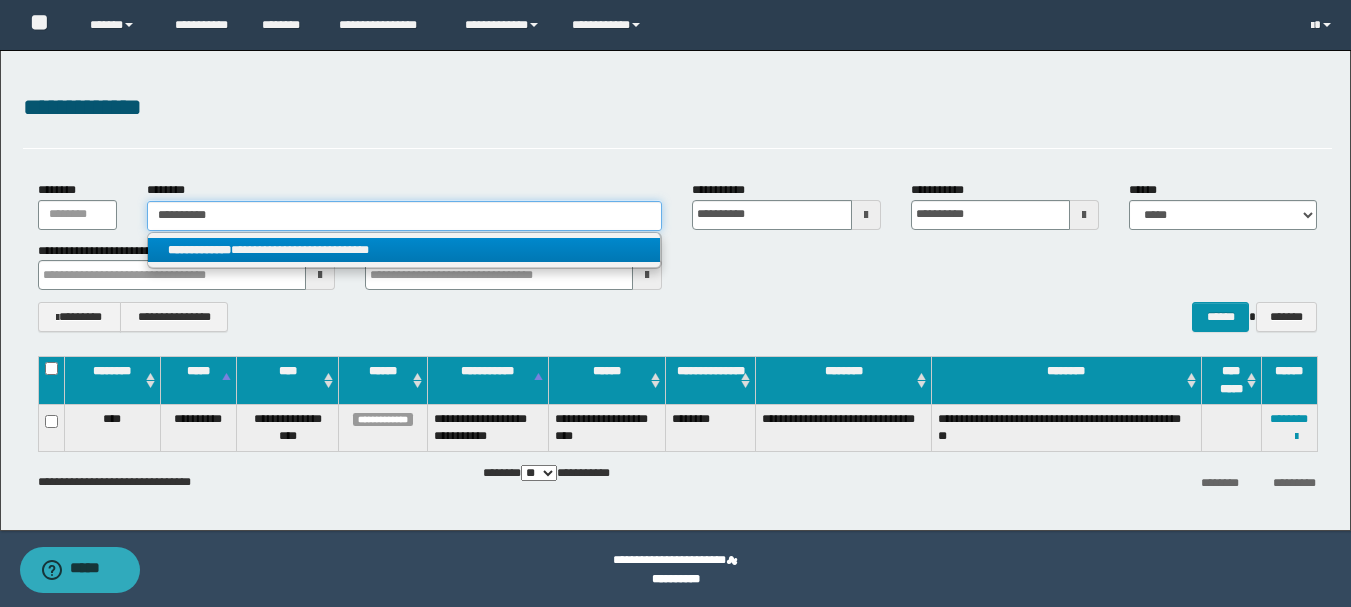 type on "**********" 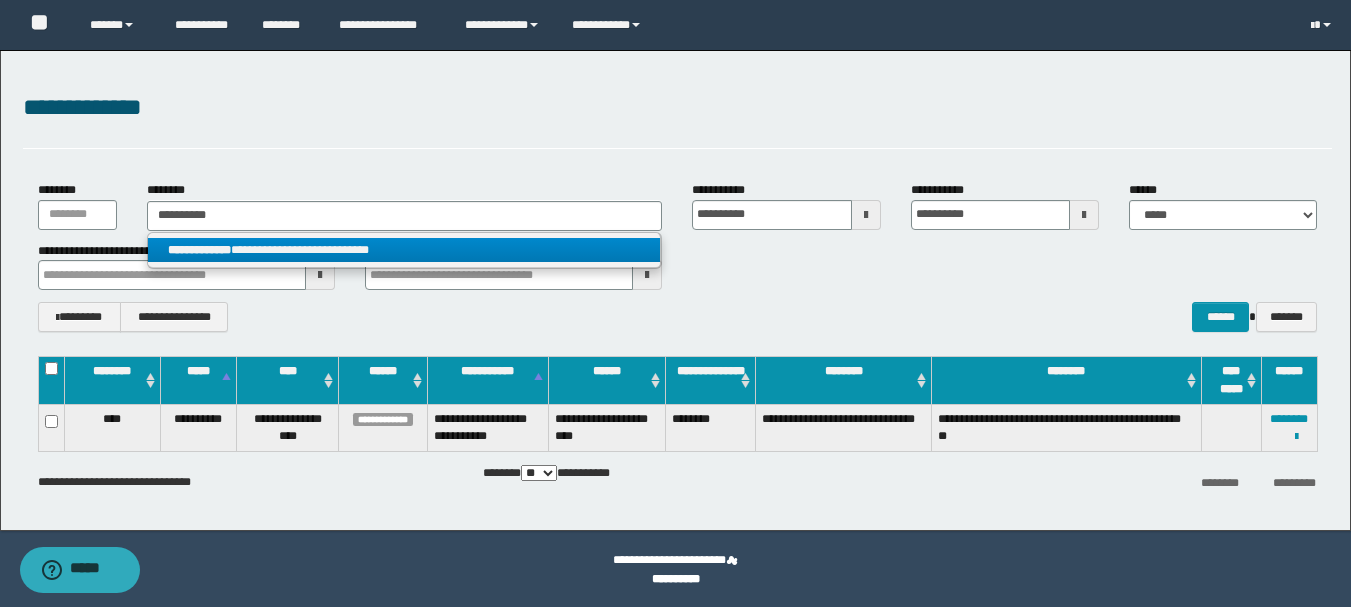click on "**********" at bounding box center [404, 250] 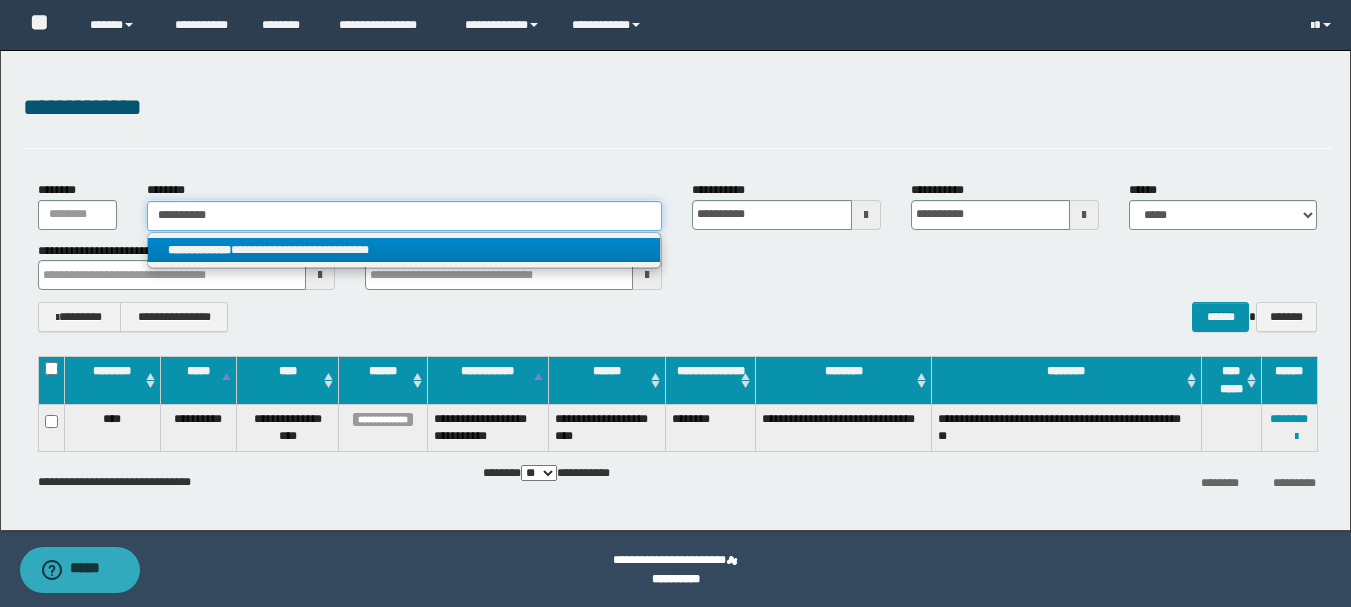 type 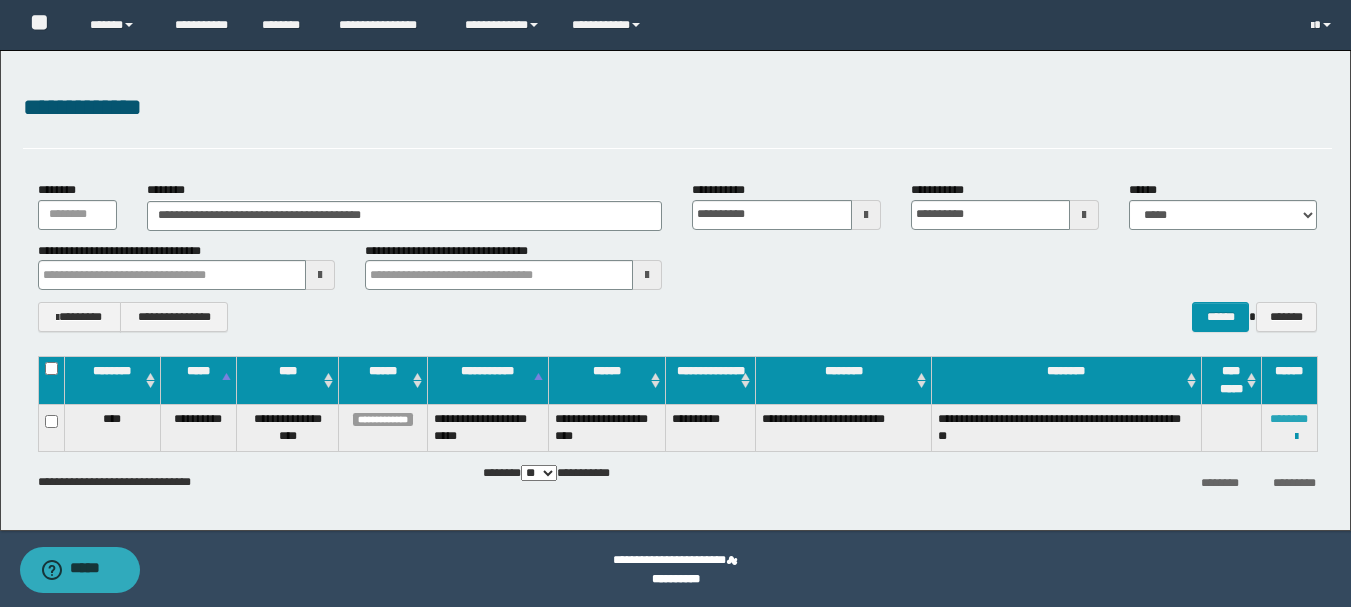 click on "********" at bounding box center (1289, 419) 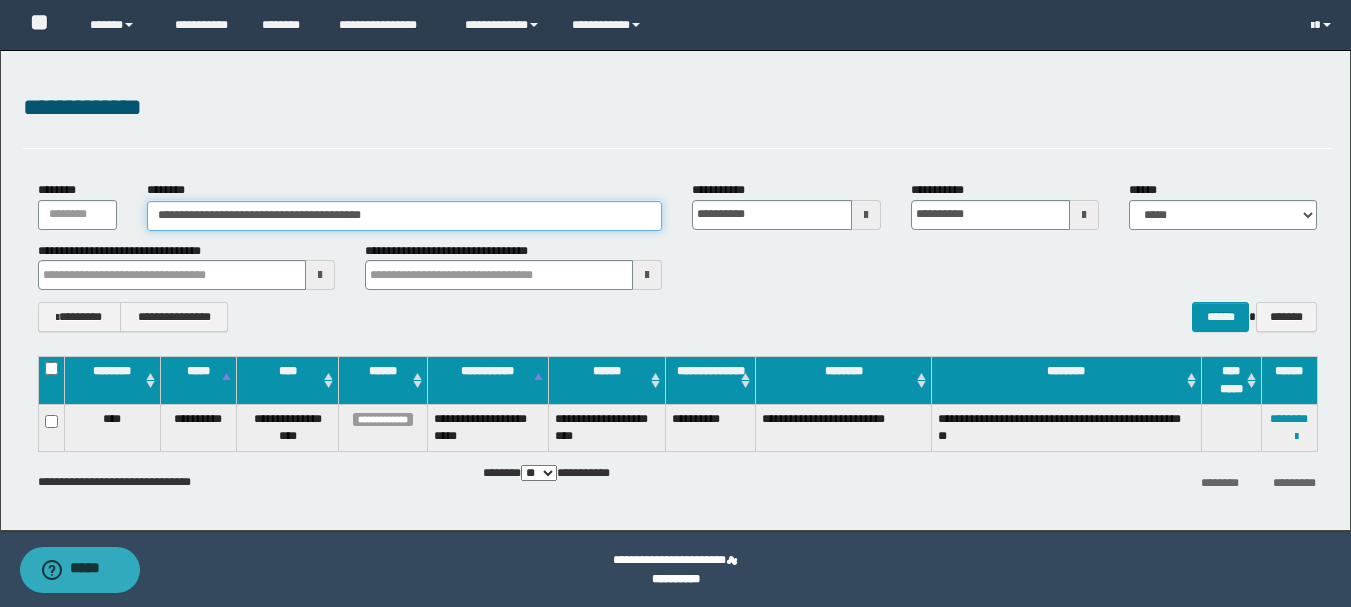 drag, startPoint x: 417, startPoint y: 219, endPoint x: 81, endPoint y: 195, distance: 336.85605 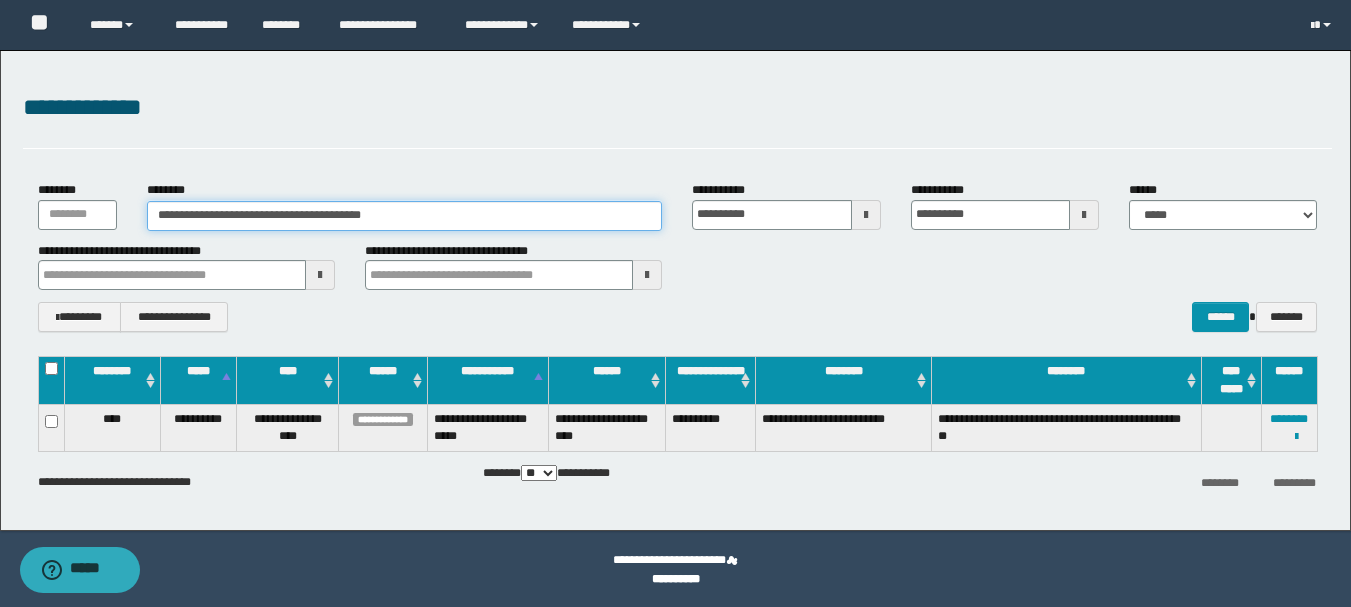 paste 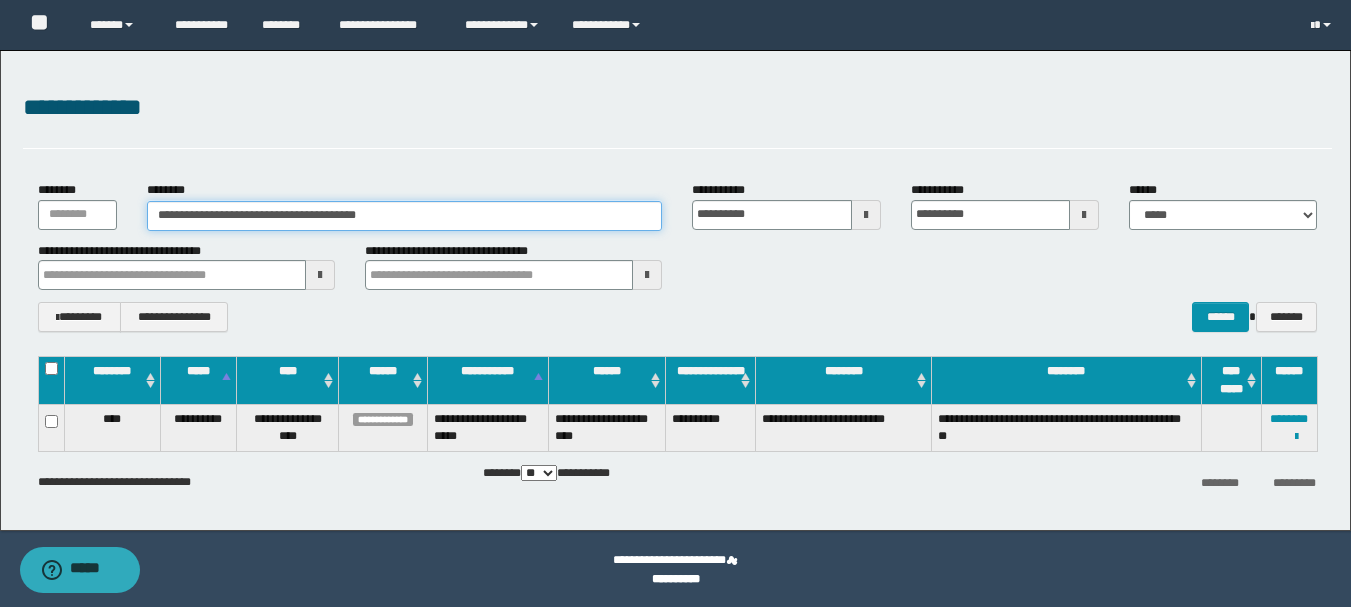 click on "**********" at bounding box center [405, 216] 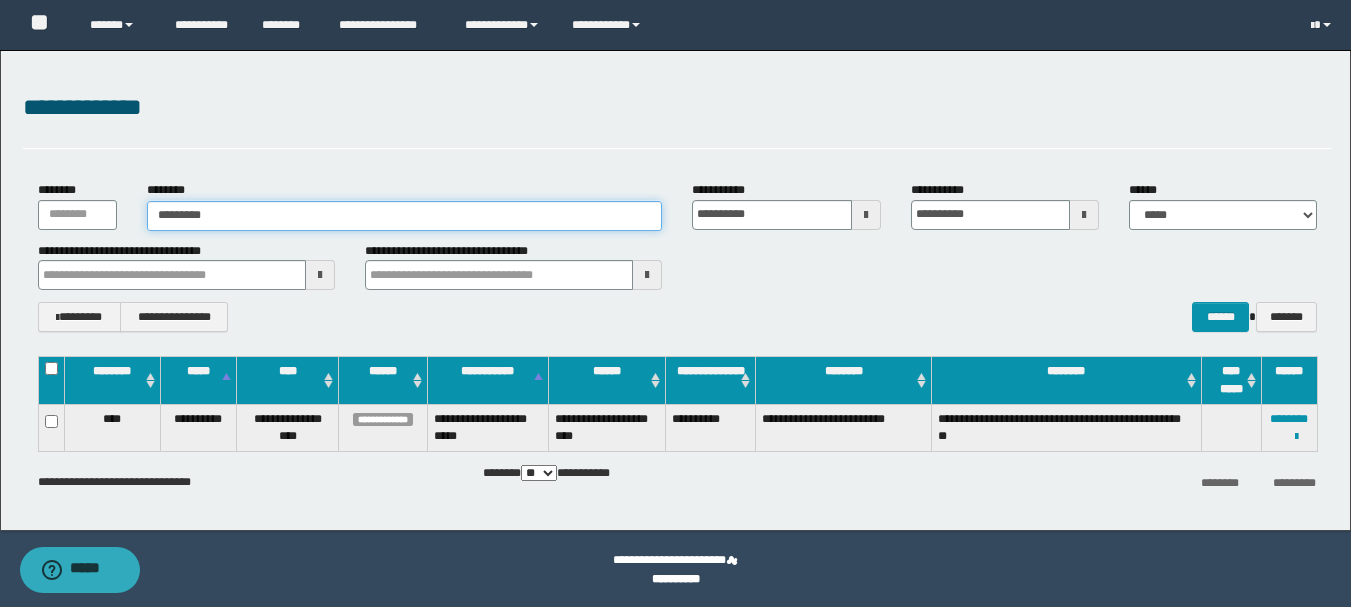 type on "********" 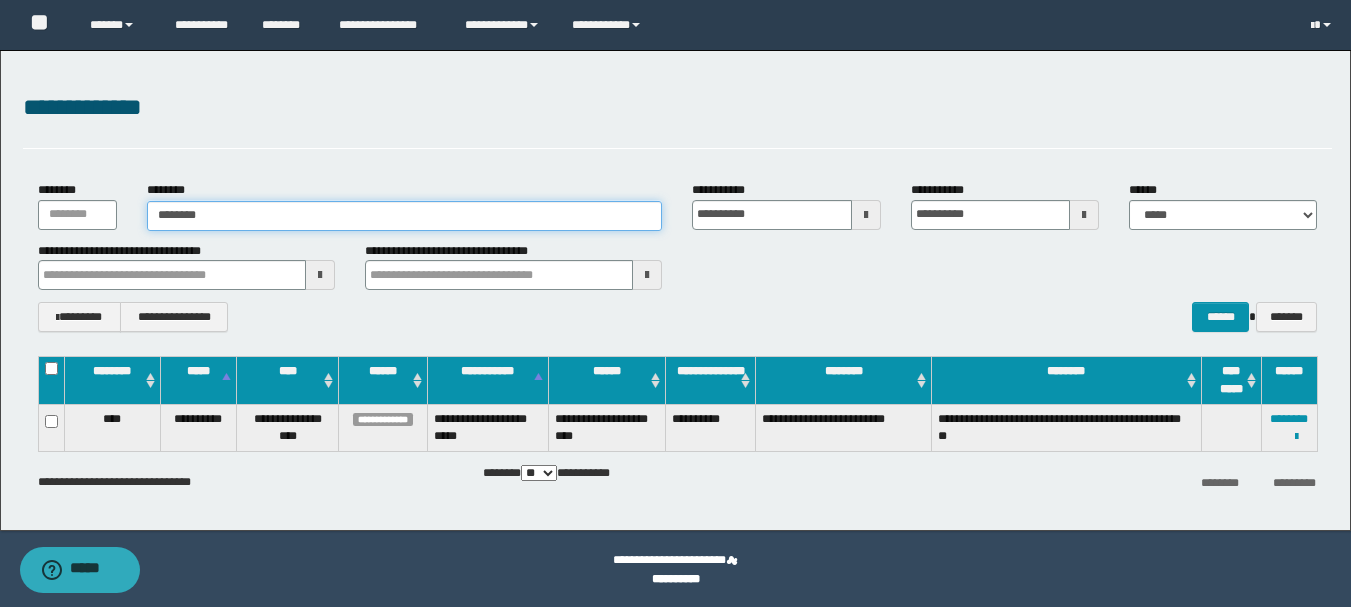 type on "********" 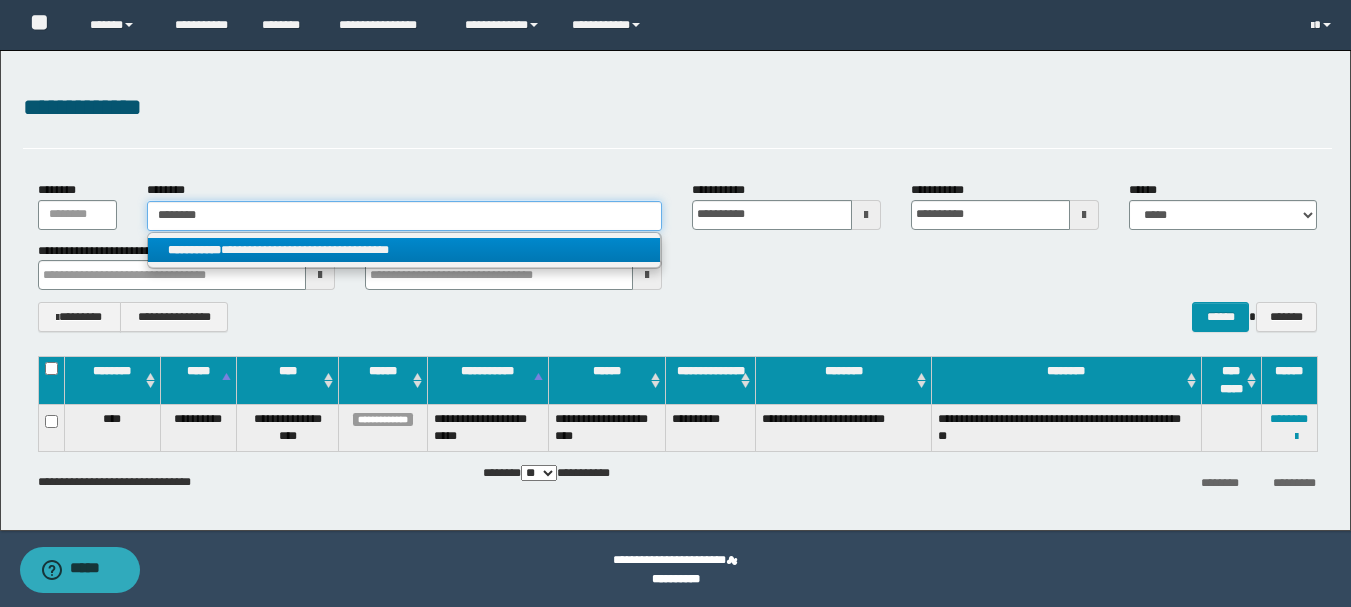 type on "********" 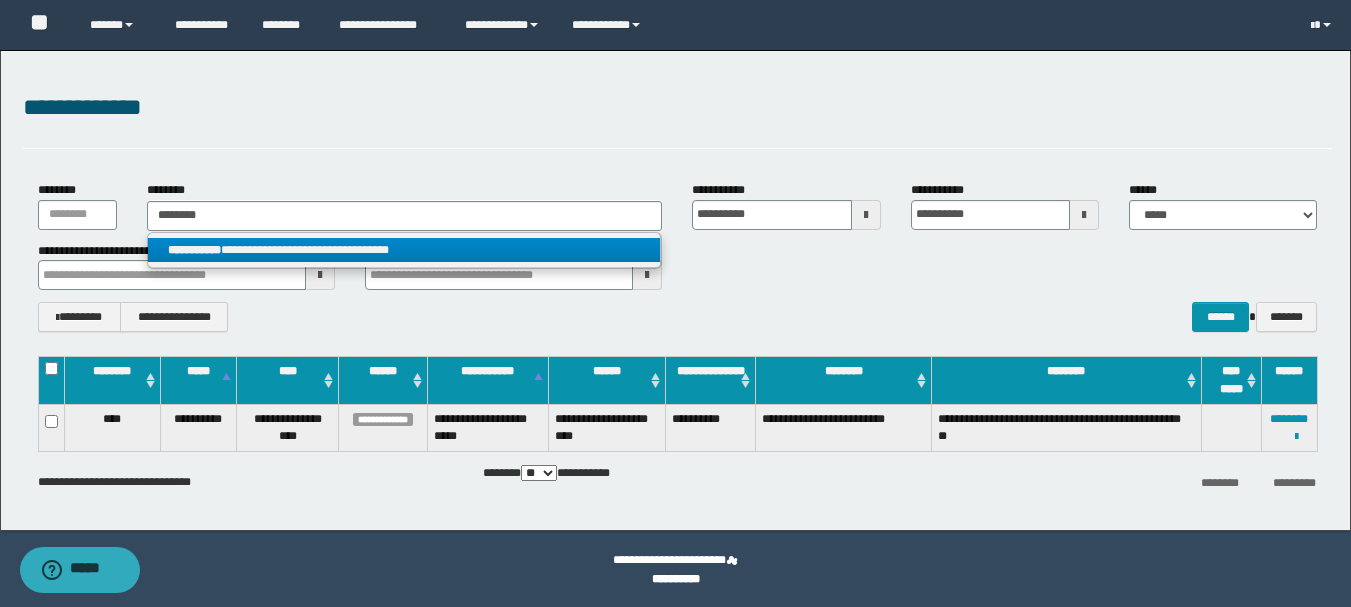 click on "**********" at bounding box center (404, 250) 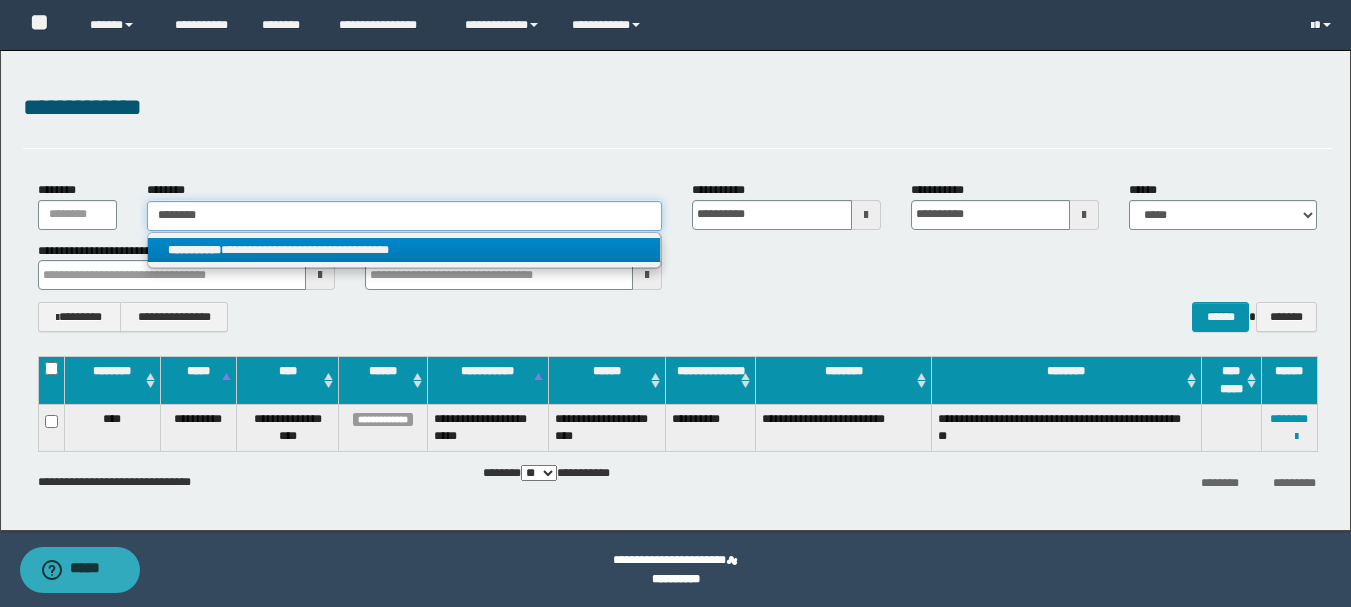 type 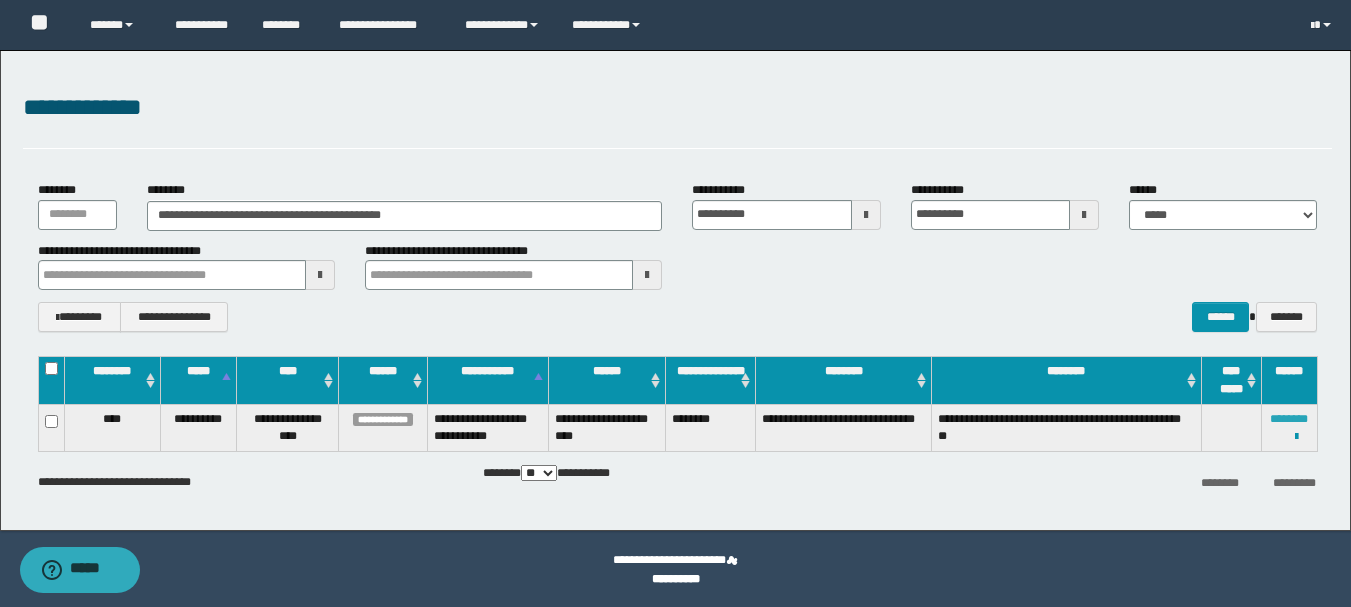 click on "********" at bounding box center [1289, 419] 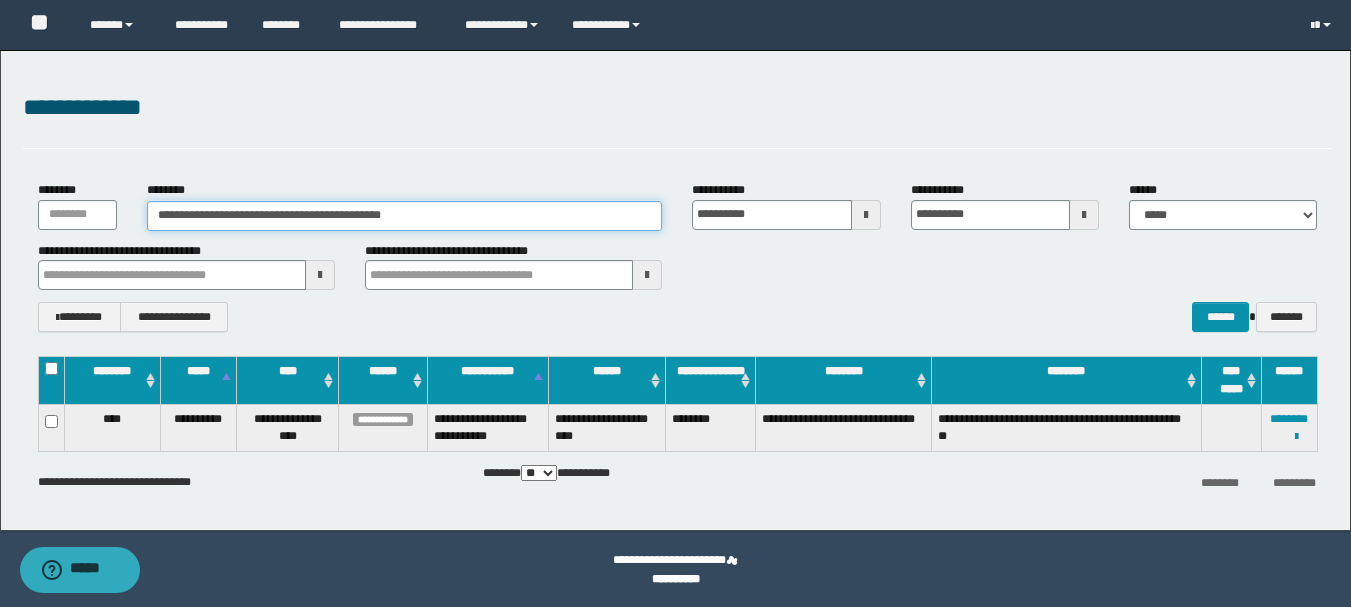 drag, startPoint x: 434, startPoint y: 213, endPoint x: 117, endPoint y: 221, distance: 317.10092 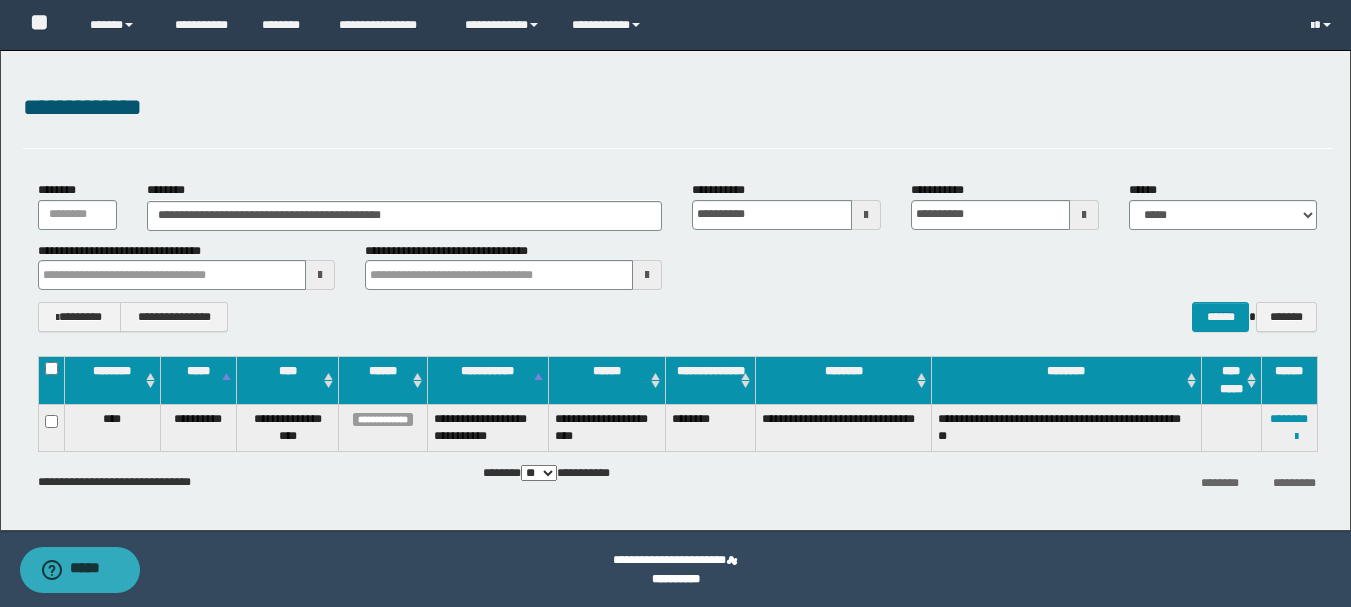 drag, startPoint x: 218, startPoint y: 210, endPoint x: 801, endPoint y: 126, distance: 589.0204 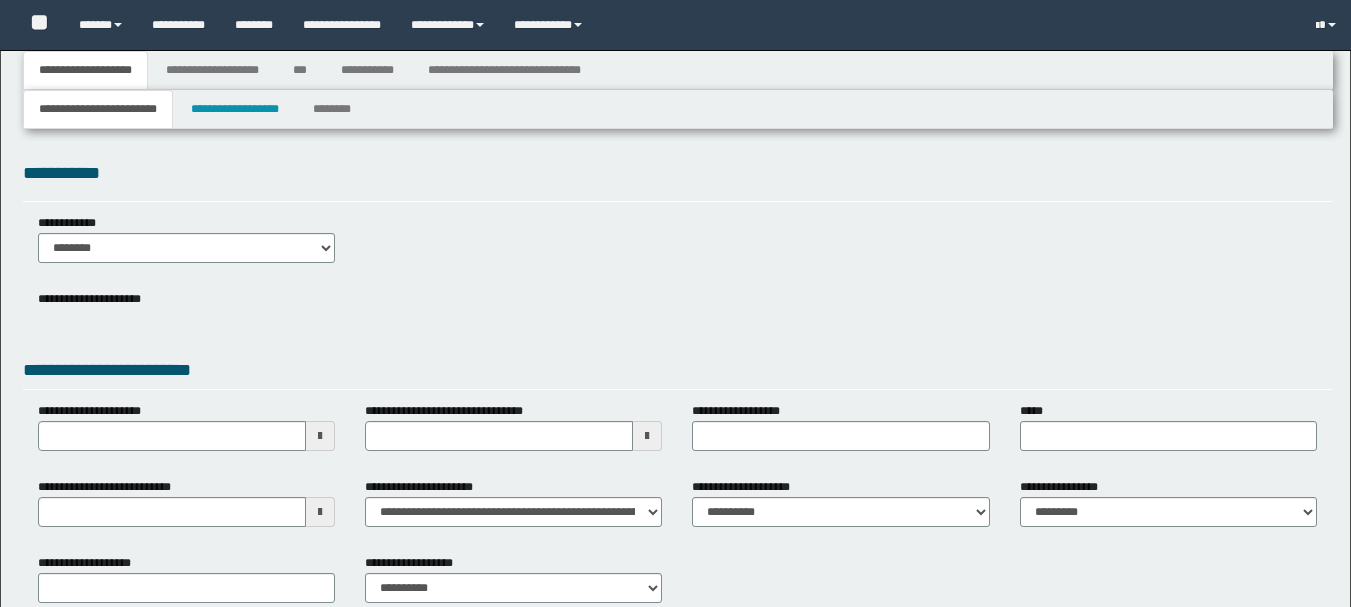 type 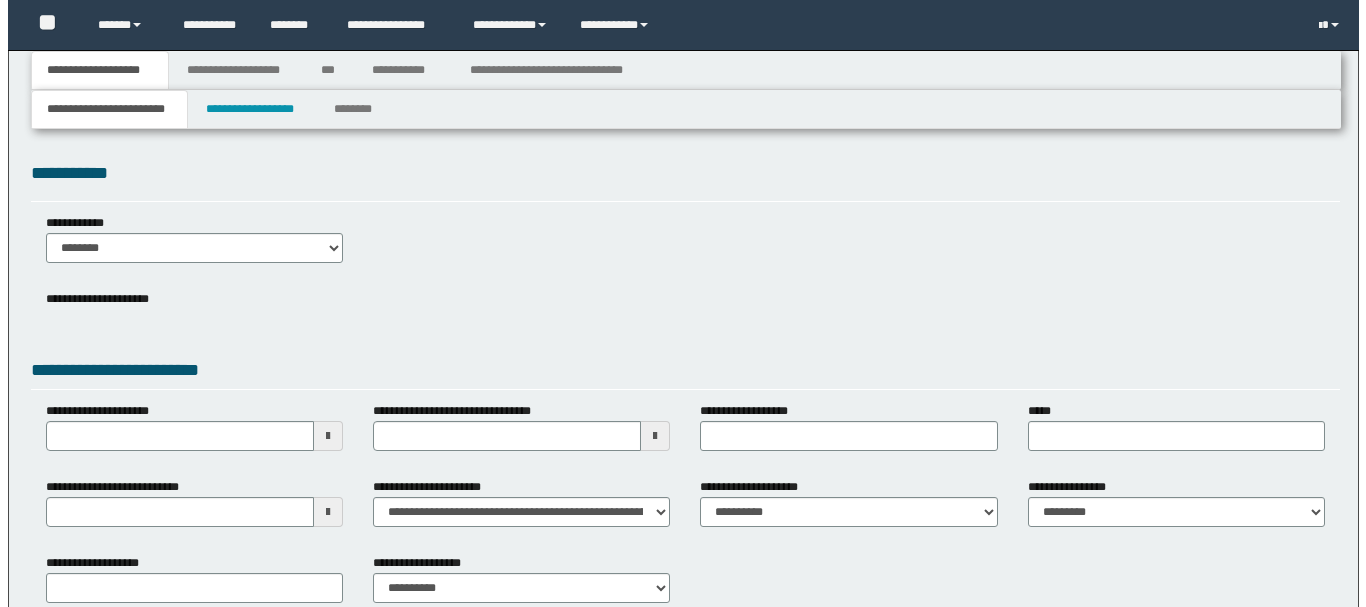 scroll, scrollTop: 0, scrollLeft: 0, axis: both 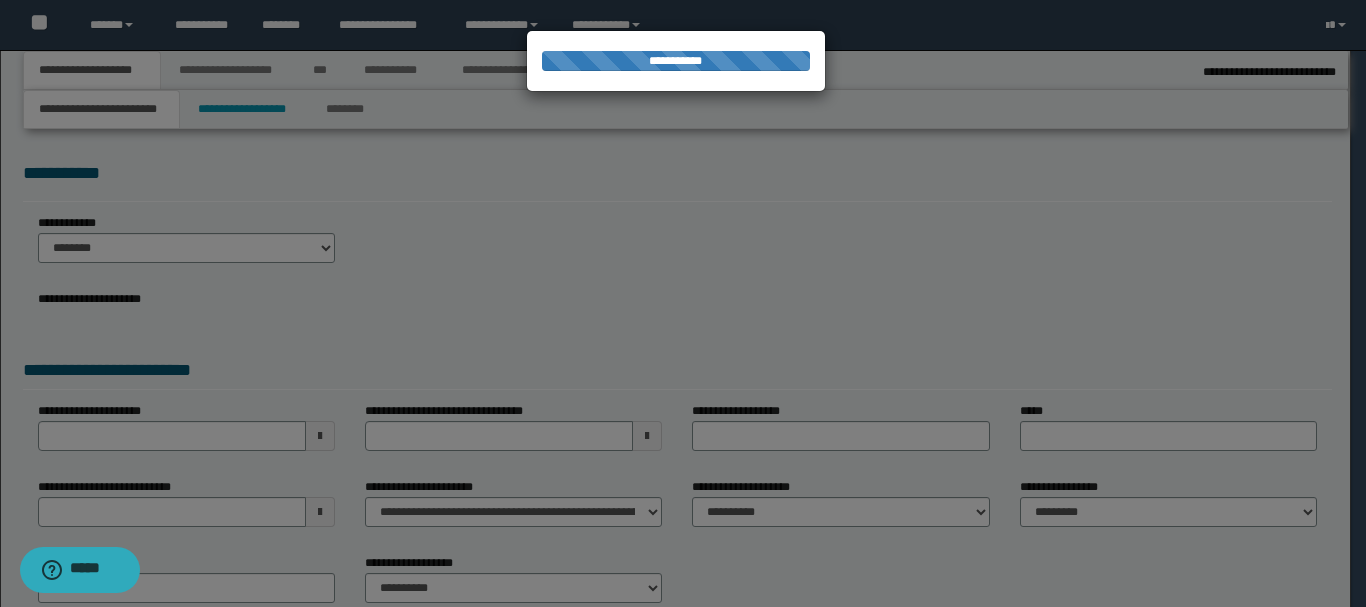 type on "**********" 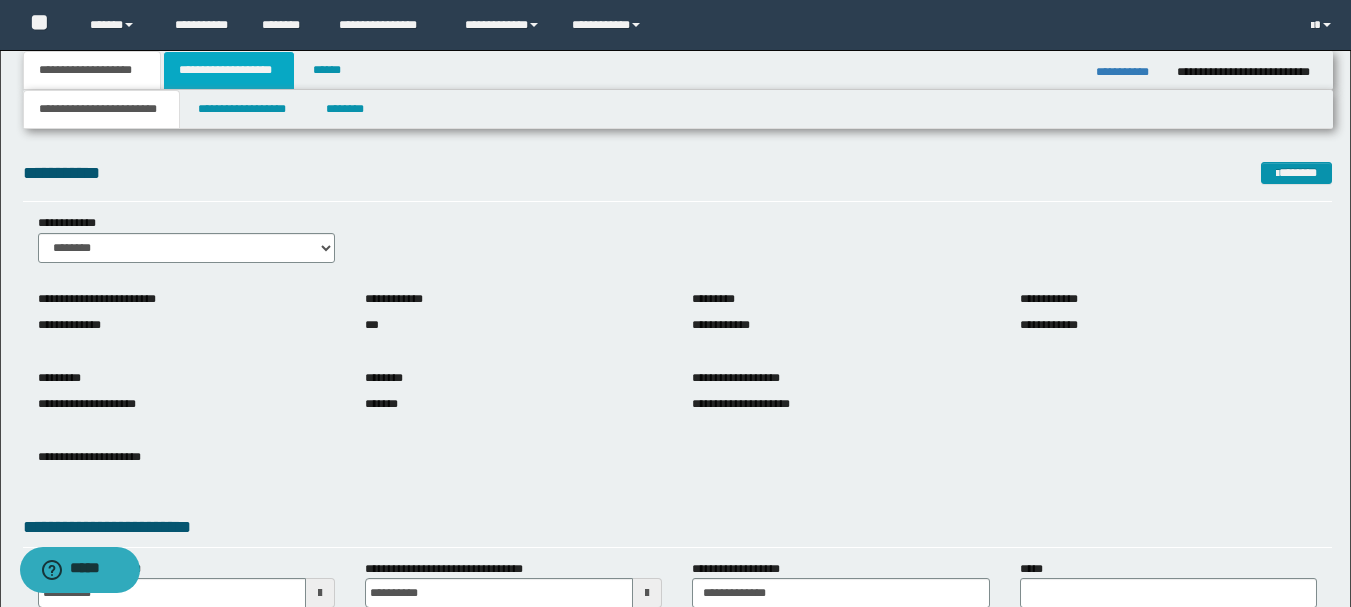 click on "**********" at bounding box center (229, 70) 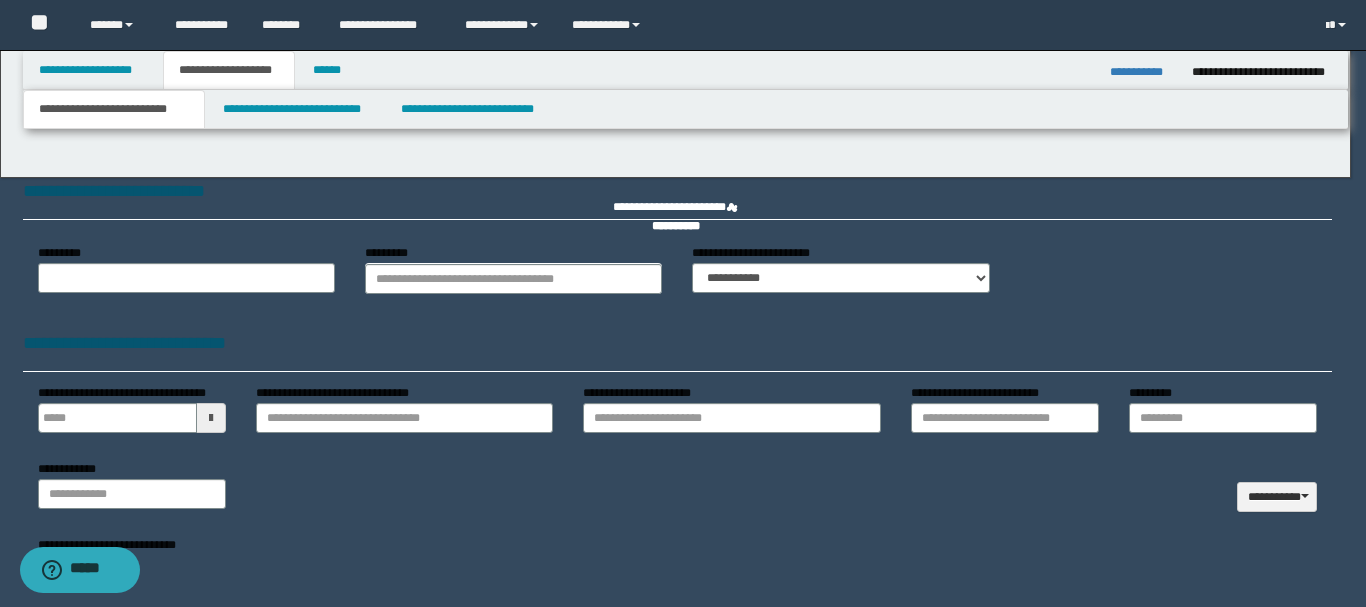 type 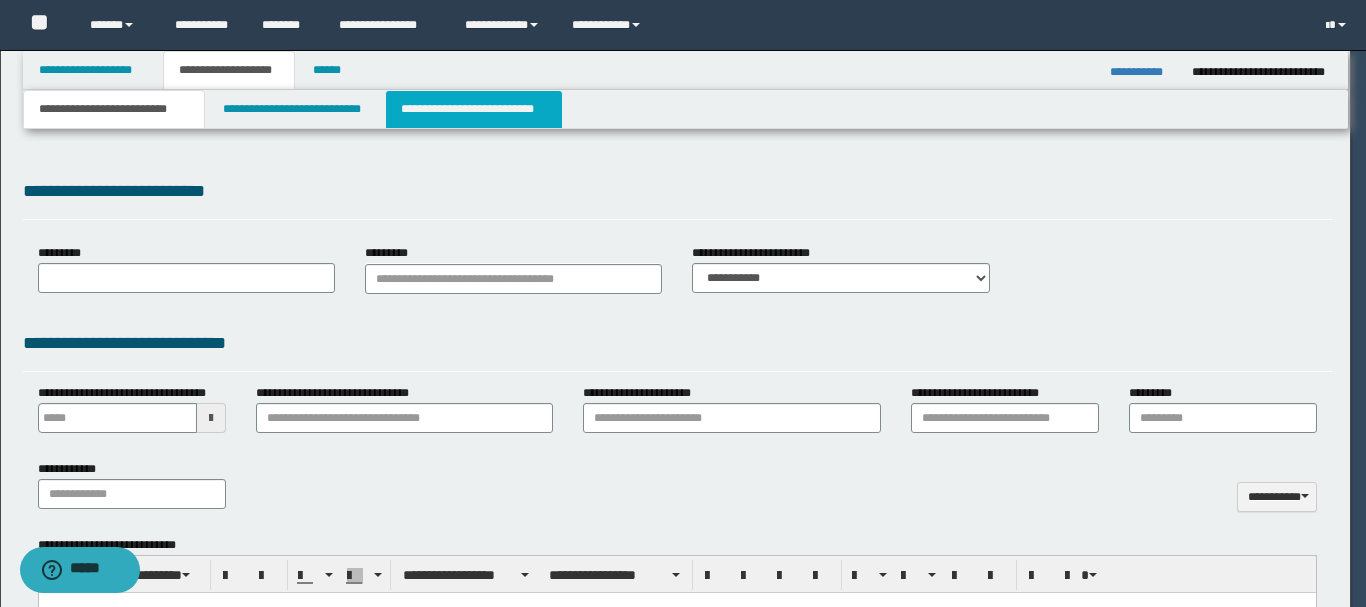 select on "*" 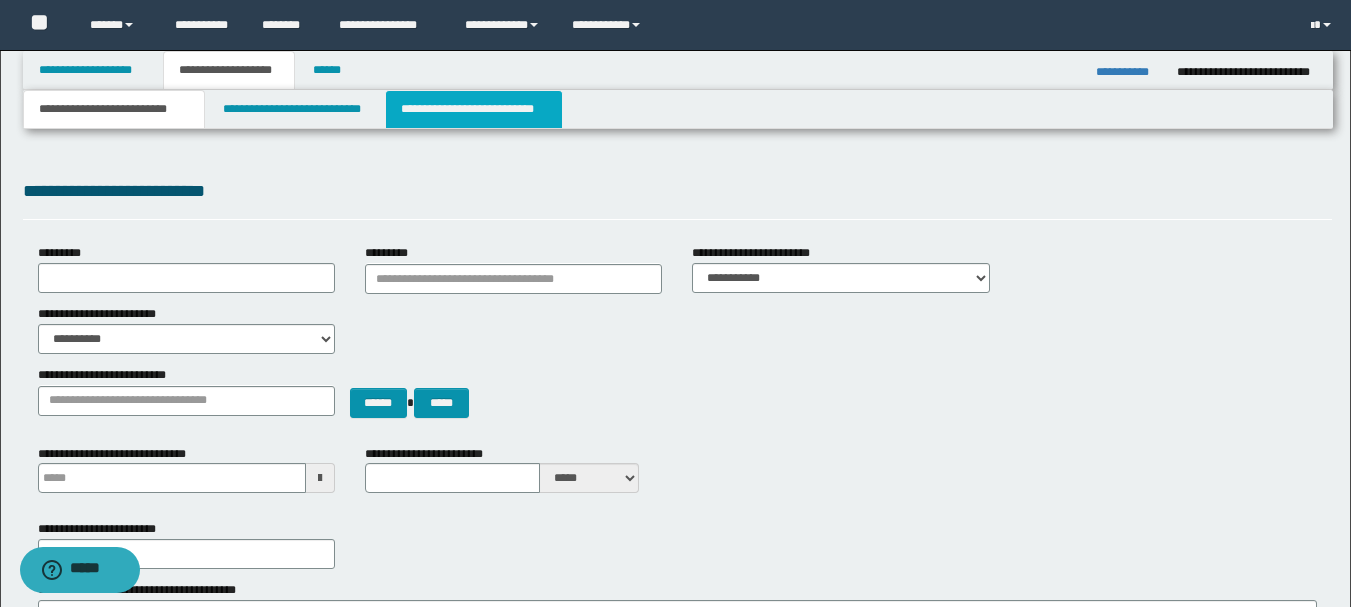 click on "**********" at bounding box center [474, 109] 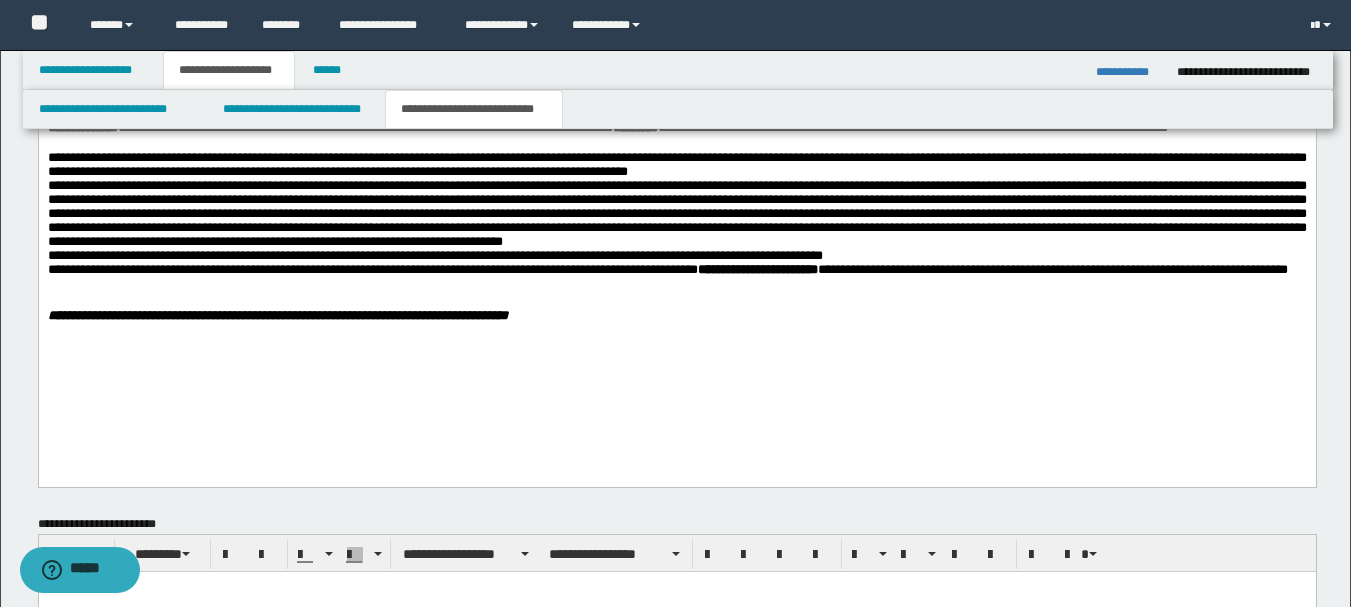 scroll, scrollTop: 900, scrollLeft: 0, axis: vertical 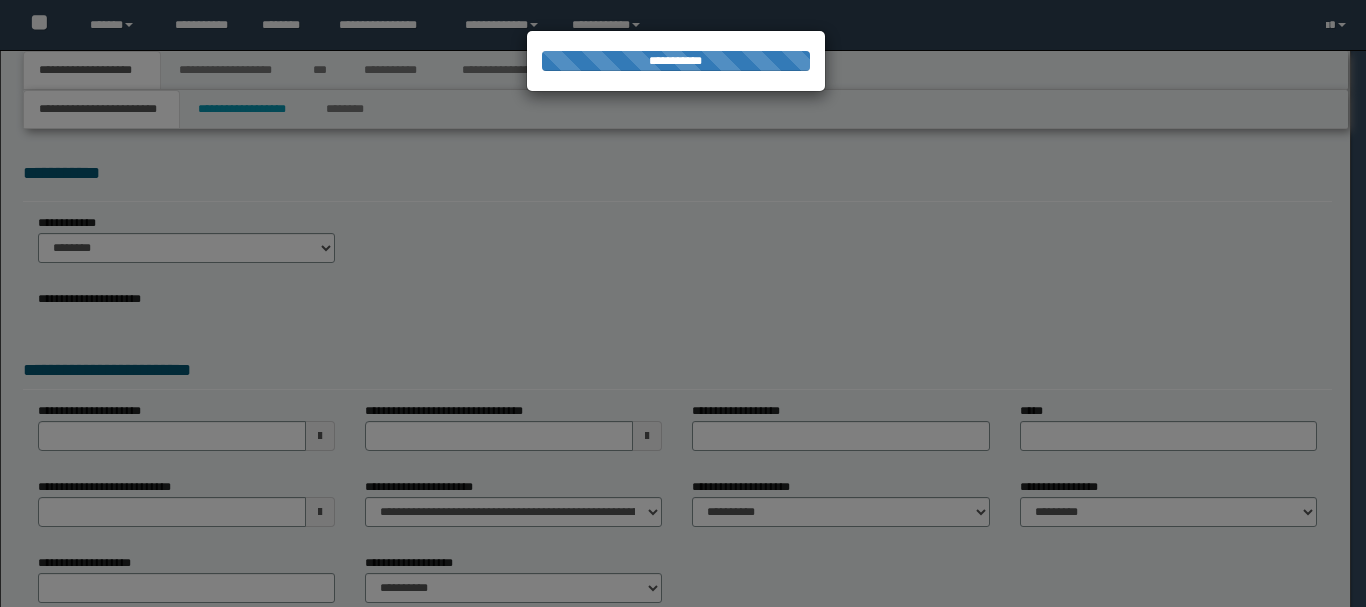 type on "********" 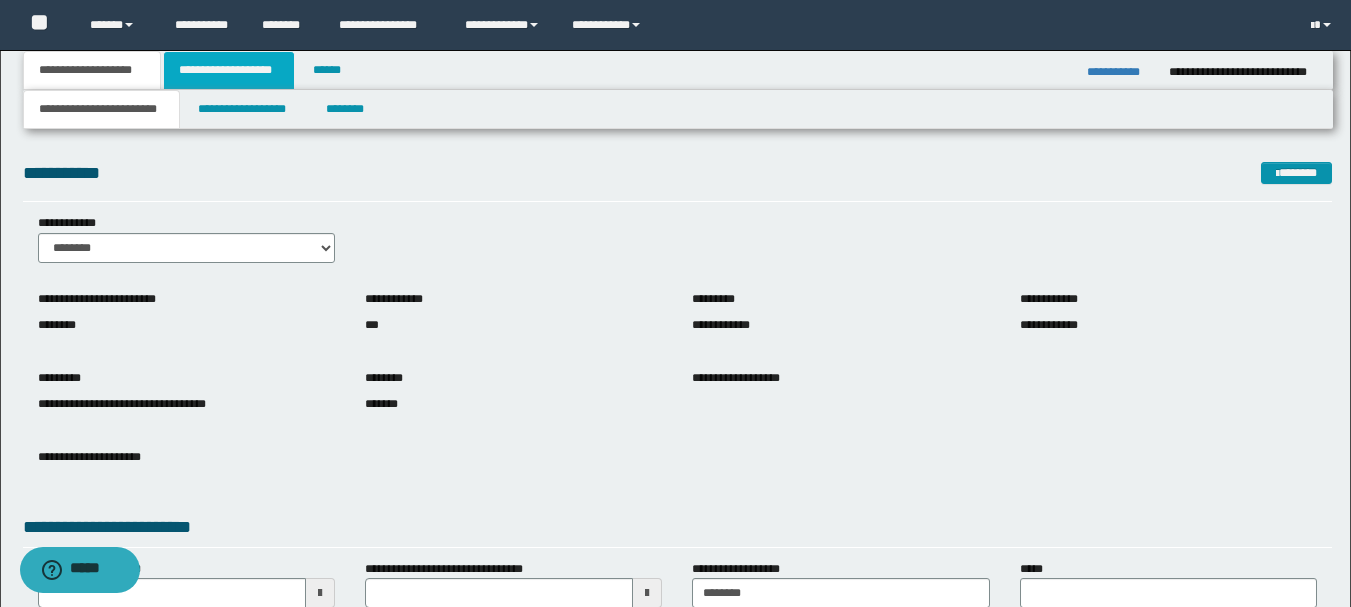click on "**********" at bounding box center [229, 70] 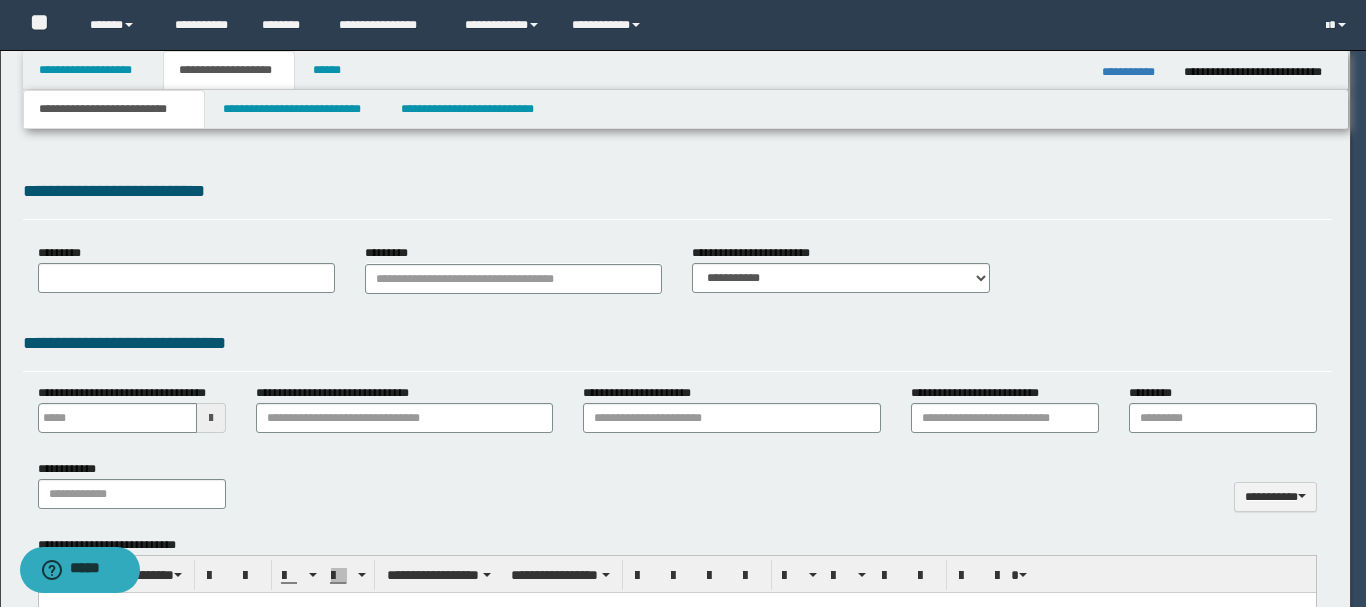 type 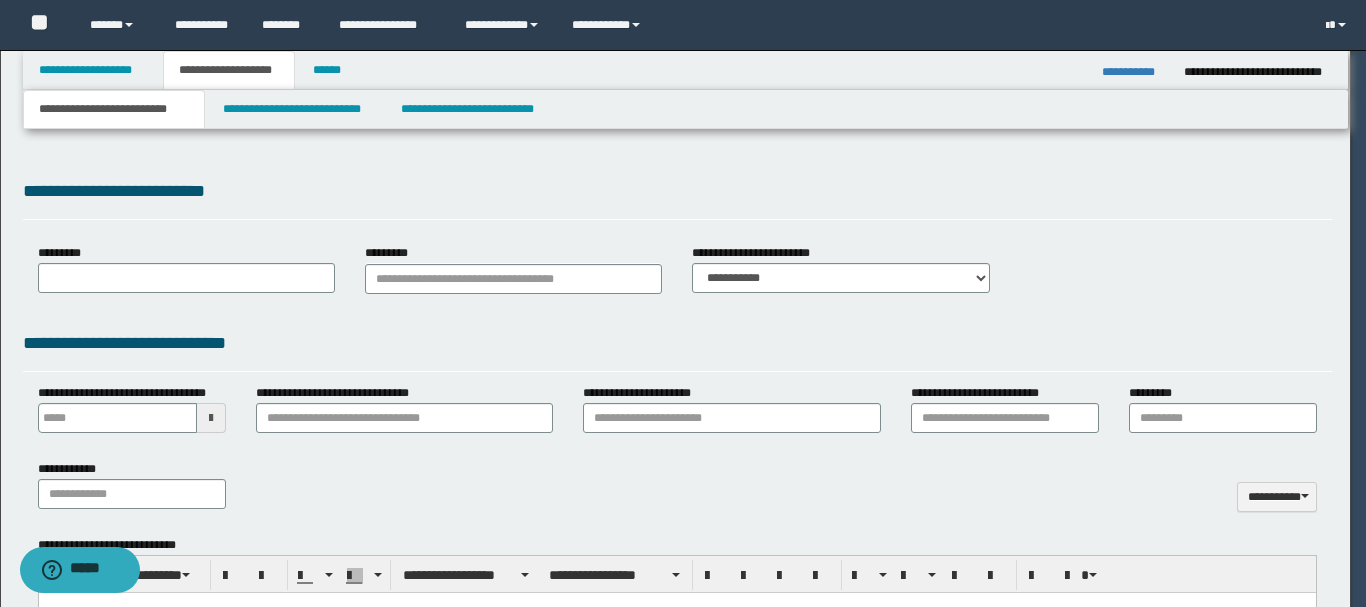 scroll, scrollTop: 0, scrollLeft: 0, axis: both 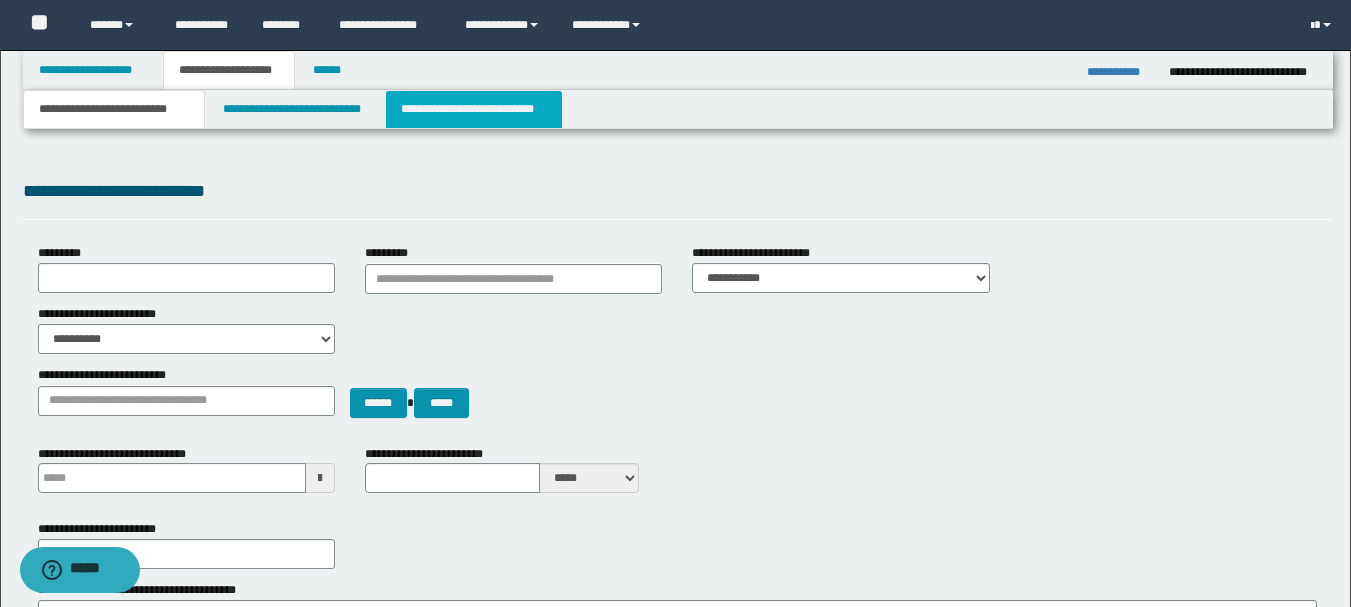 click on "**********" at bounding box center (474, 109) 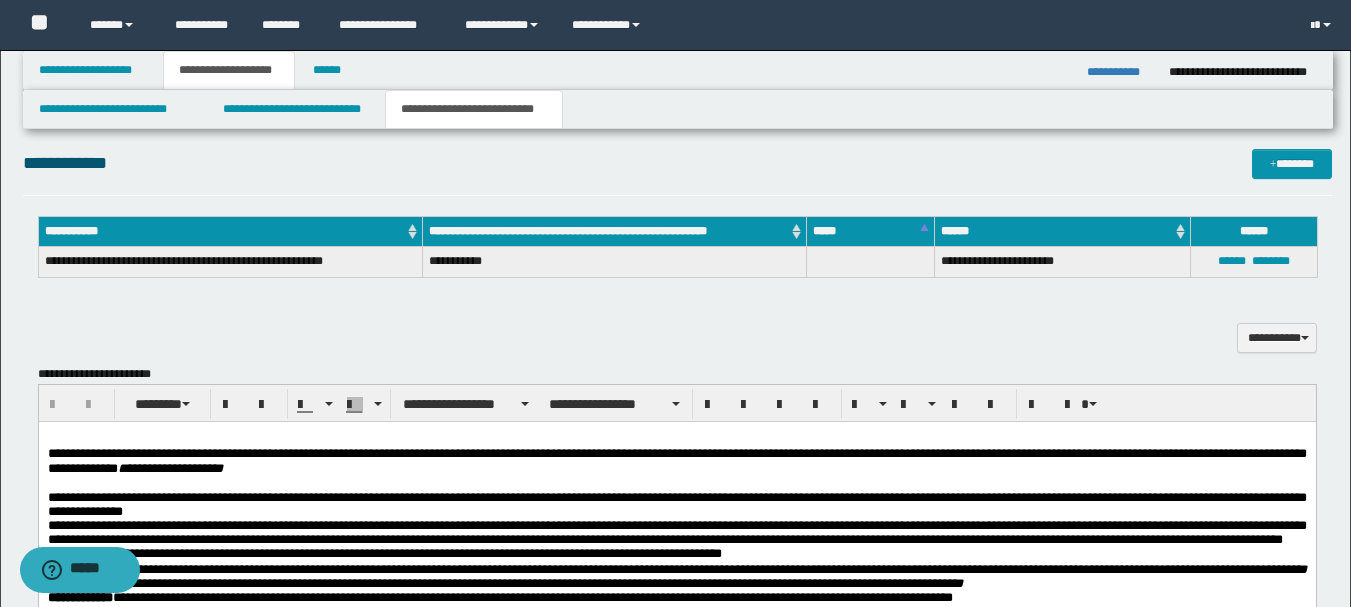 scroll, scrollTop: 800, scrollLeft: 0, axis: vertical 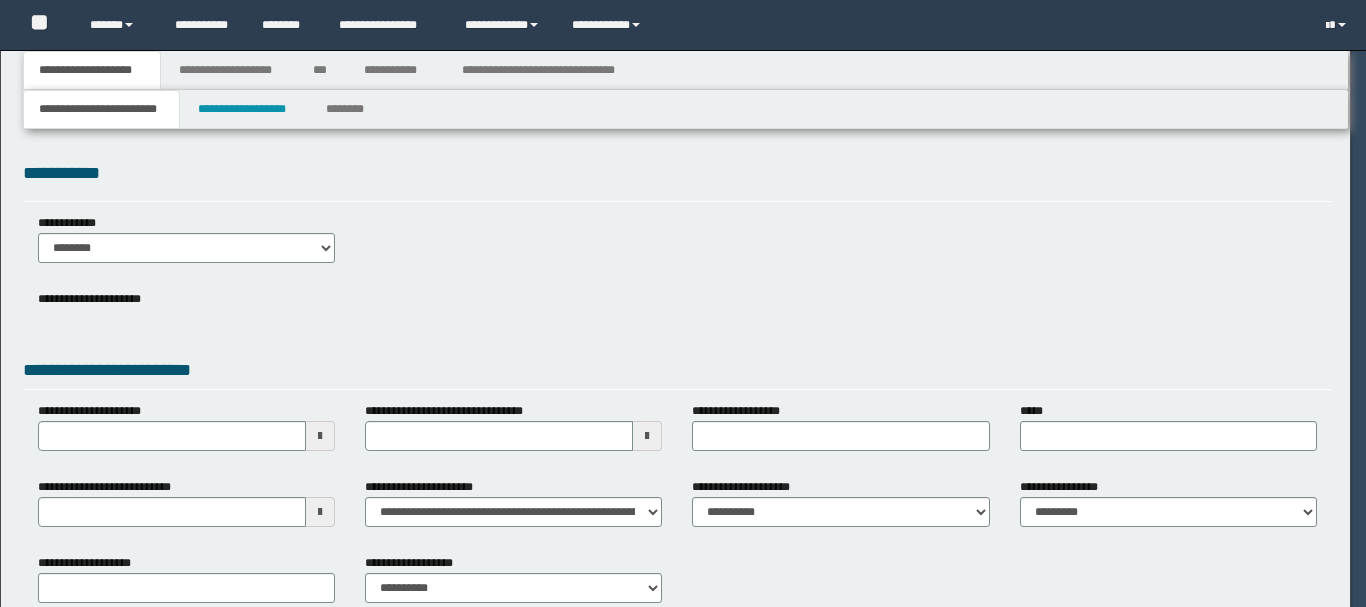 type on "********" 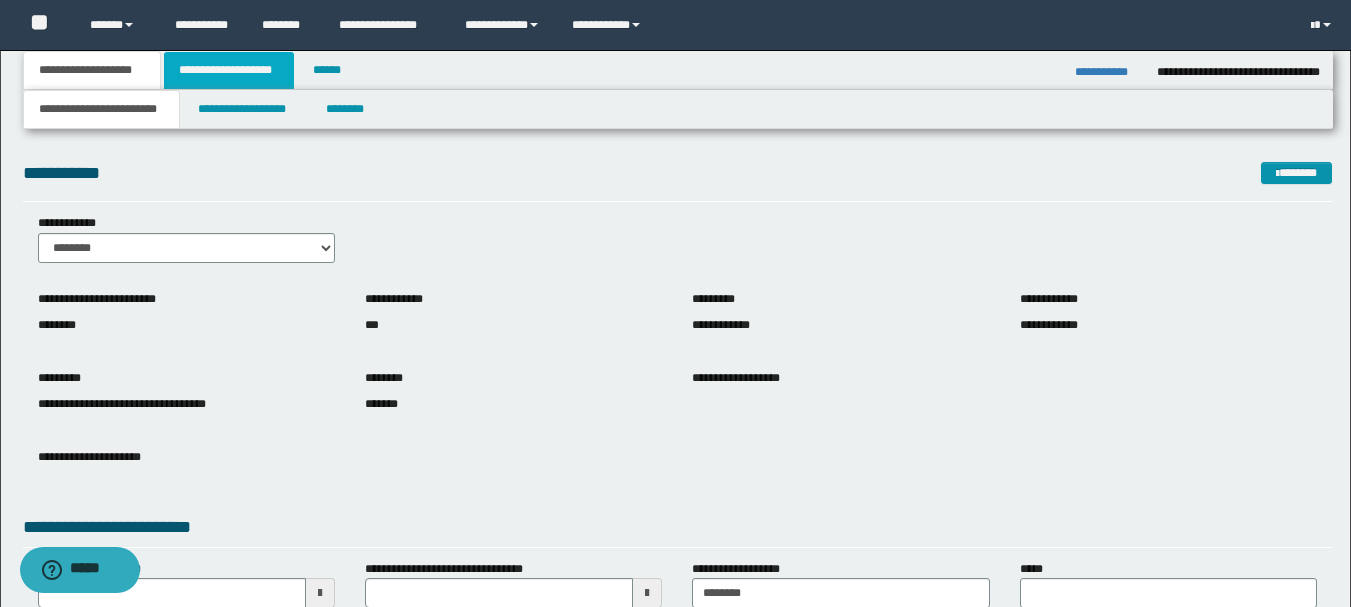 click on "**********" at bounding box center (229, 70) 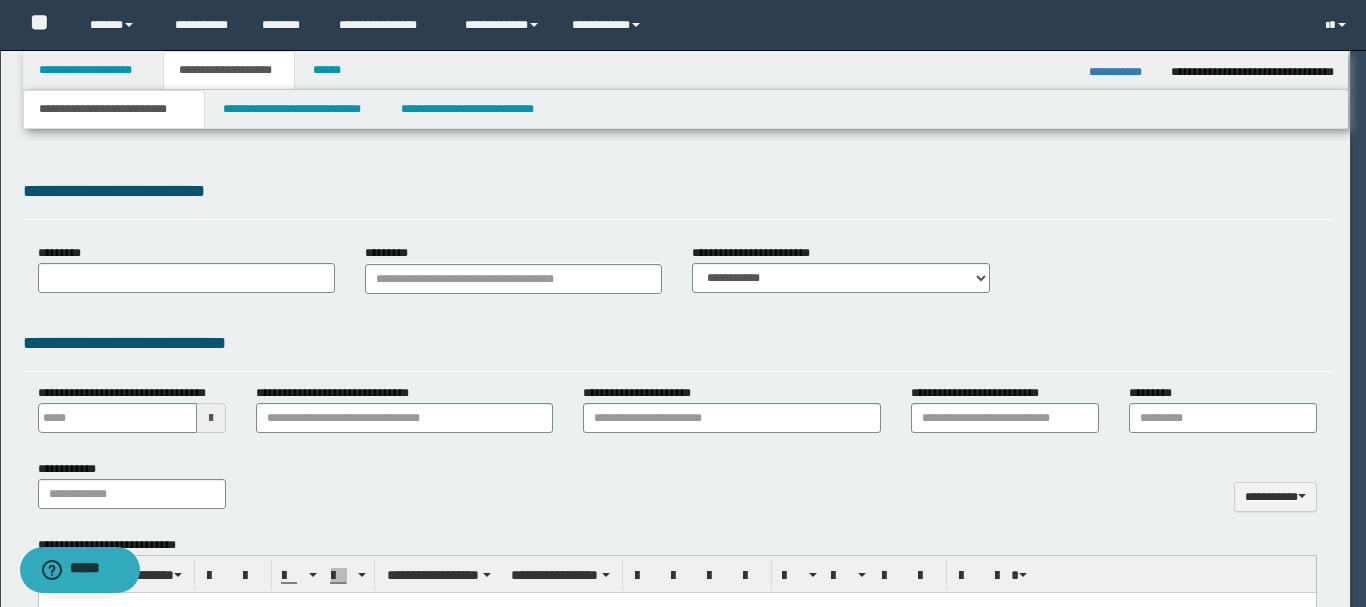 type 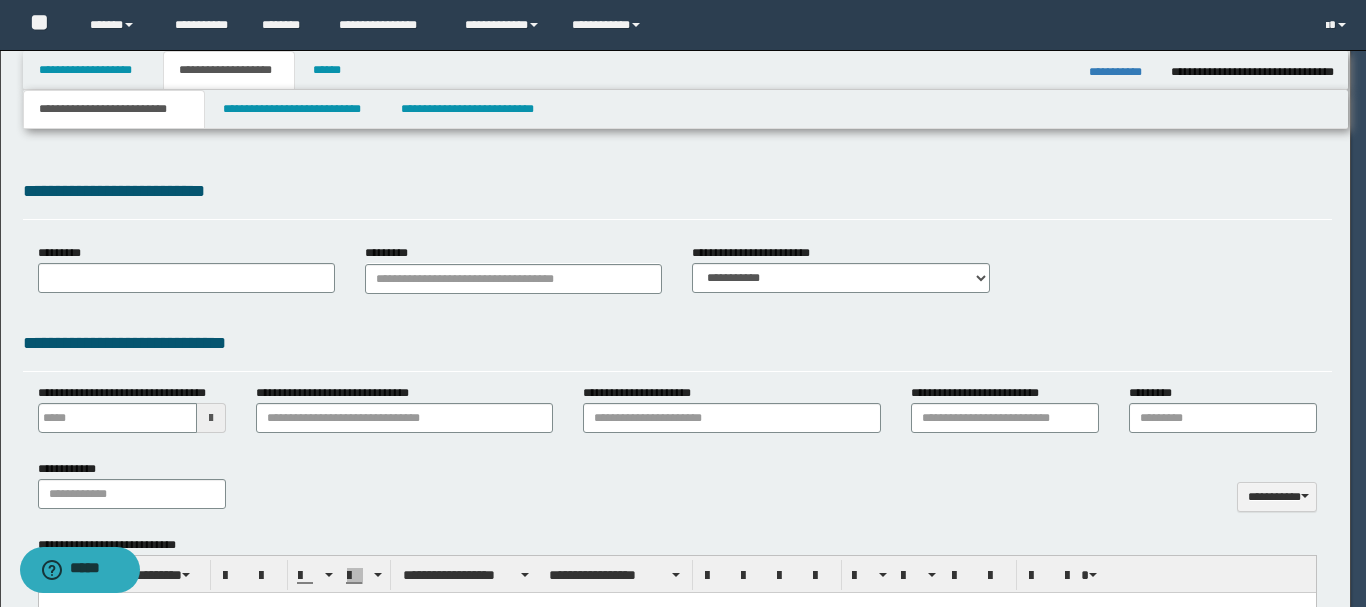 scroll, scrollTop: 0, scrollLeft: 0, axis: both 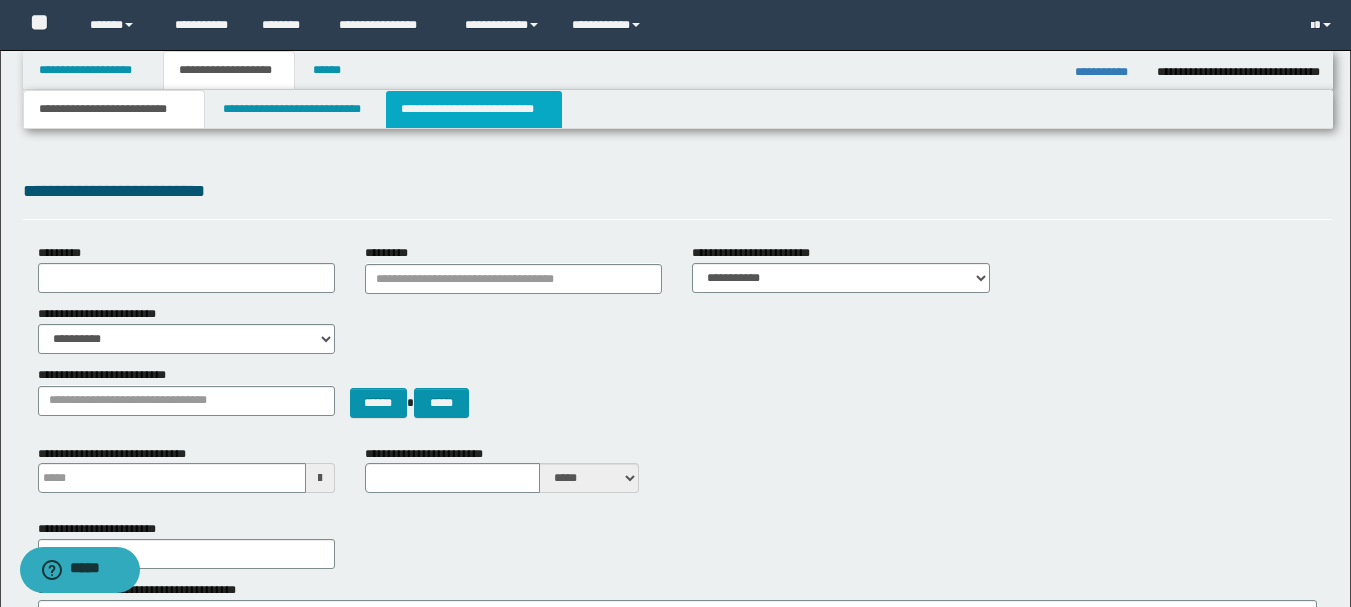 click on "**********" at bounding box center (474, 109) 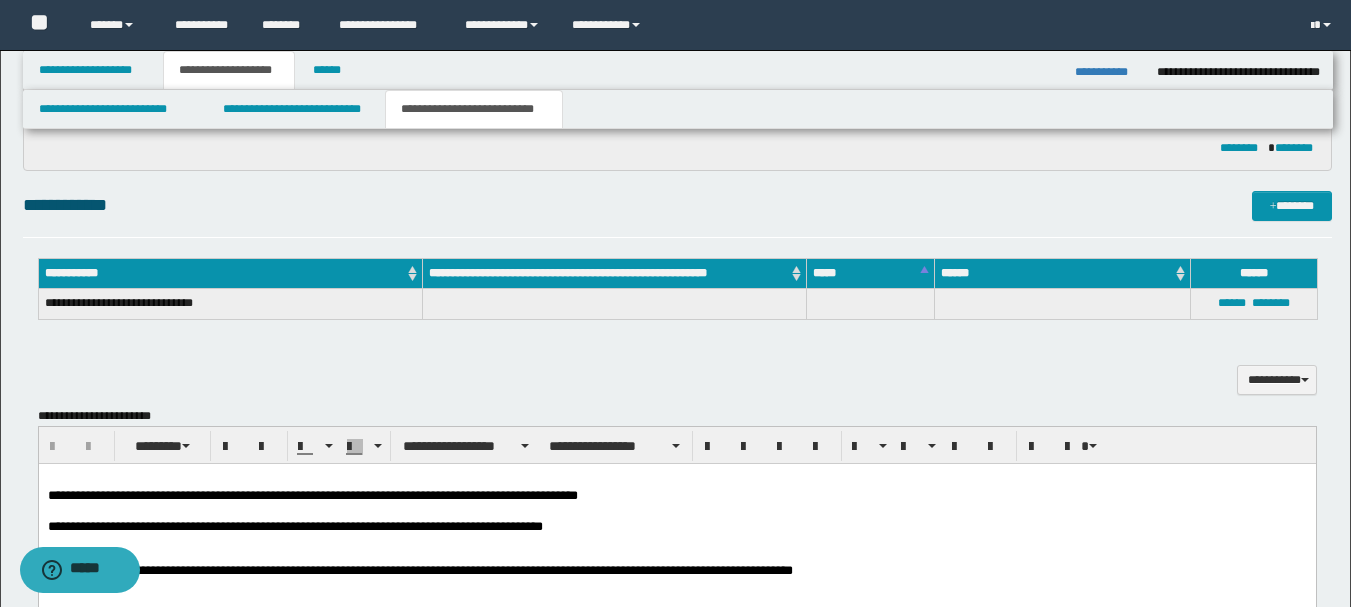 scroll, scrollTop: 600, scrollLeft: 0, axis: vertical 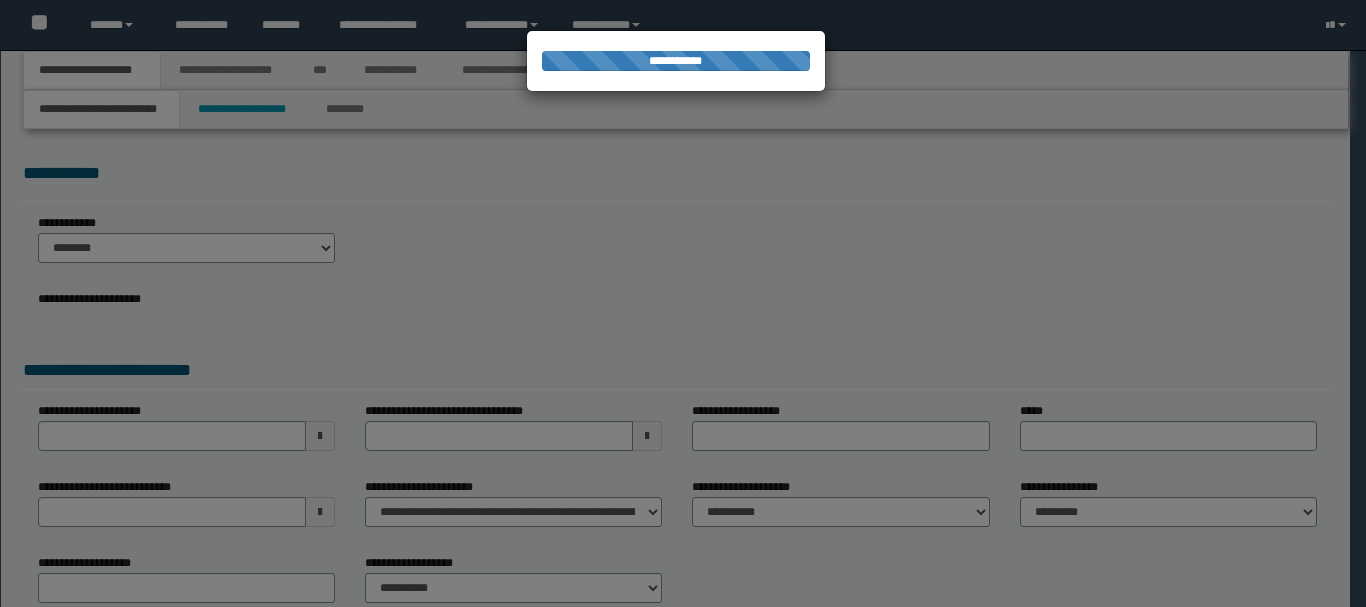 type on "**********" 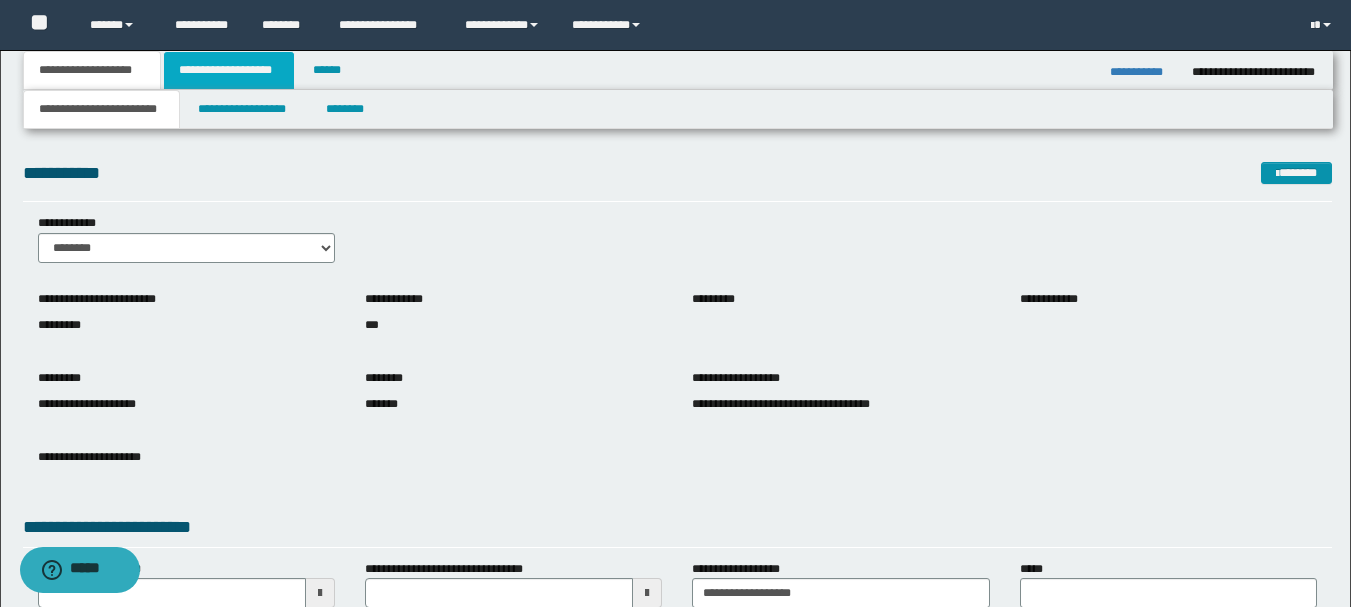 click on "**********" at bounding box center [229, 70] 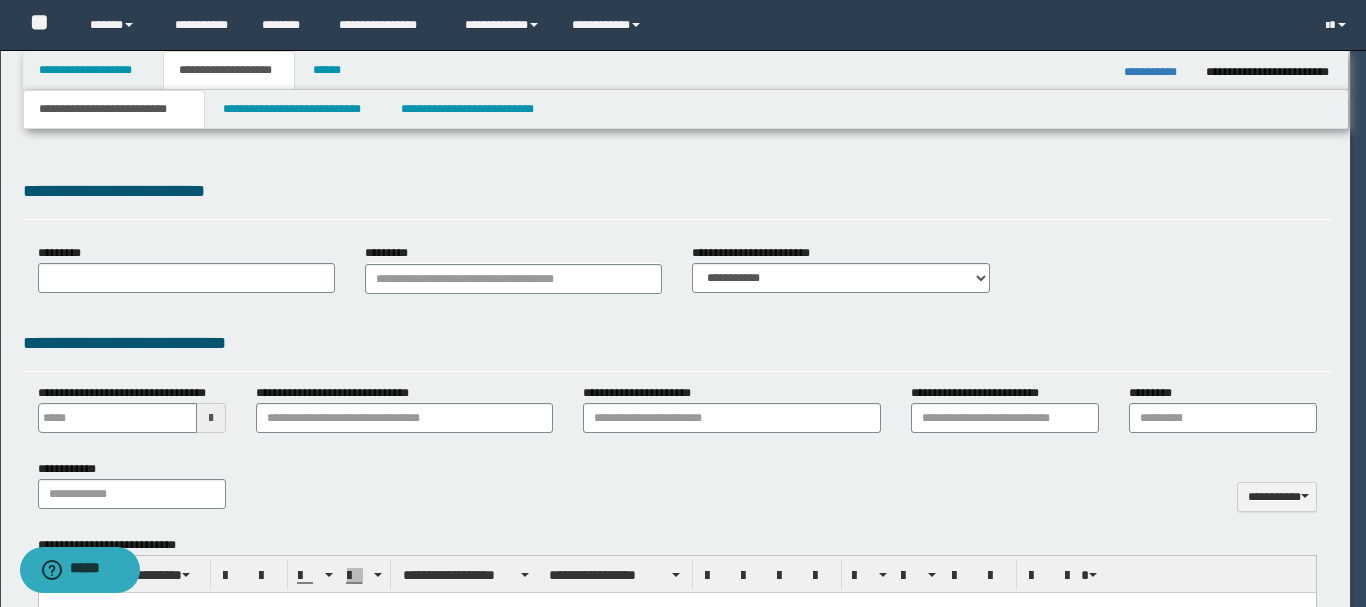 type 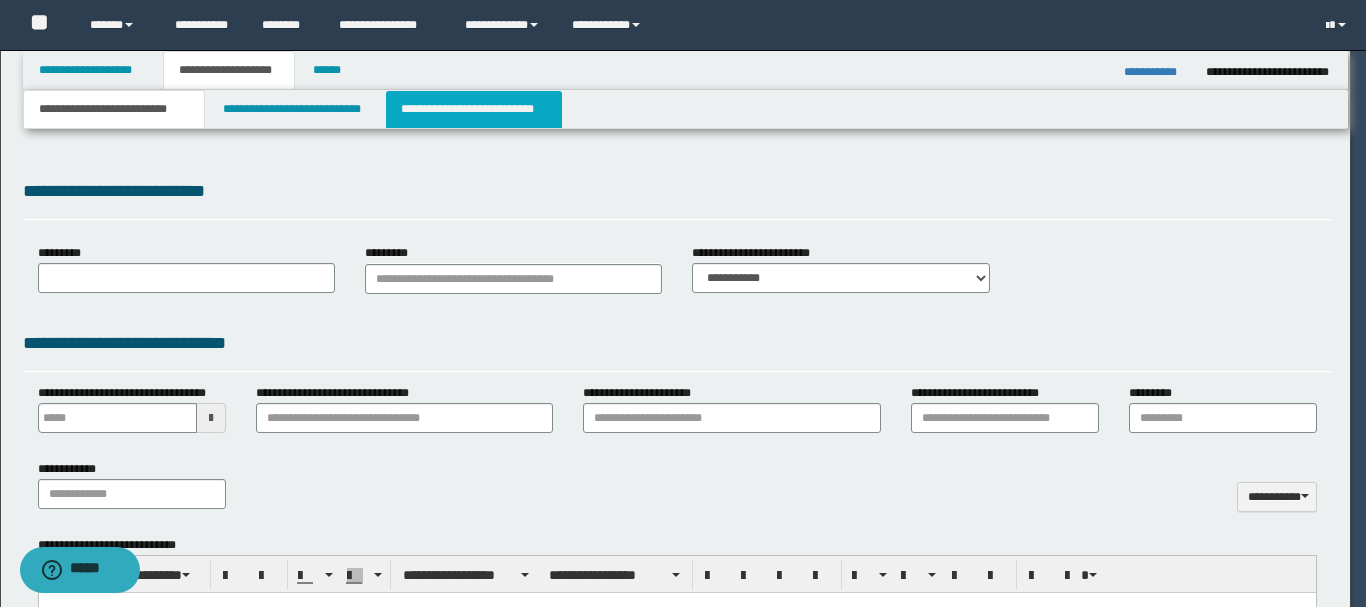 scroll, scrollTop: 0, scrollLeft: 0, axis: both 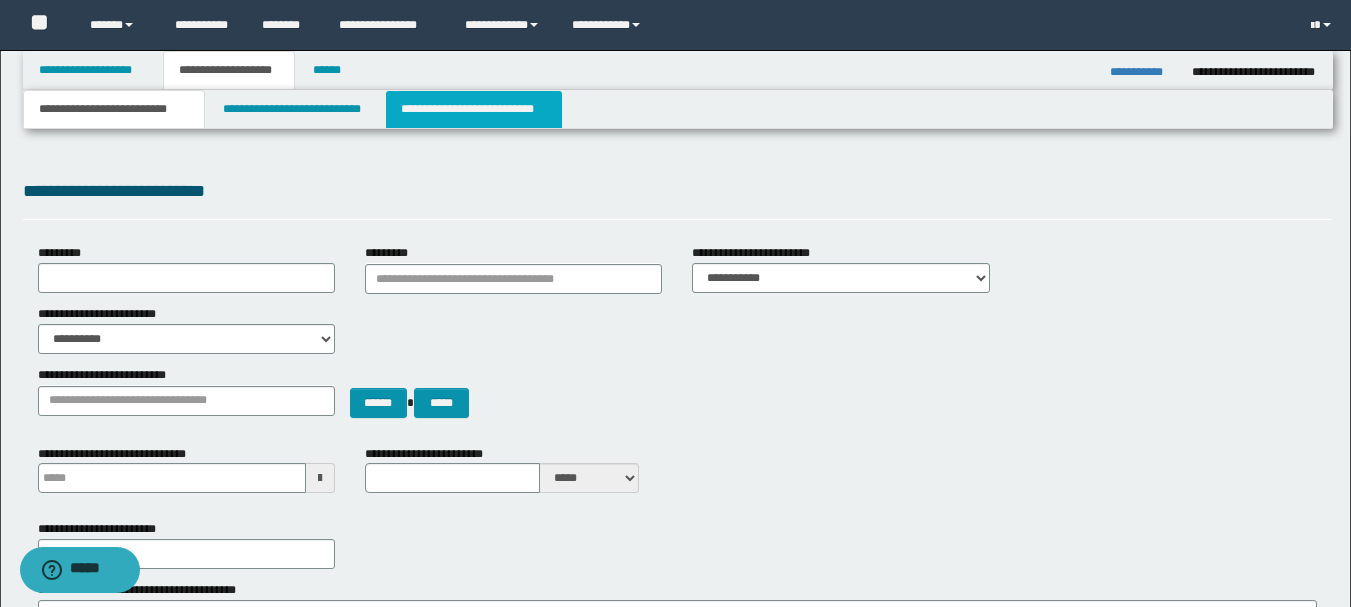 click on "**********" at bounding box center [474, 109] 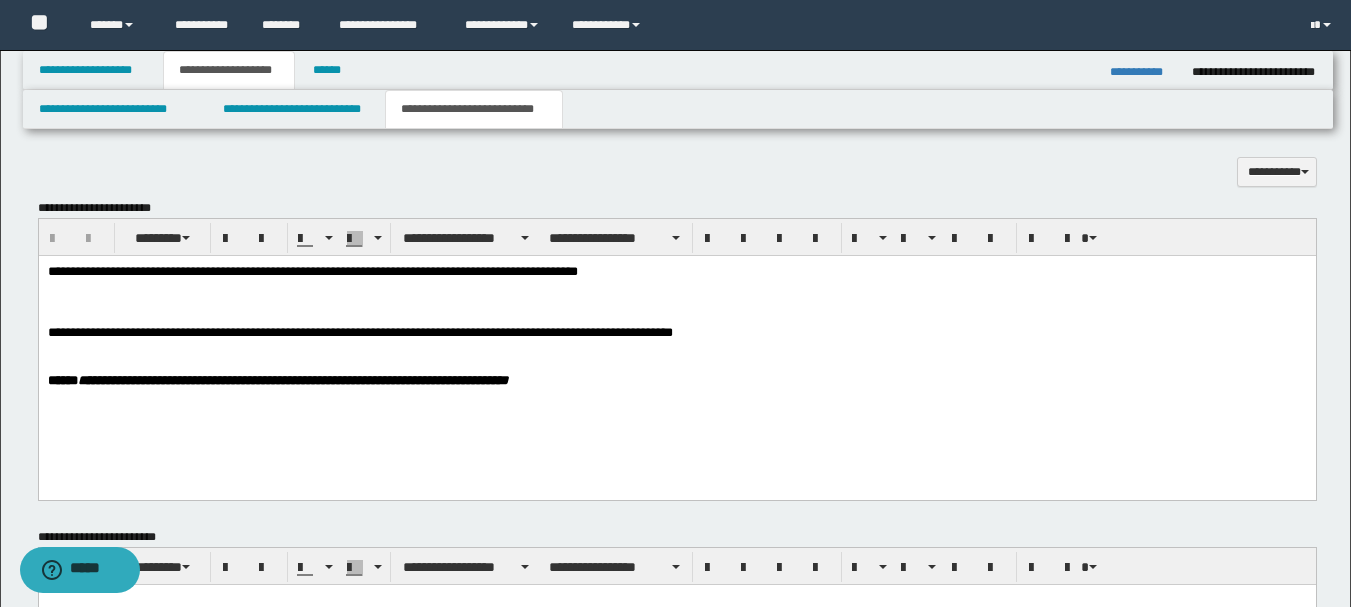 scroll, scrollTop: 600, scrollLeft: 0, axis: vertical 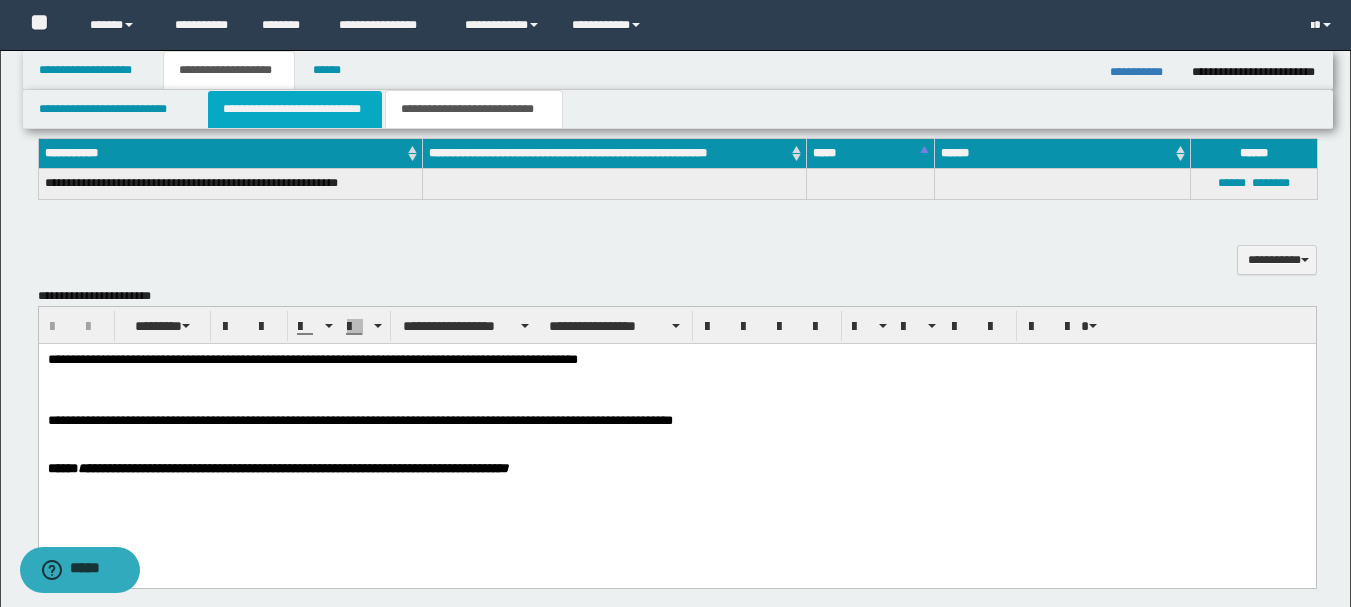 click on "**********" at bounding box center (295, 109) 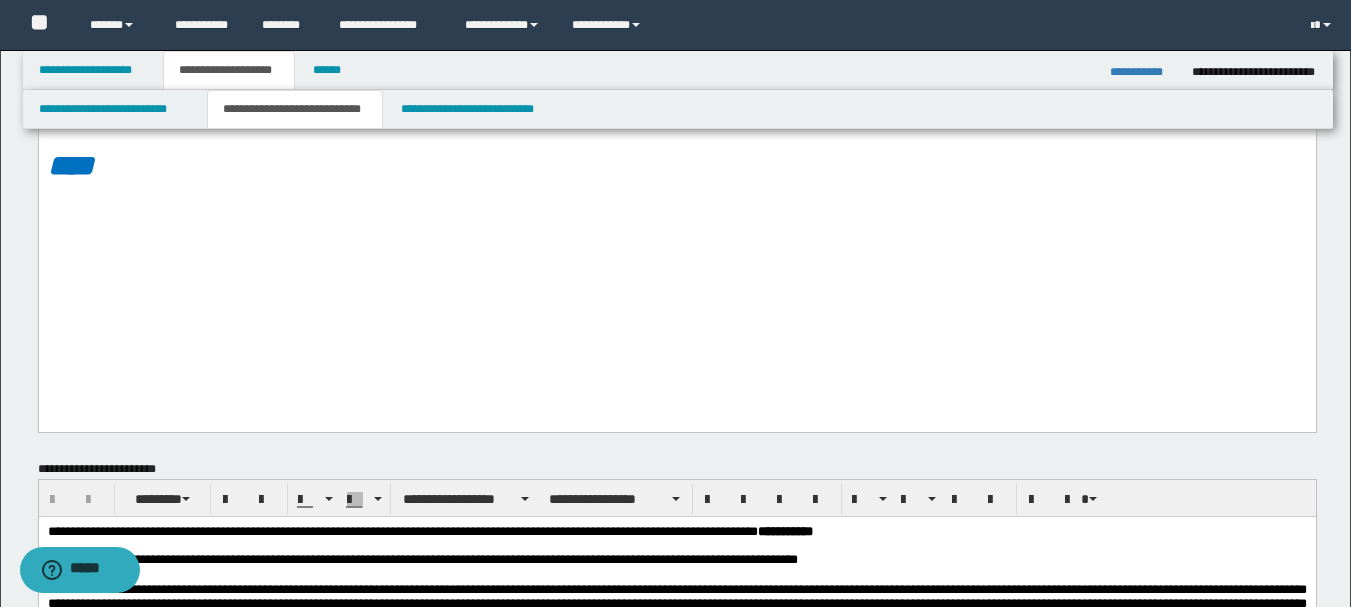 scroll, scrollTop: 1000, scrollLeft: 0, axis: vertical 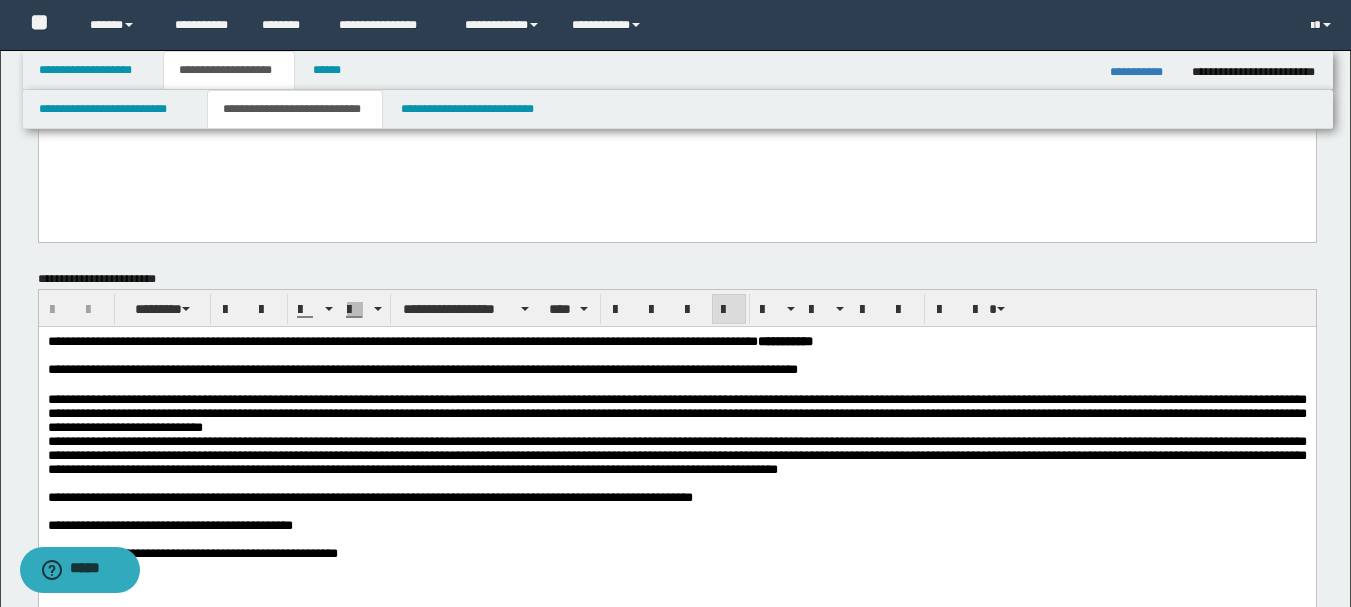 click on "**********" at bounding box center [429, 340] 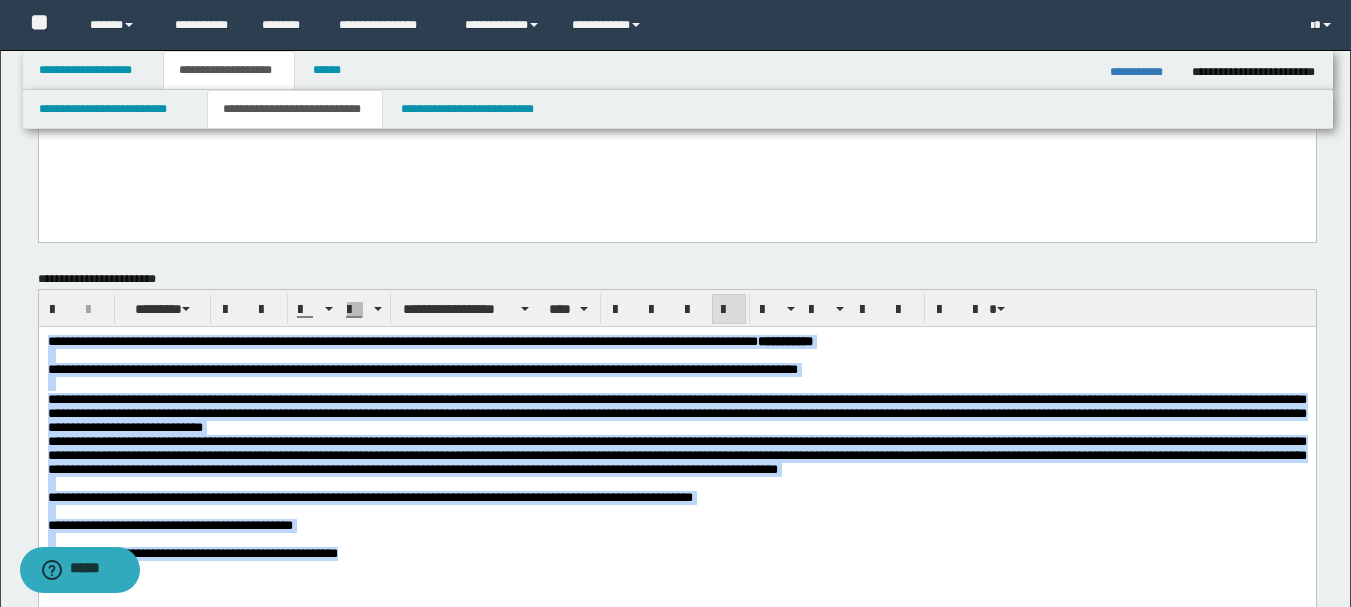 copy on "**********" 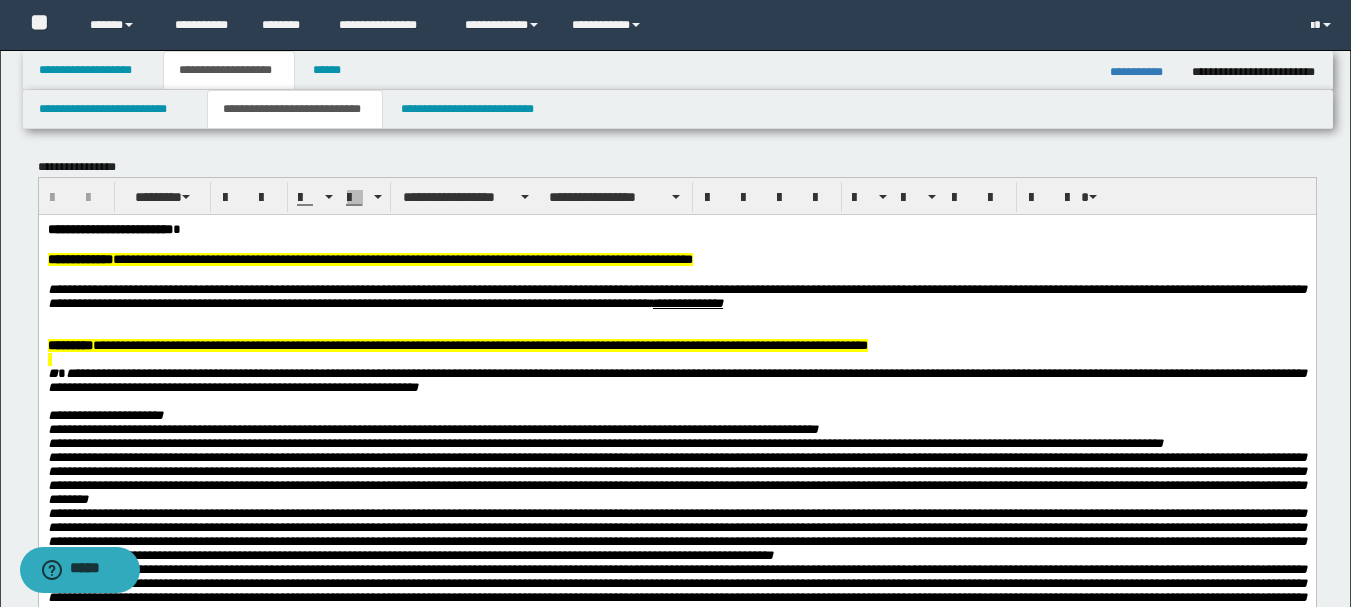 scroll, scrollTop: 0, scrollLeft: 0, axis: both 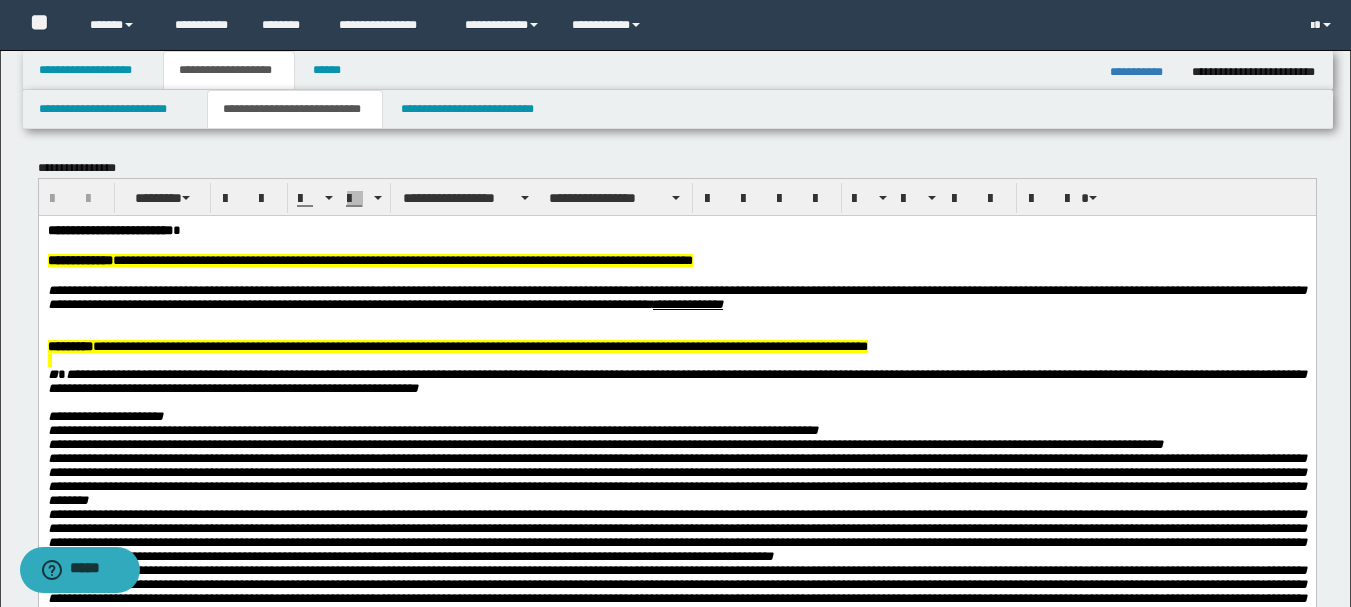 click on "**********" at bounding box center (109, 229) 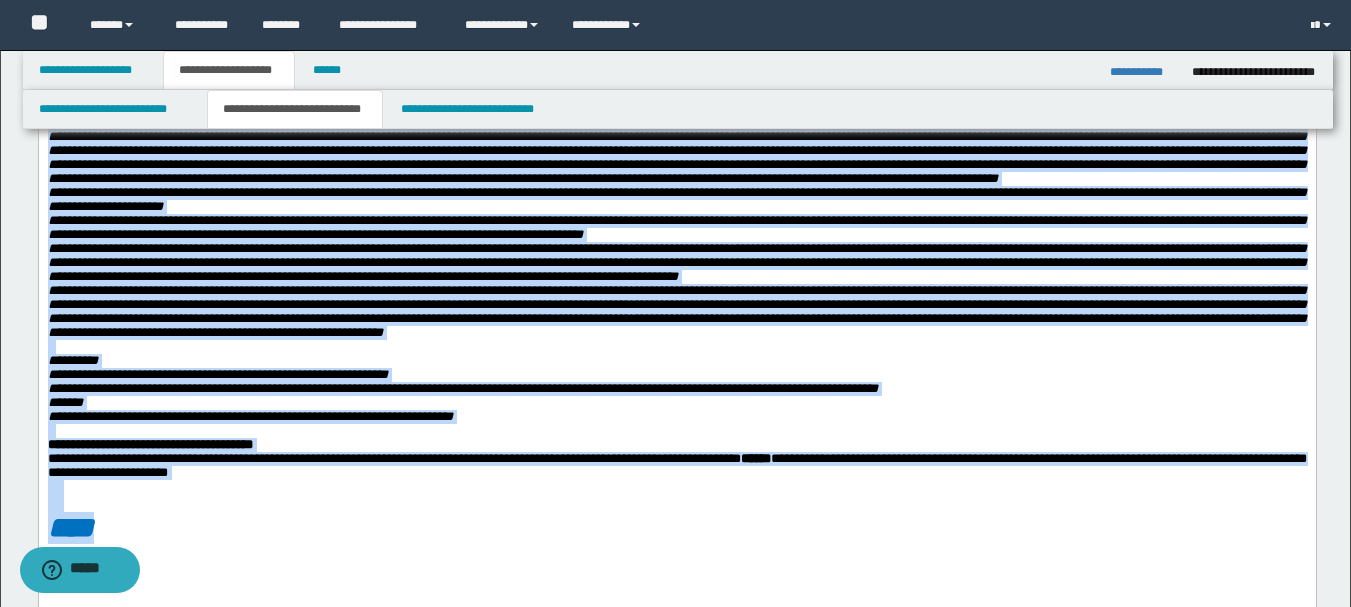 scroll, scrollTop: 527, scrollLeft: 0, axis: vertical 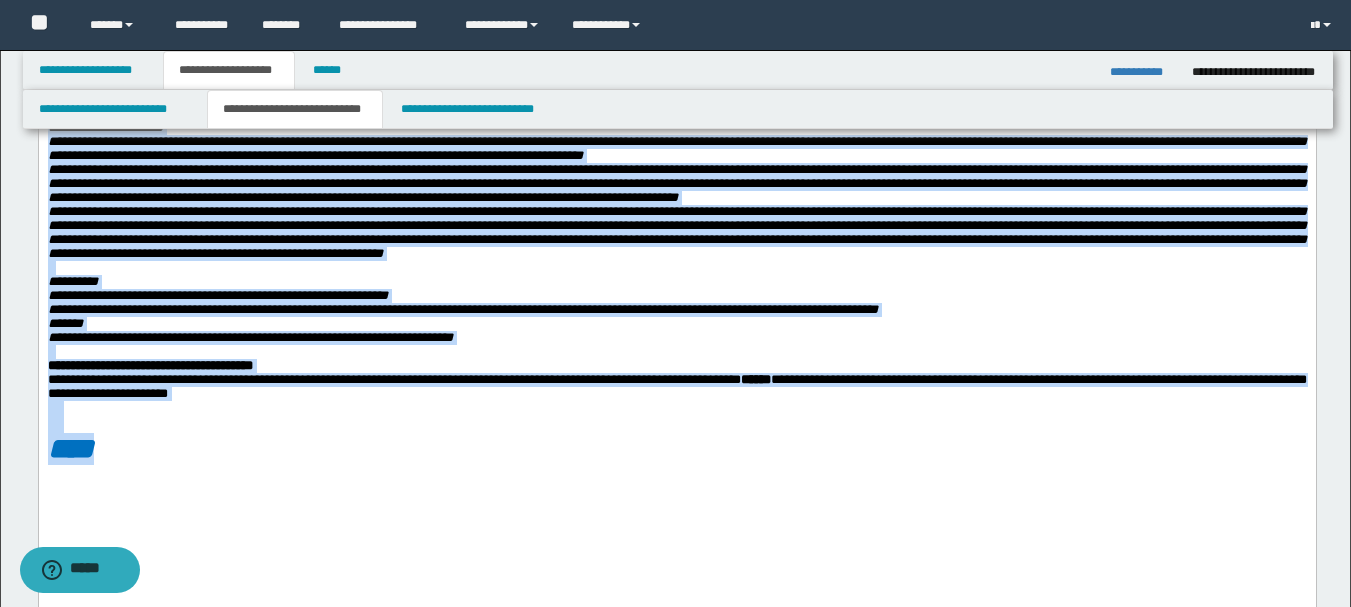 copy on "**********" 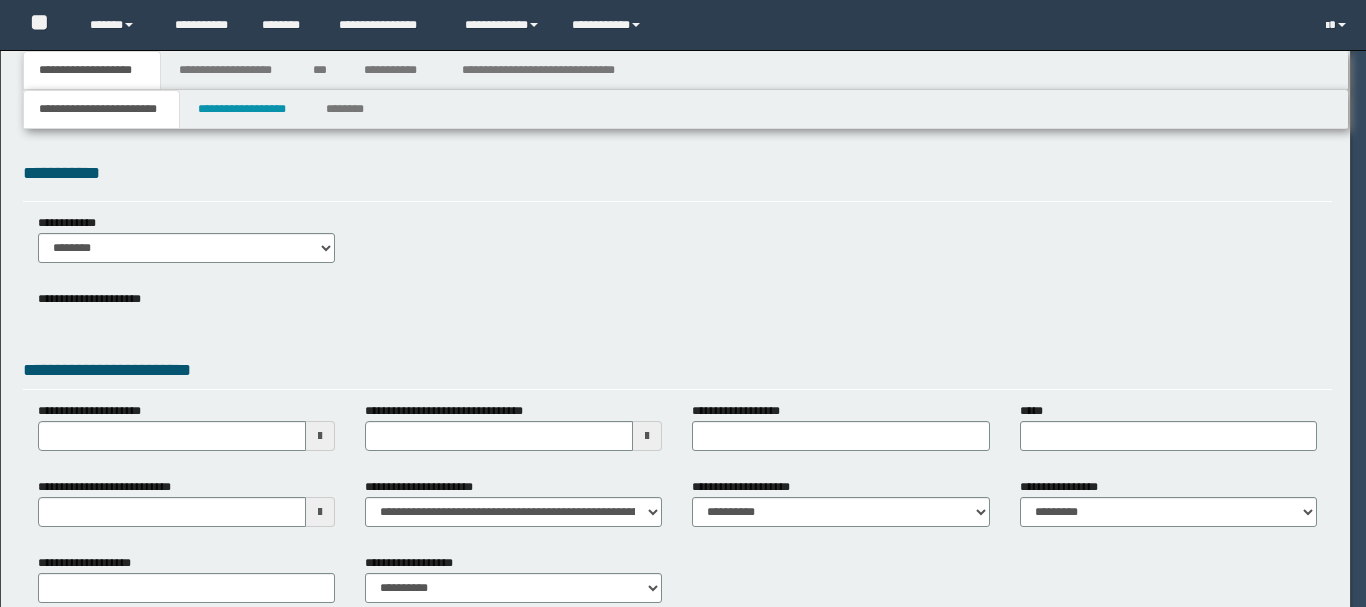 scroll, scrollTop: 0, scrollLeft: 0, axis: both 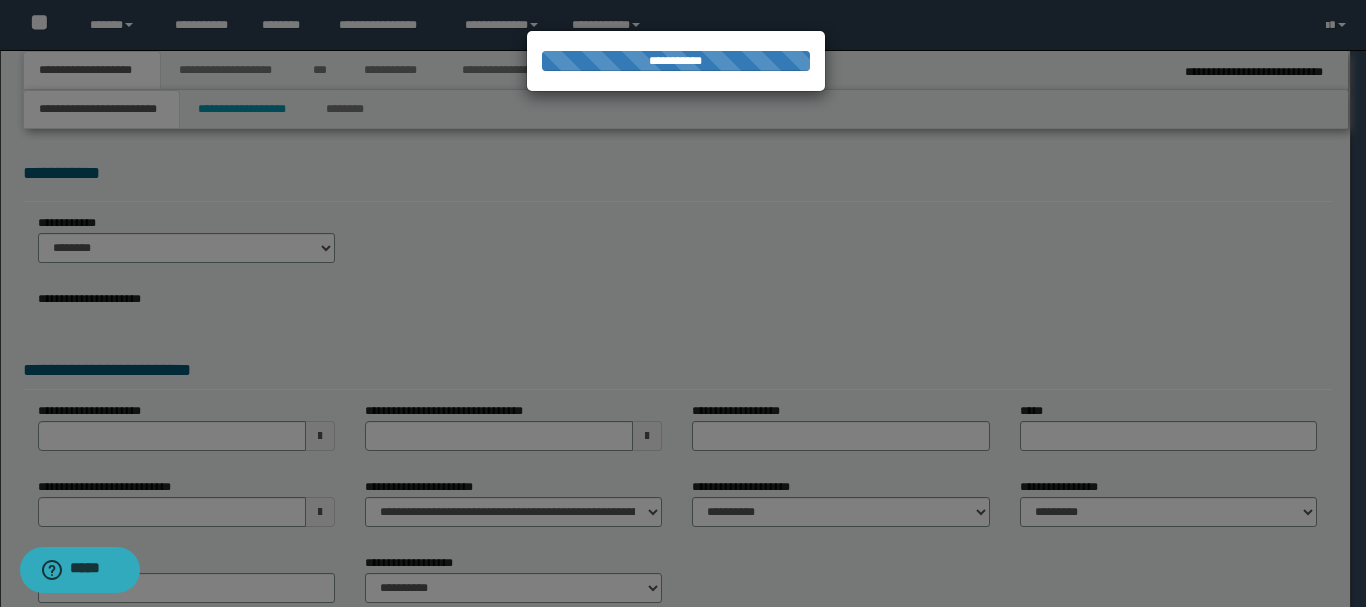 type on "**********" 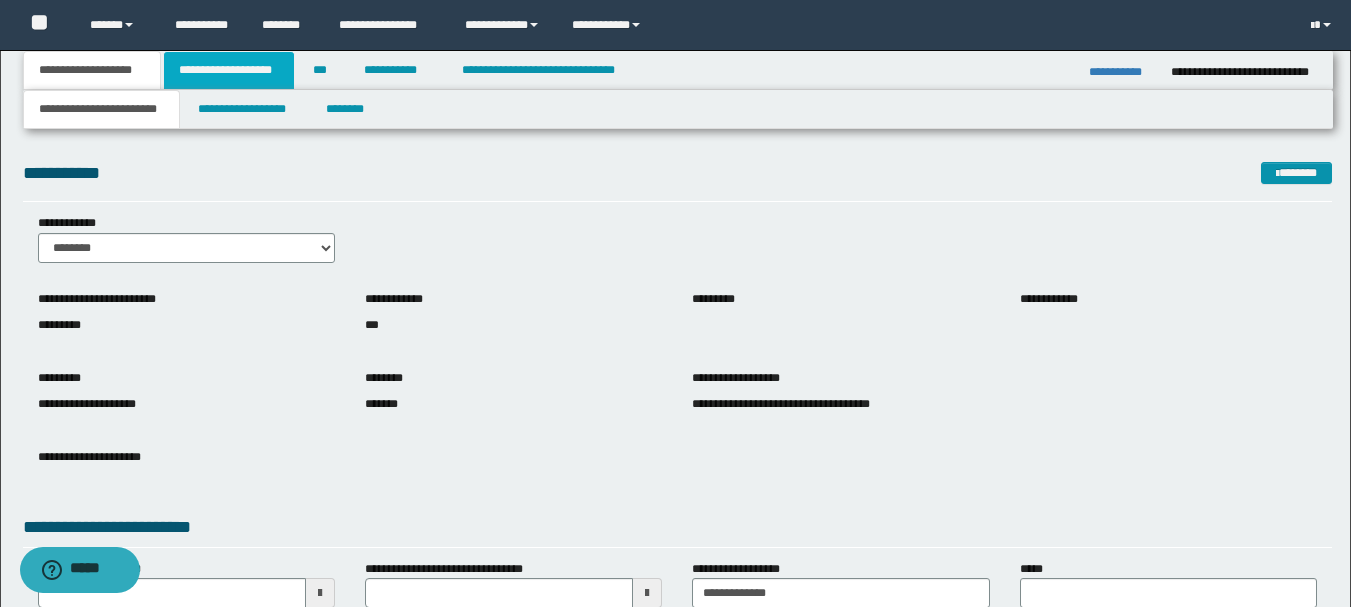 click on "**********" at bounding box center [229, 70] 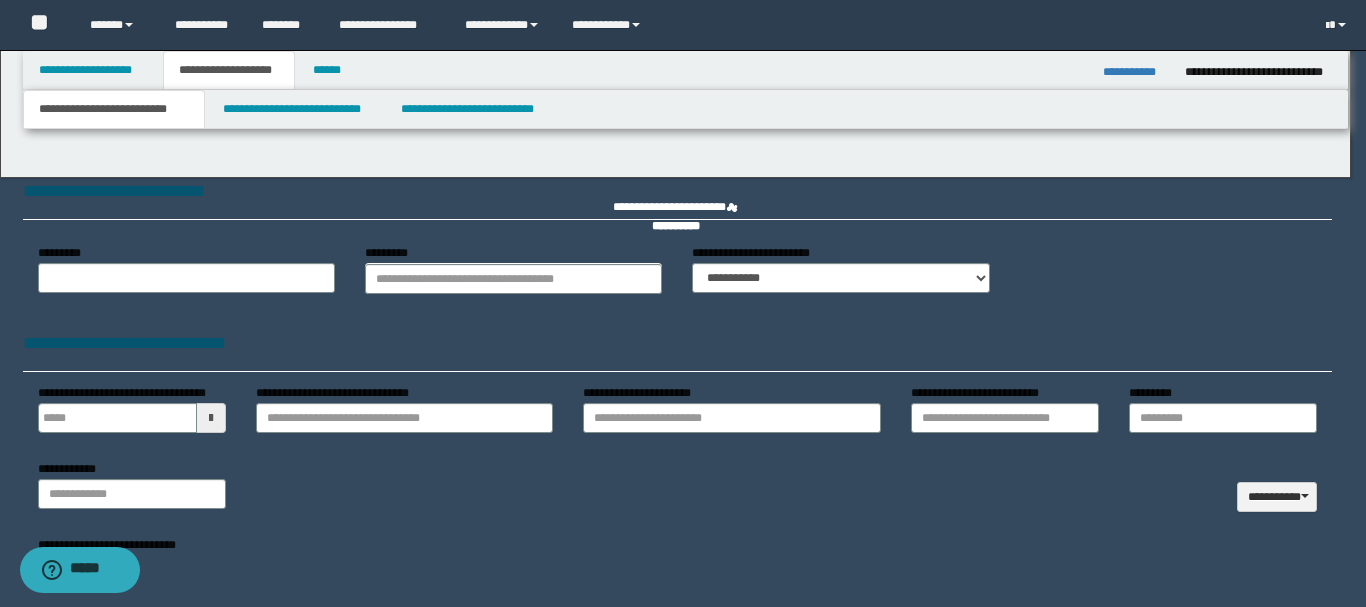 type 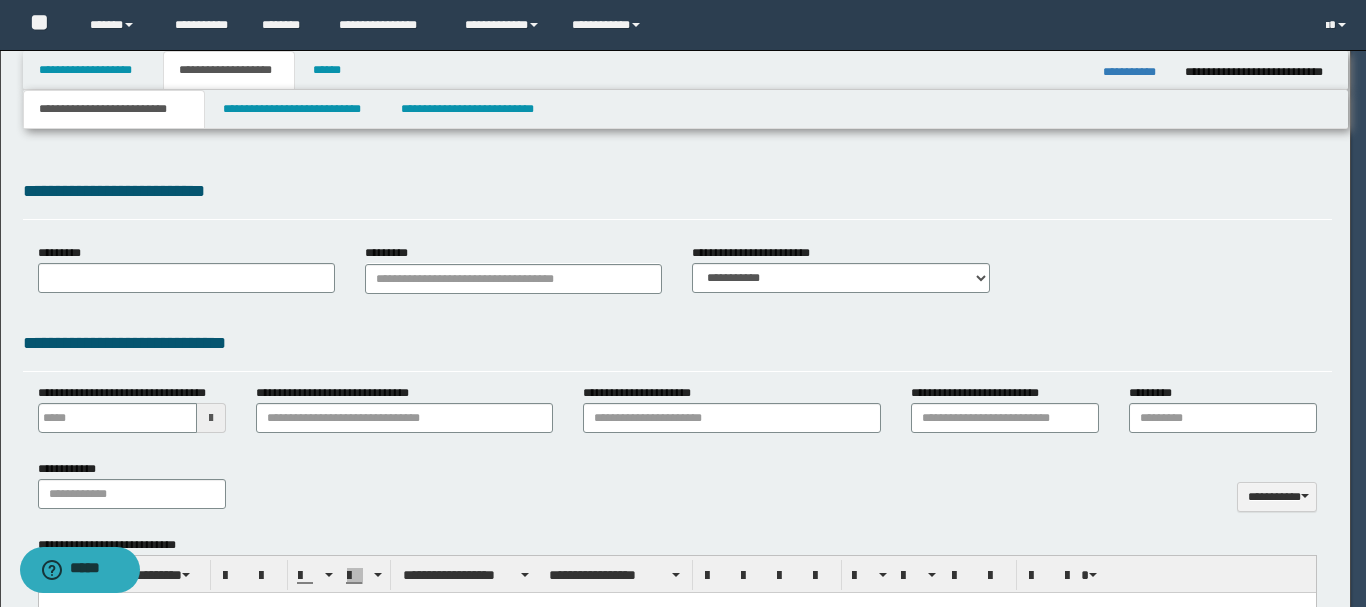 scroll, scrollTop: 0, scrollLeft: 0, axis: both 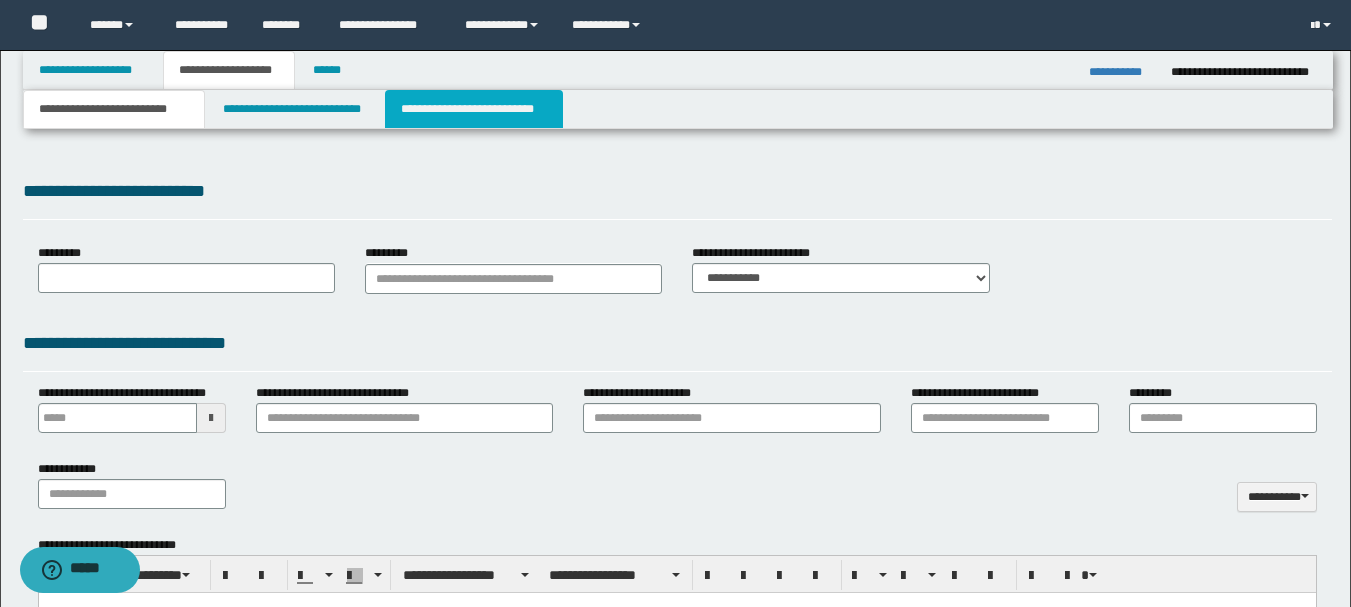 click on "**********" at bounding box center [474, 109] 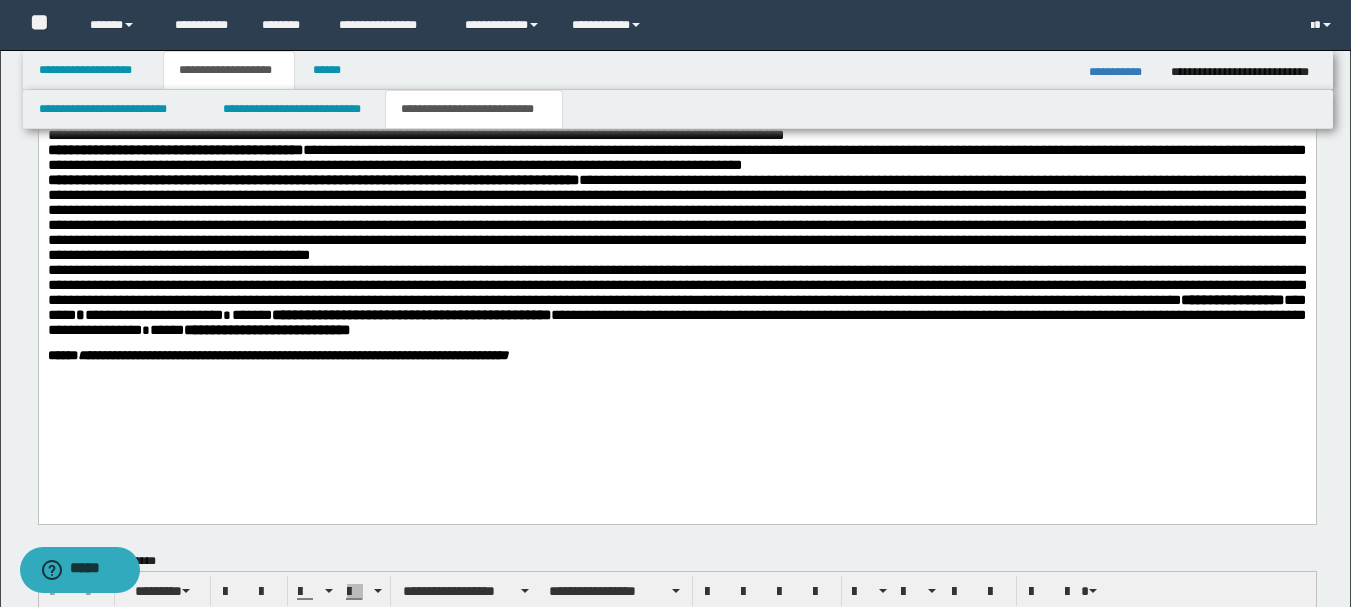 scroll, scrollTop: 0, scrollLeft: 0, axis: both 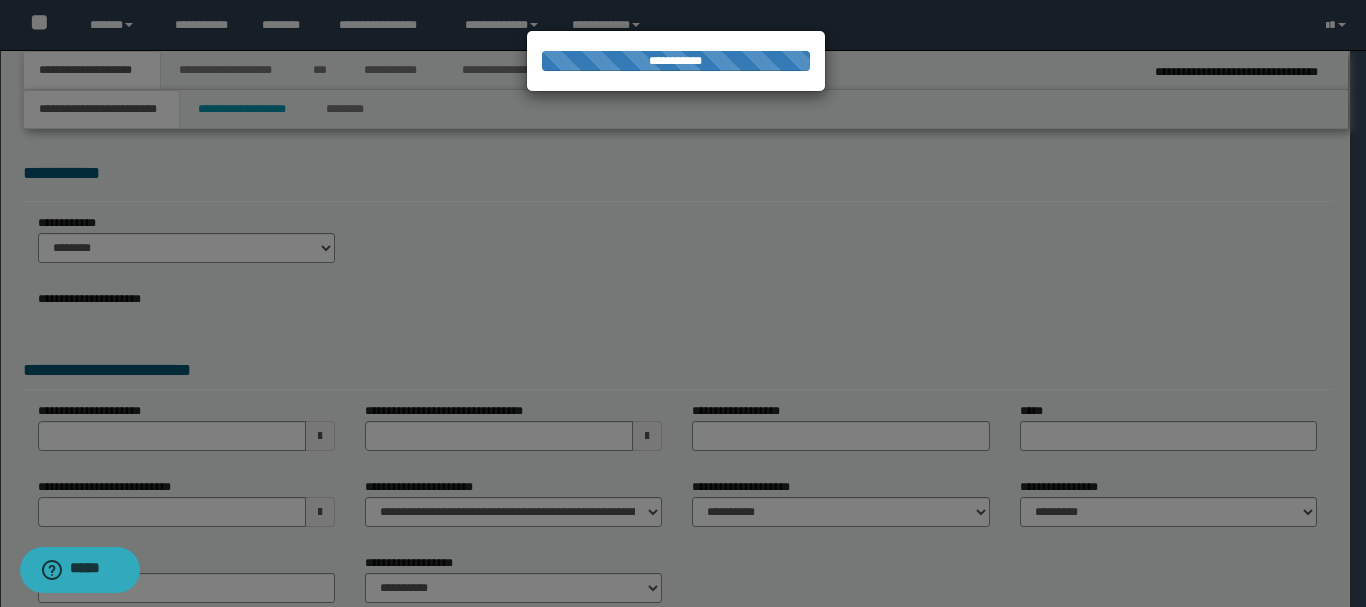 type on "**********" 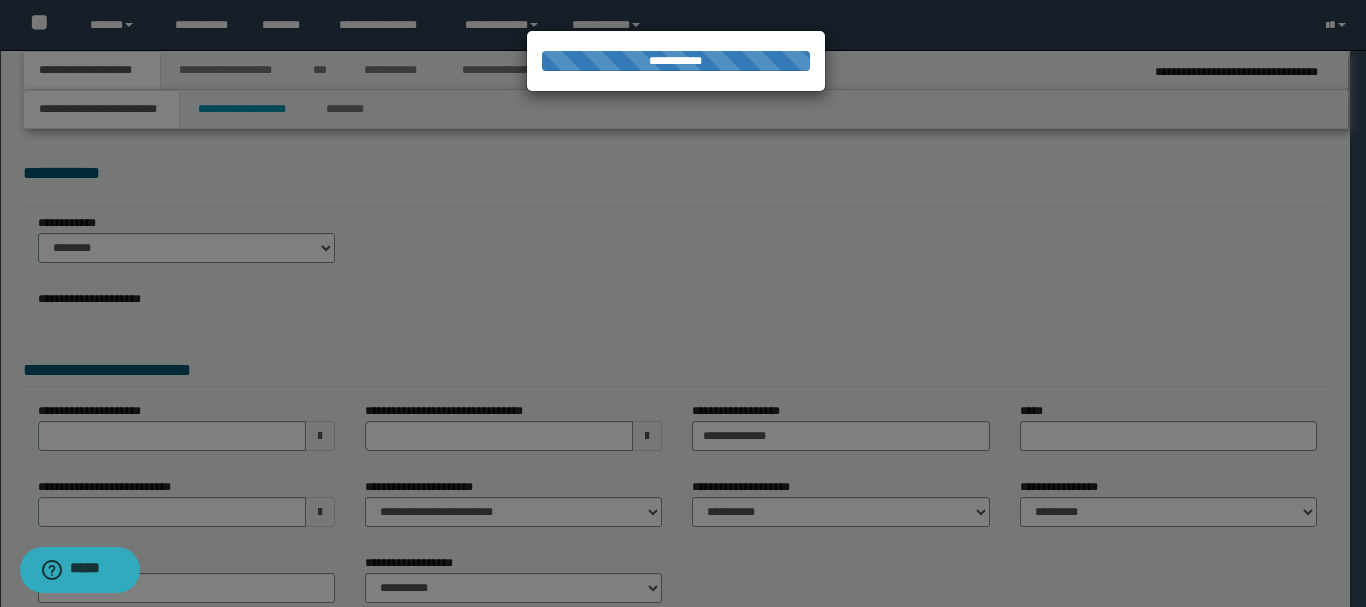 select on "**" 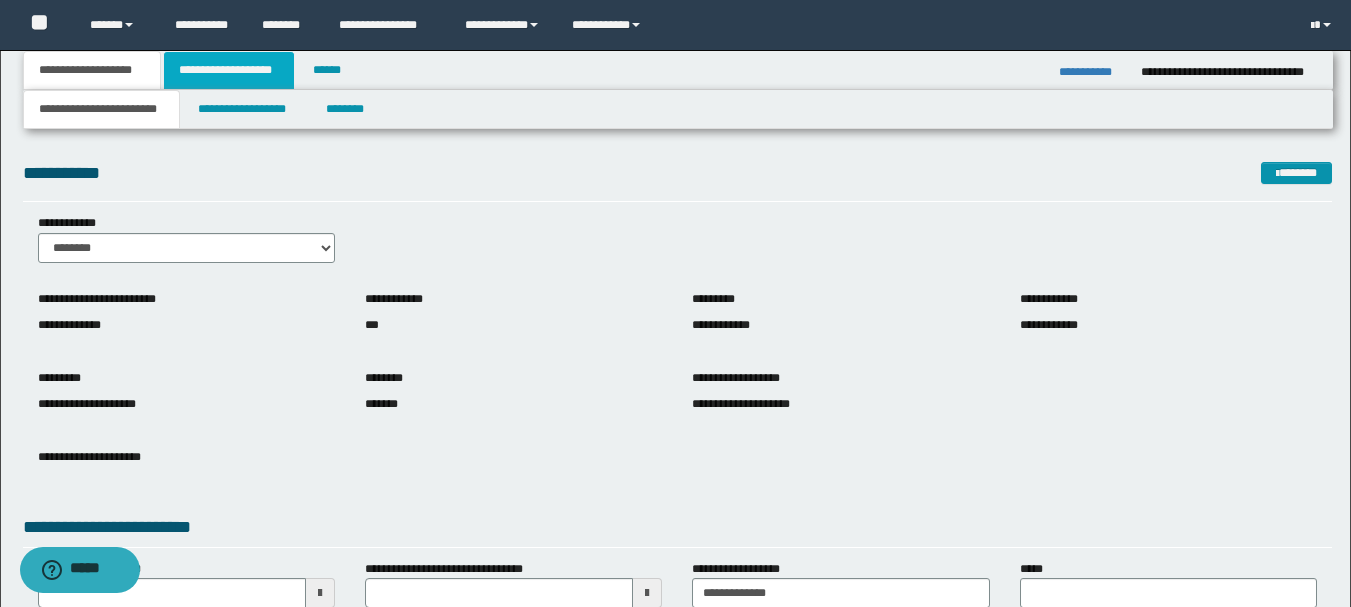 click on "**********" at bounding box center [229, 70] 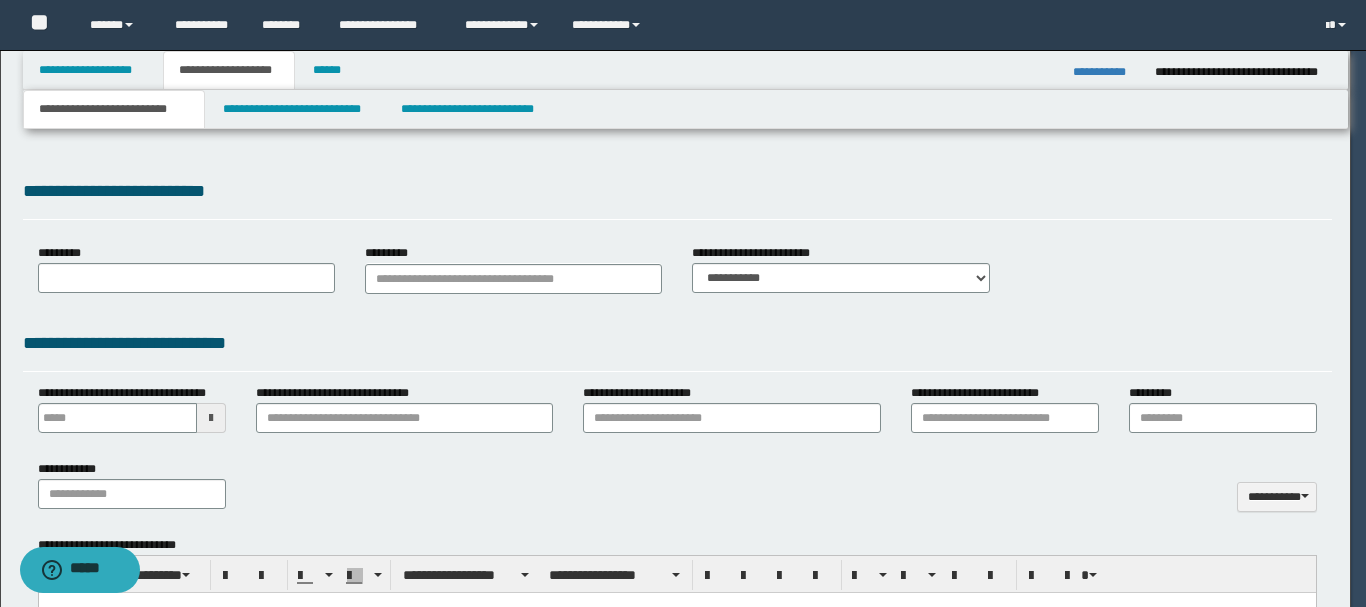 type 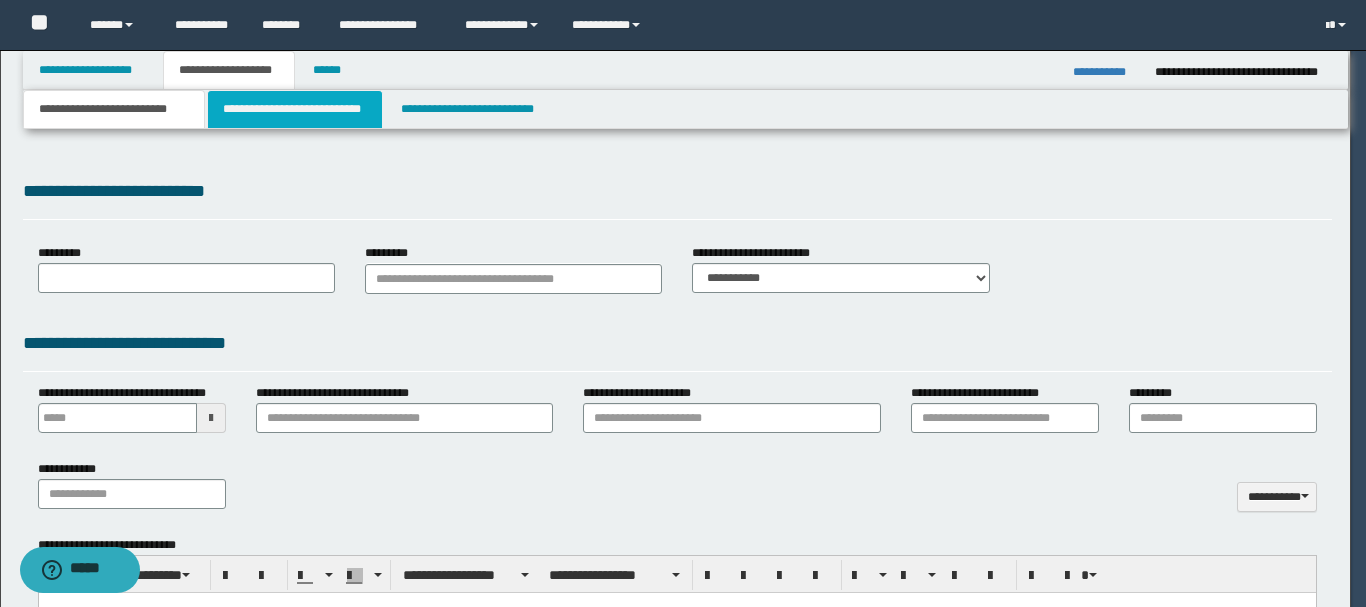 select on "*" 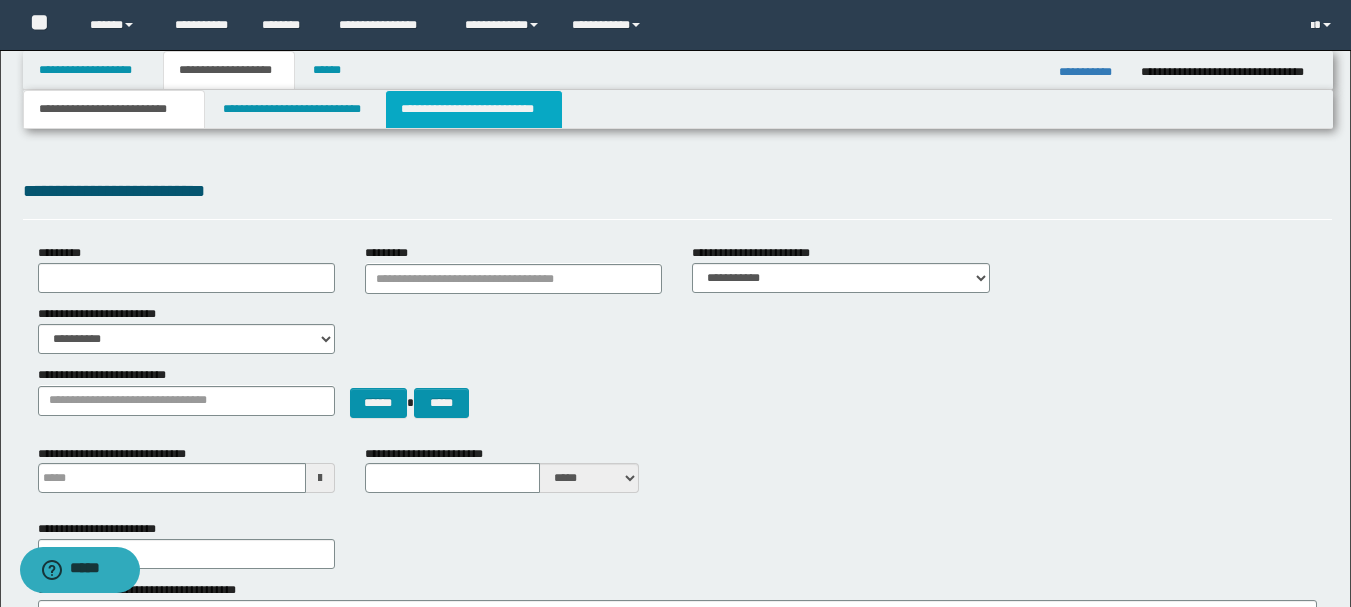 click on "**********" at bounding box center (474, 109) 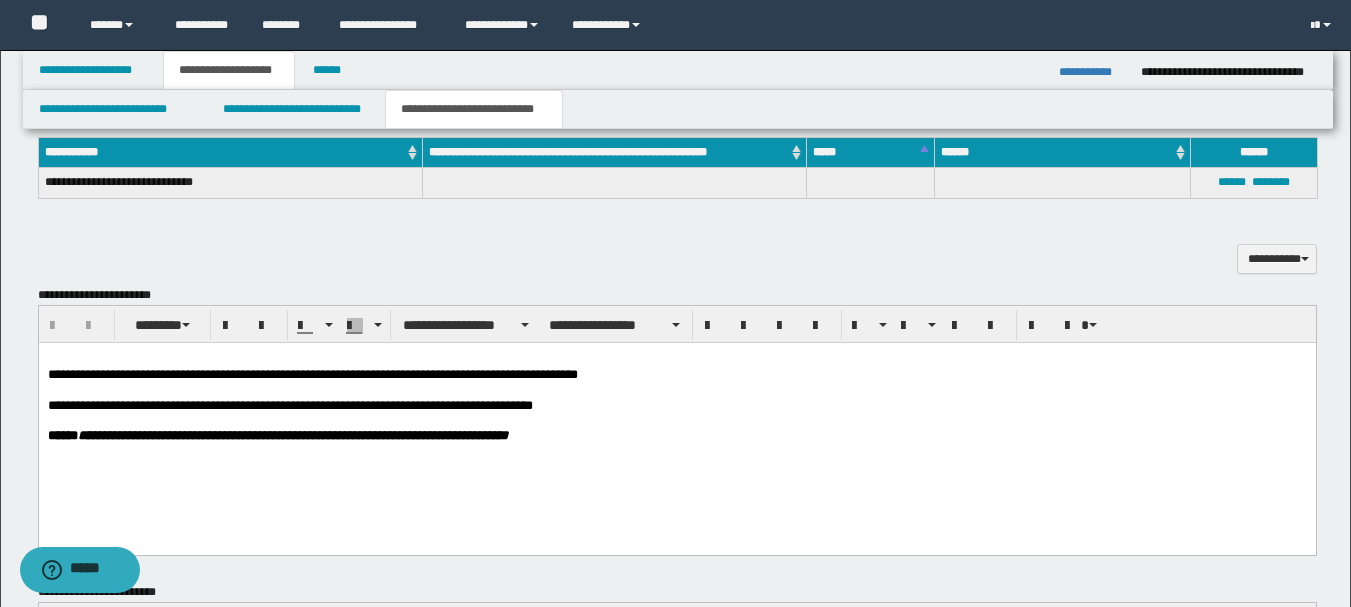 scroll, scrollTop: 500, scrollLeft: 0, axis: vertical 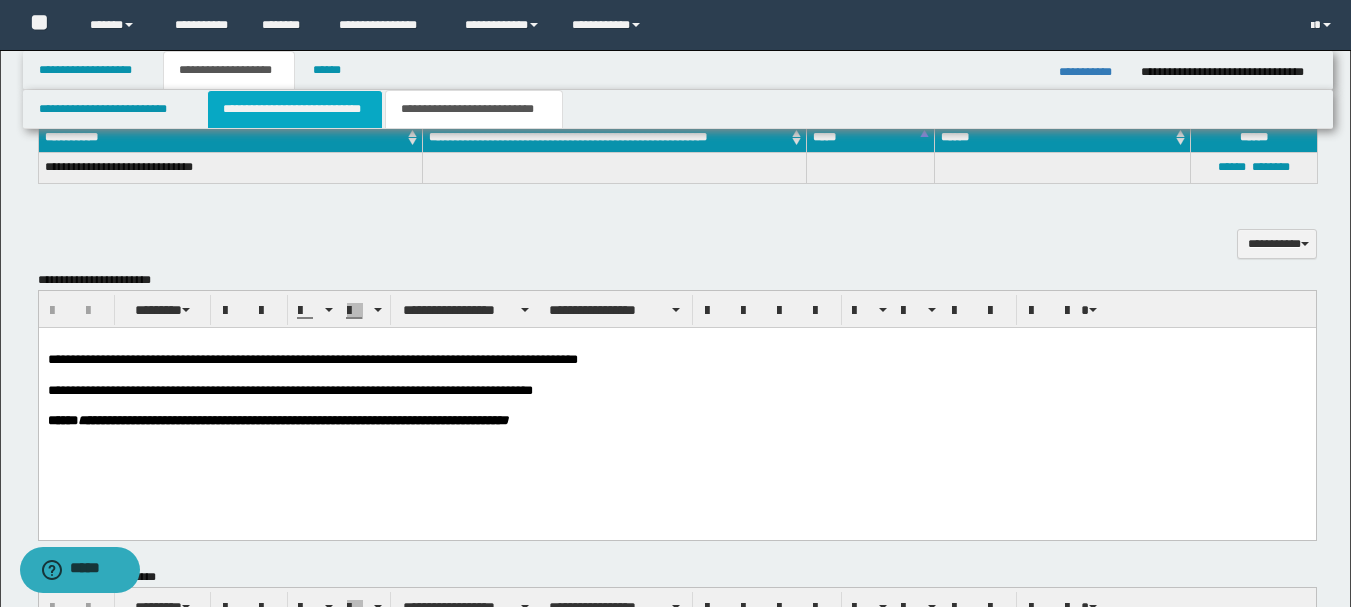 click on "**********" at bounding box center [295, 109] 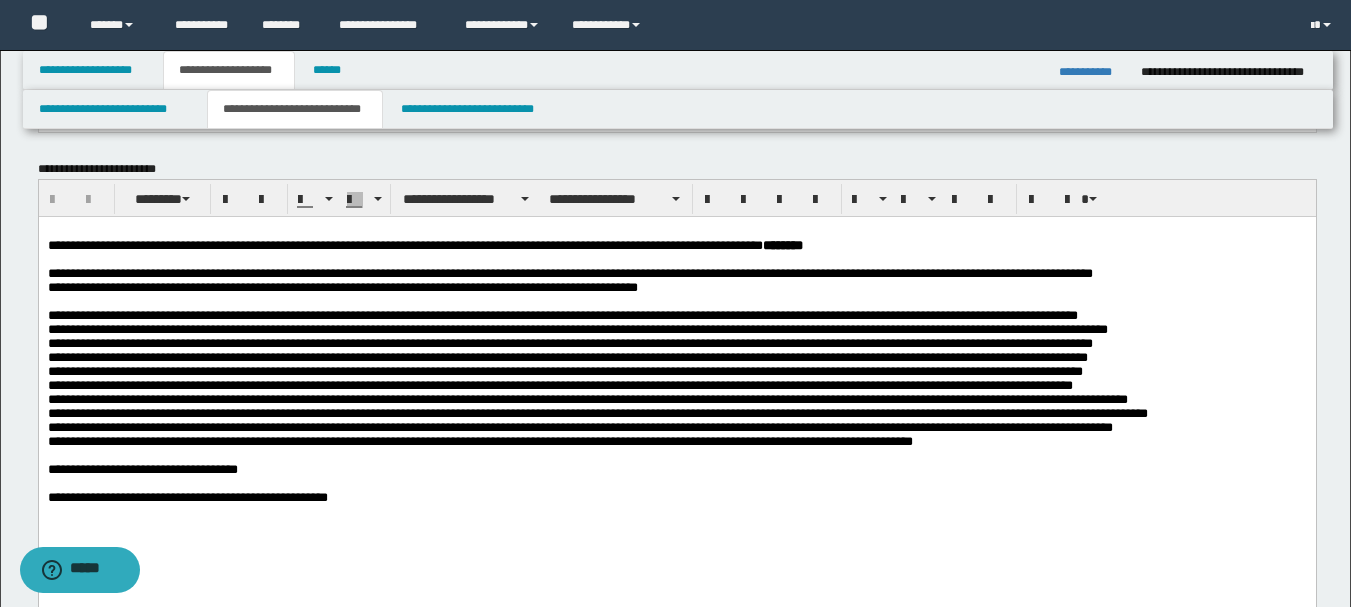 scroll, scrollTop: 700, scrollLeft: 0, axis: vertical 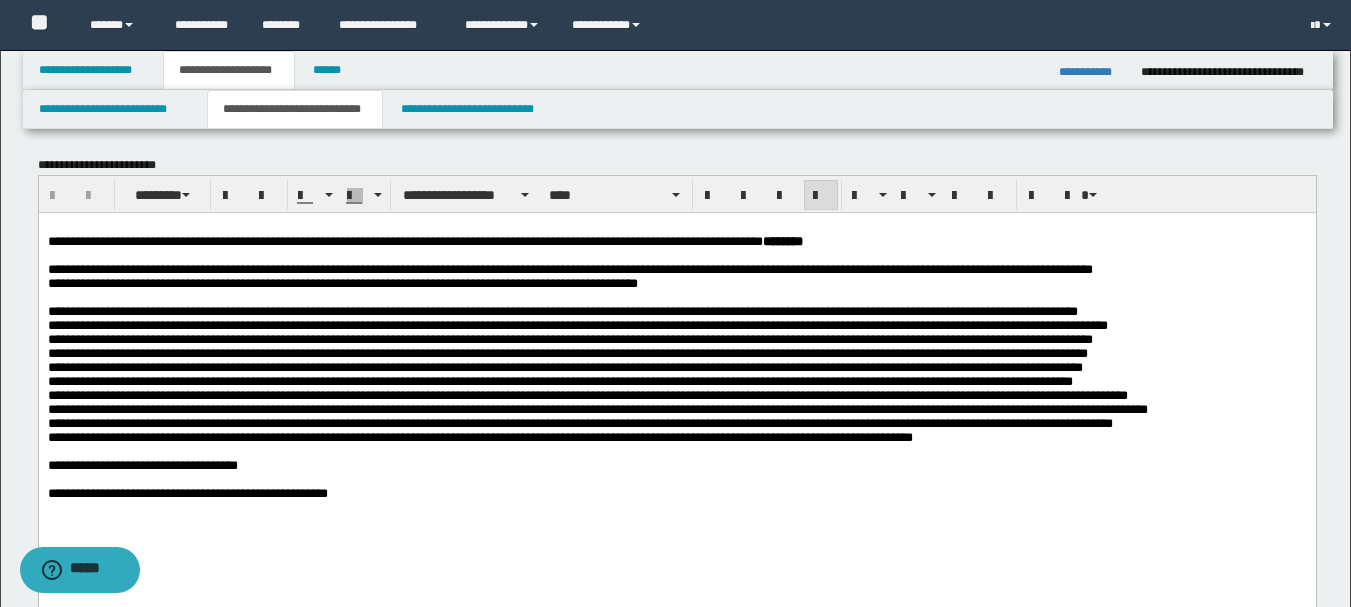 click on "**********" at bounding box center (424, 240) 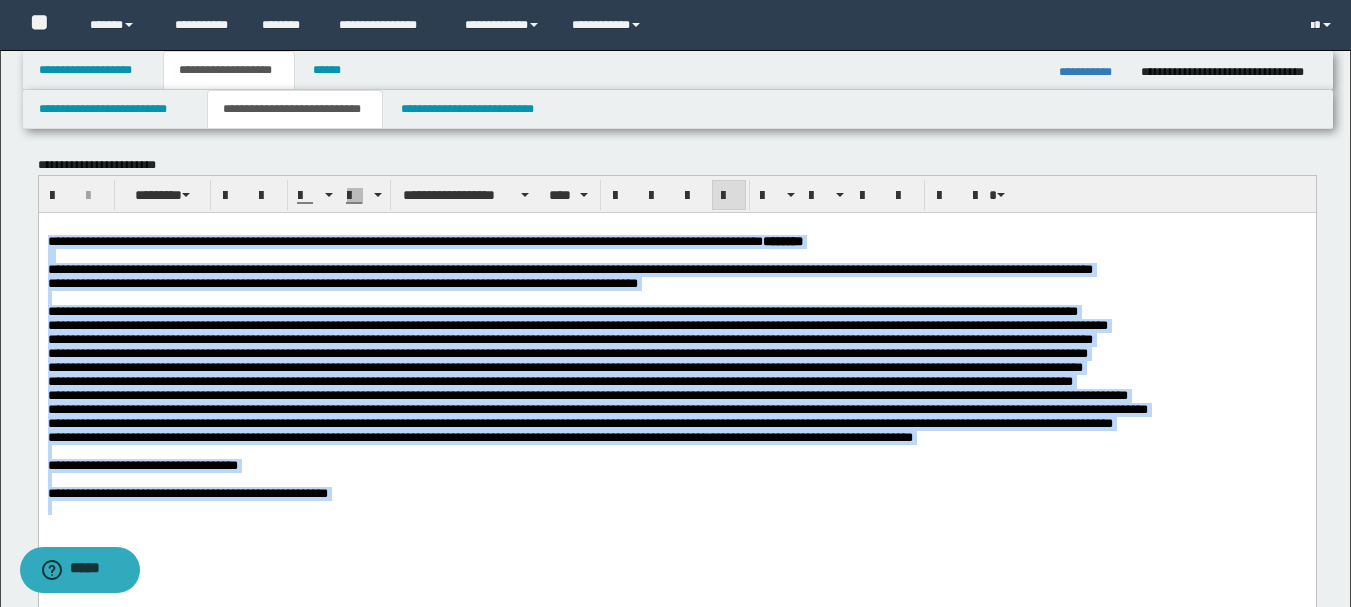 copy on "**********" 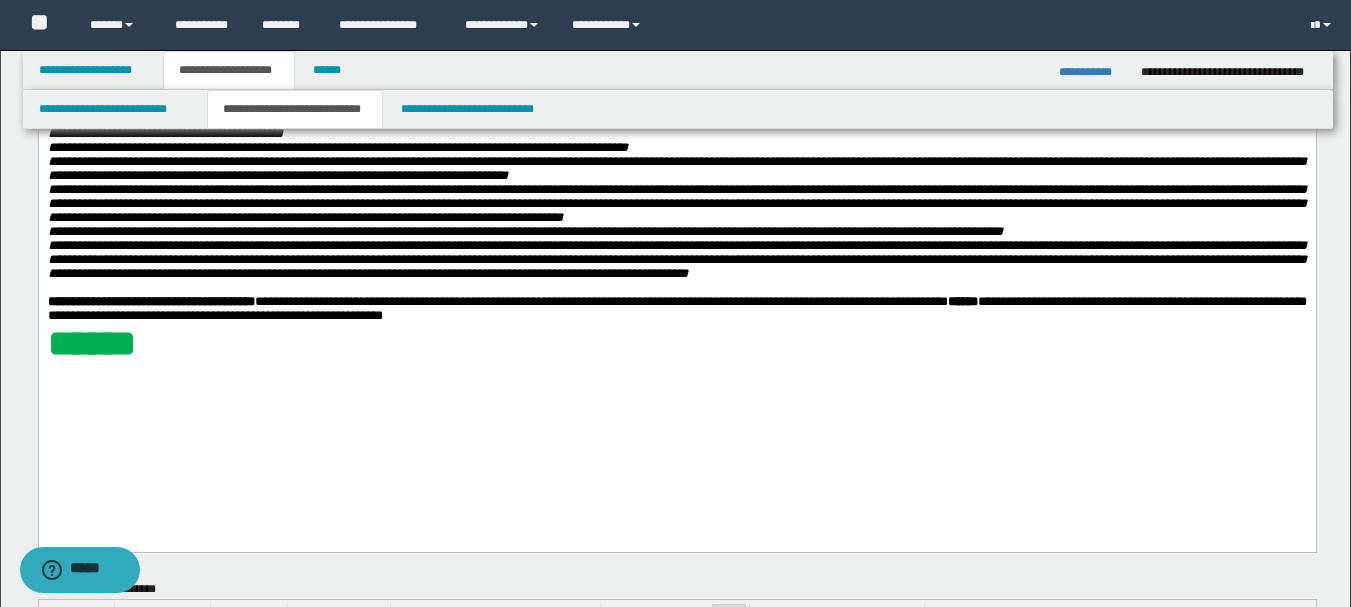 scroll, scrollTop: 0, scrollLeft: 0, axis: both 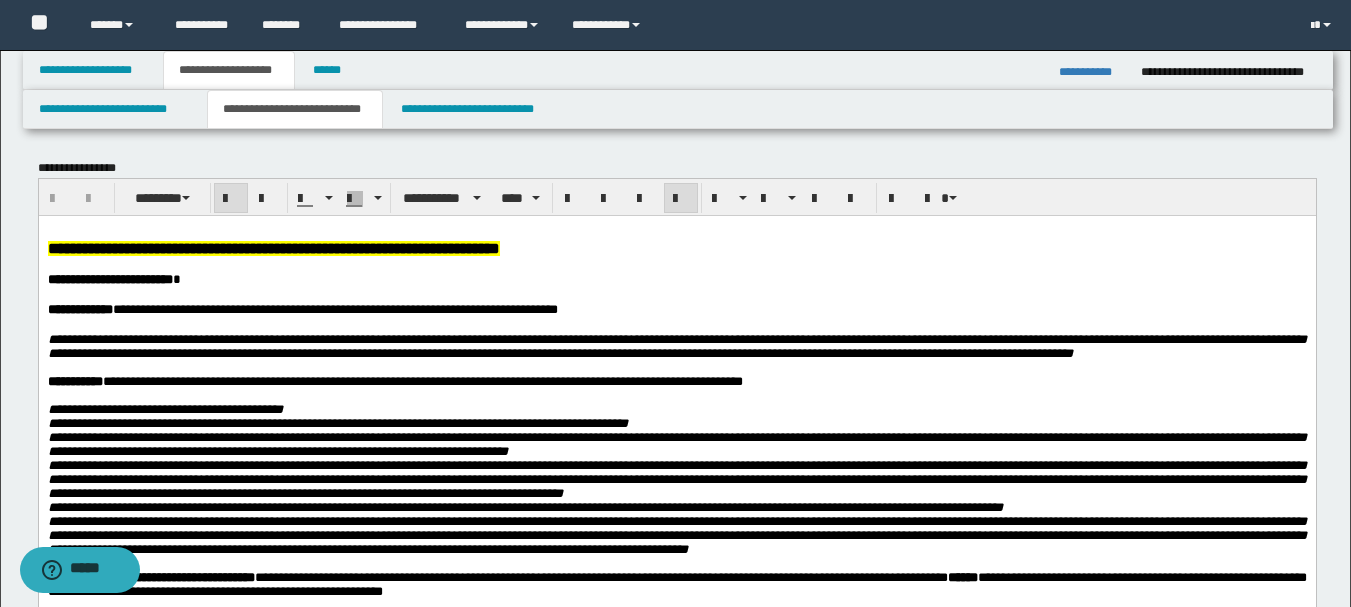 click on "**********" at bounding box center (676, 471) 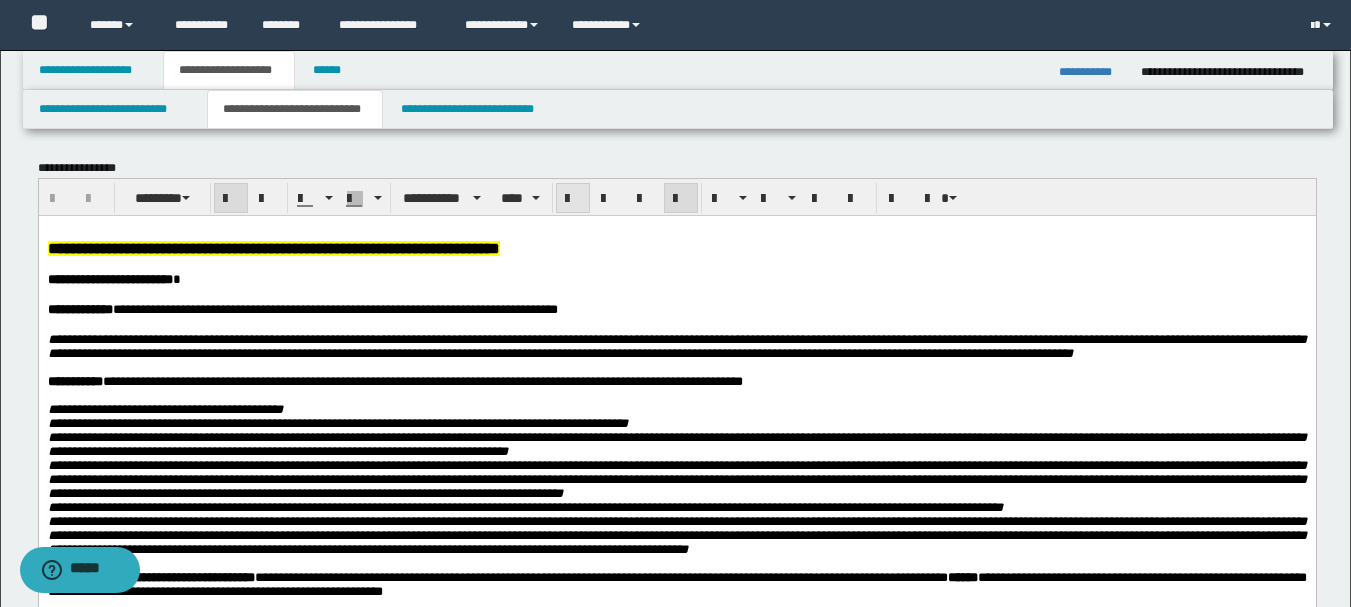 scroll, scrollTop: 112, scrollLeft: 0, axis: vertical 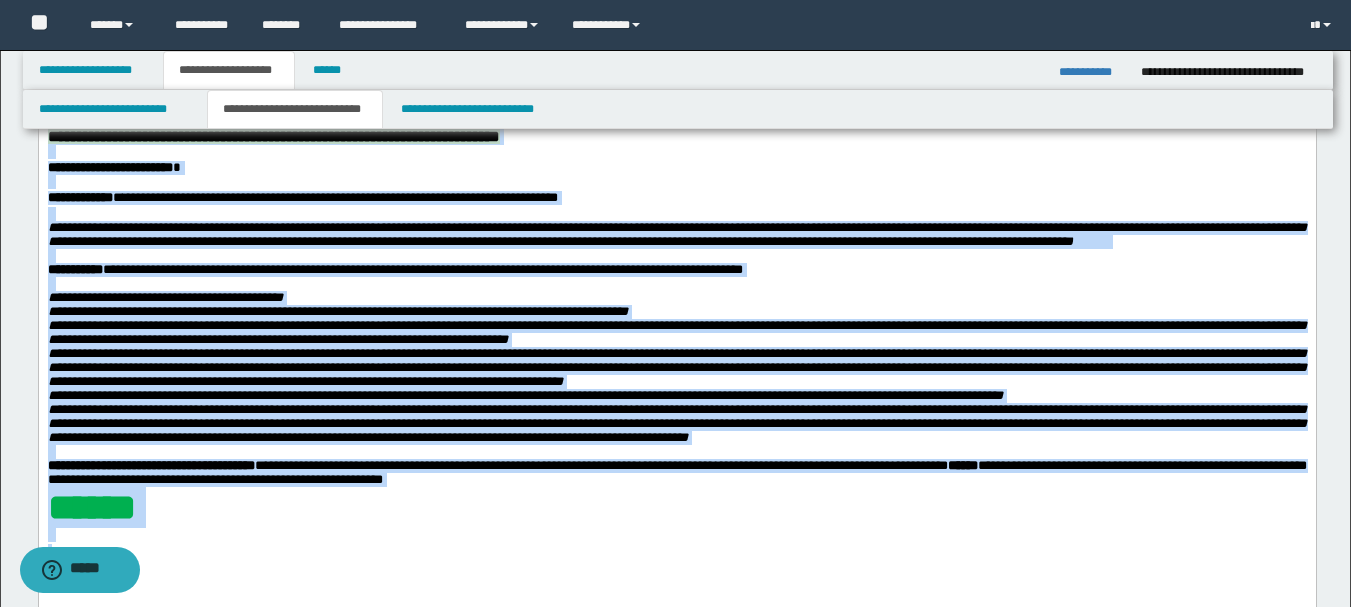 copy on "**********" 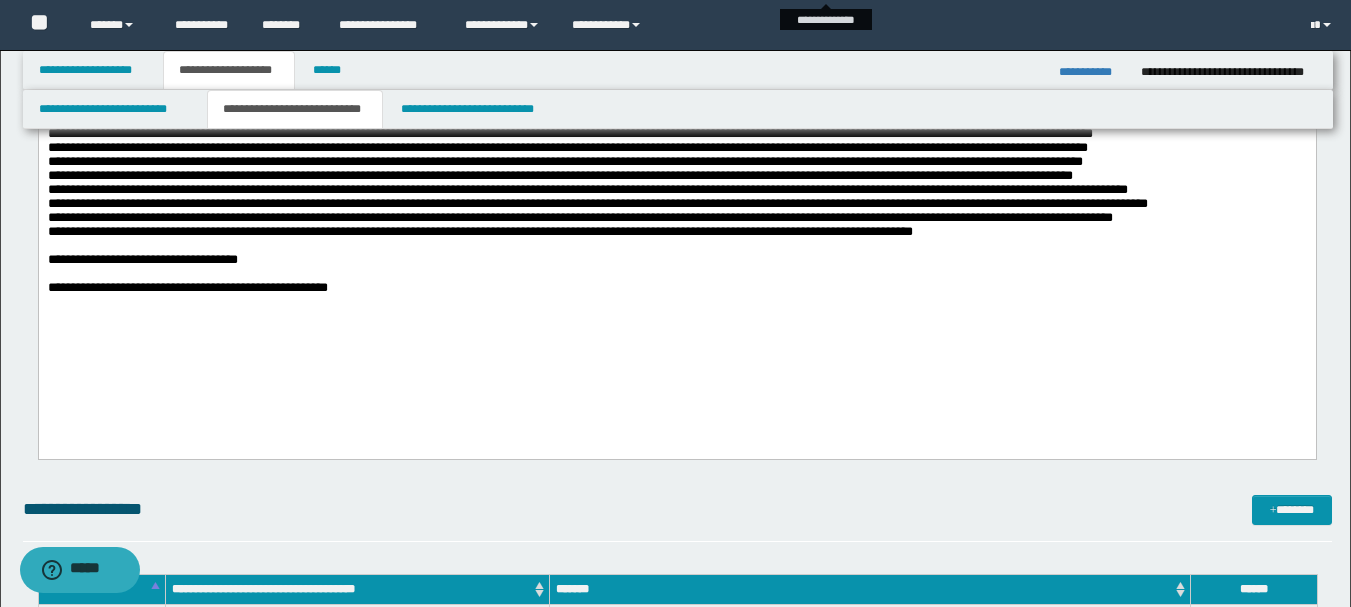scroll, scrollTop: 912, scrollLeft: 0, axis: vertical 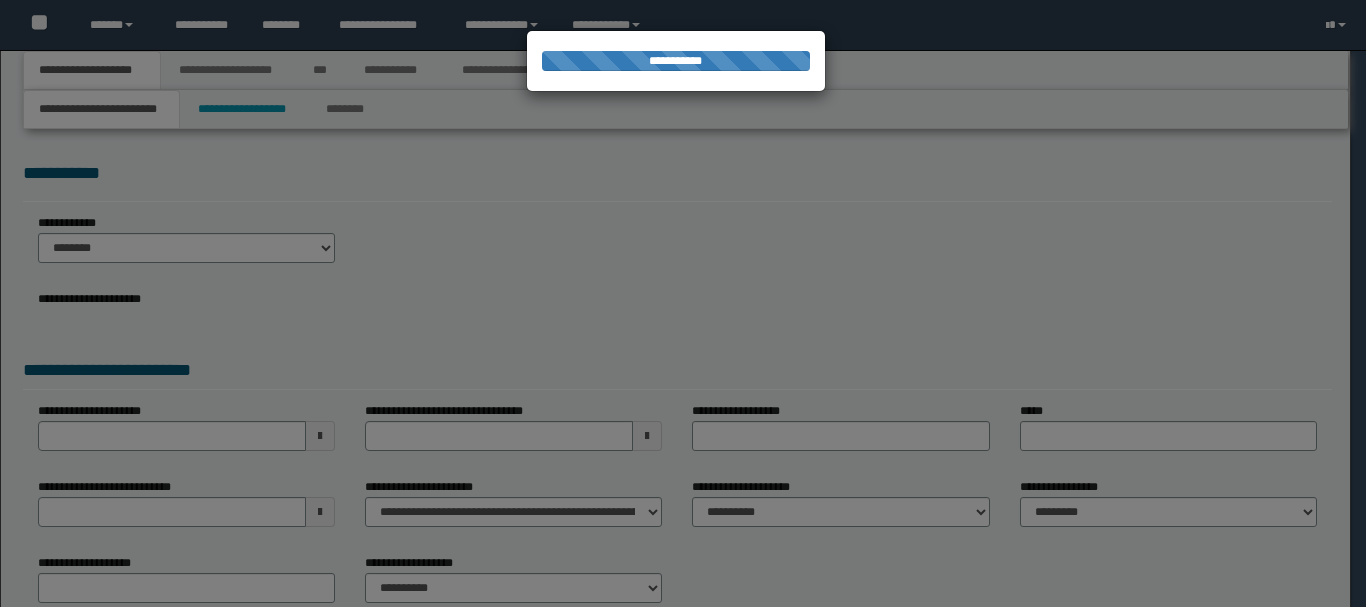 type on "**********" 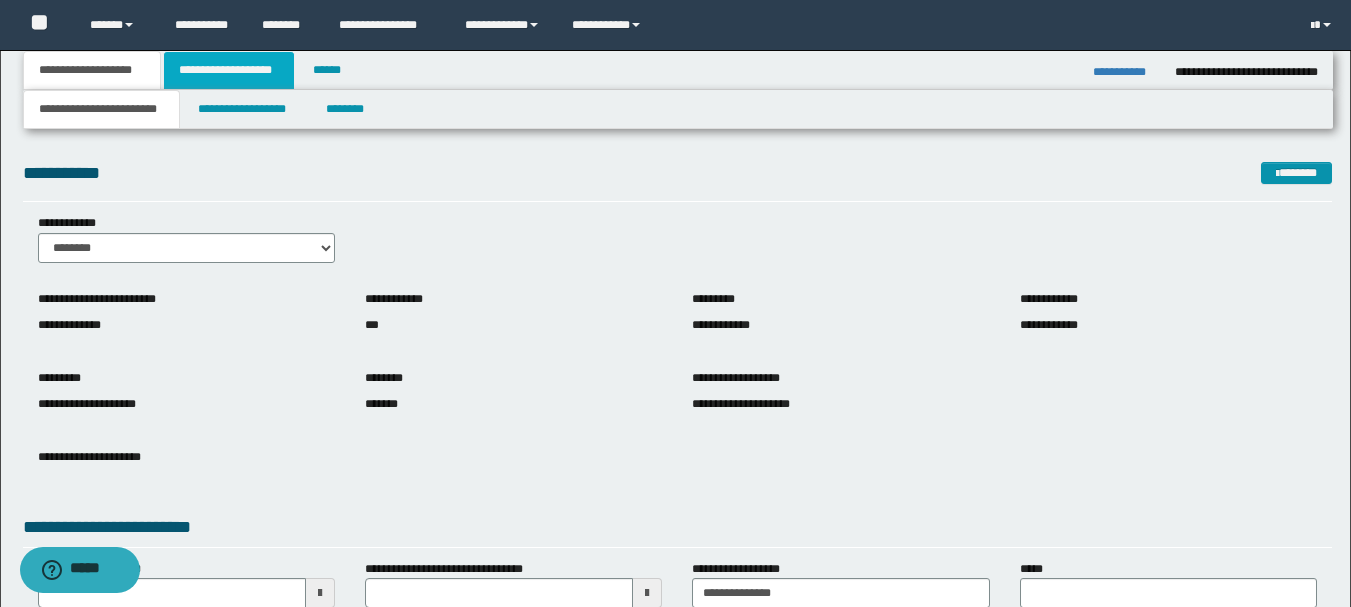 click on "**********" at bounding box center [229, 70] 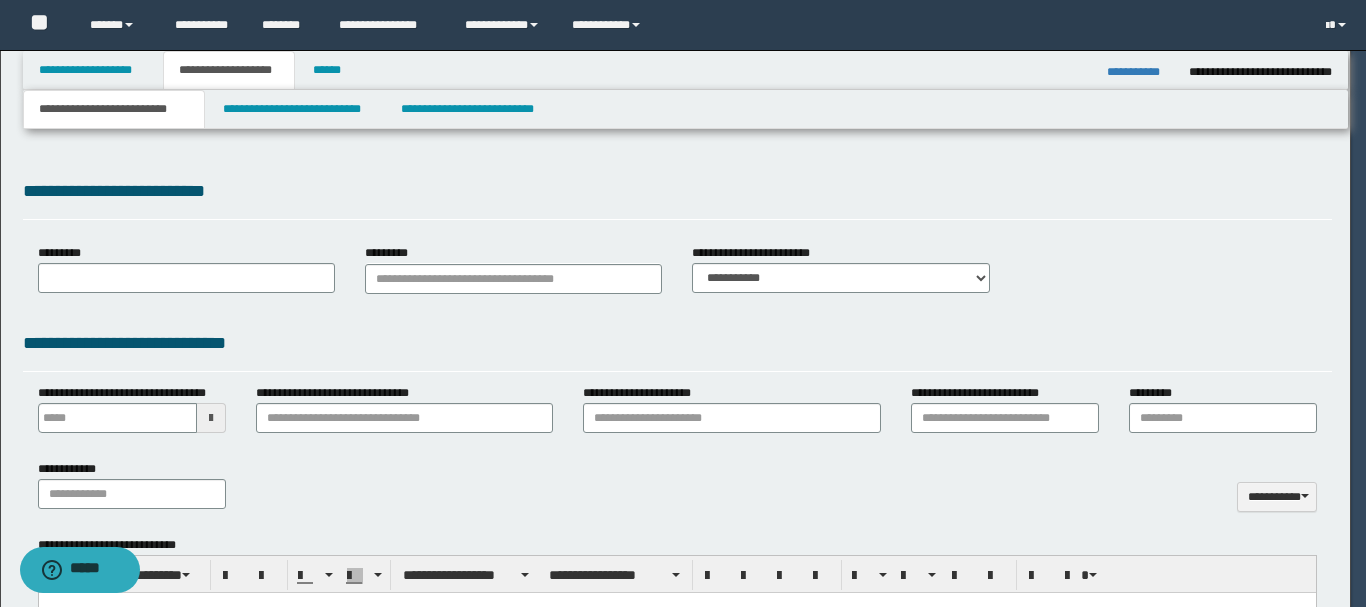 scroll, scrollTop: 0, scrollLeft: 0, axis: both 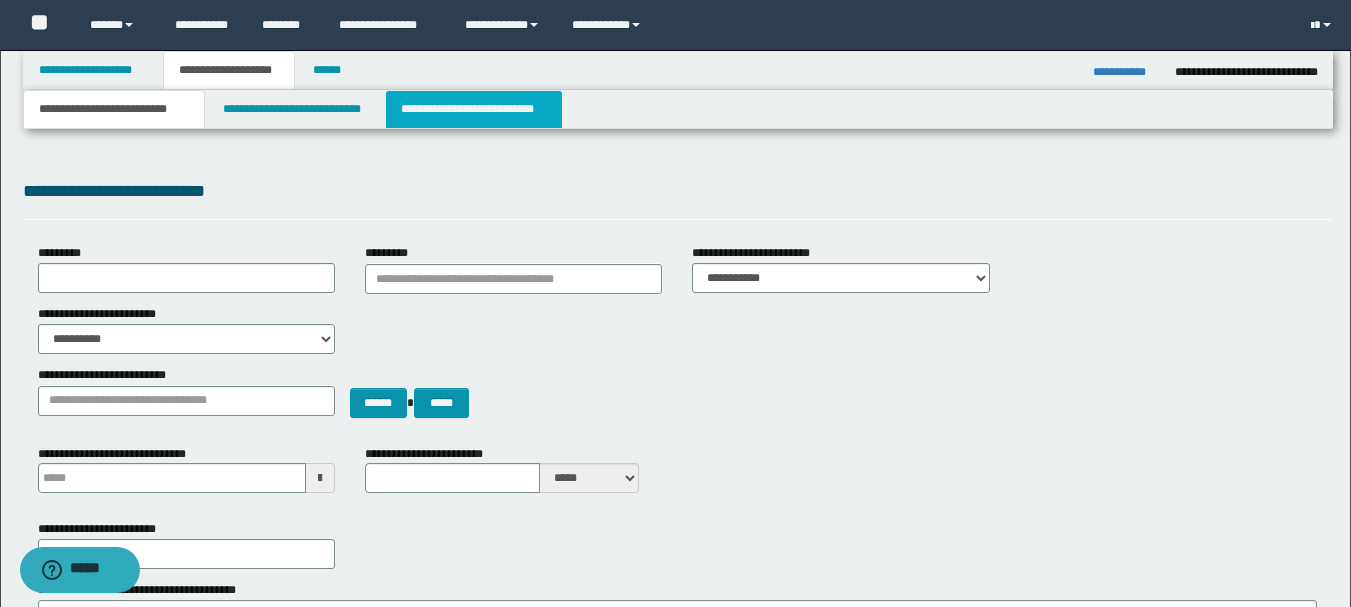 click on "**********" at bounding box center (474, 109) 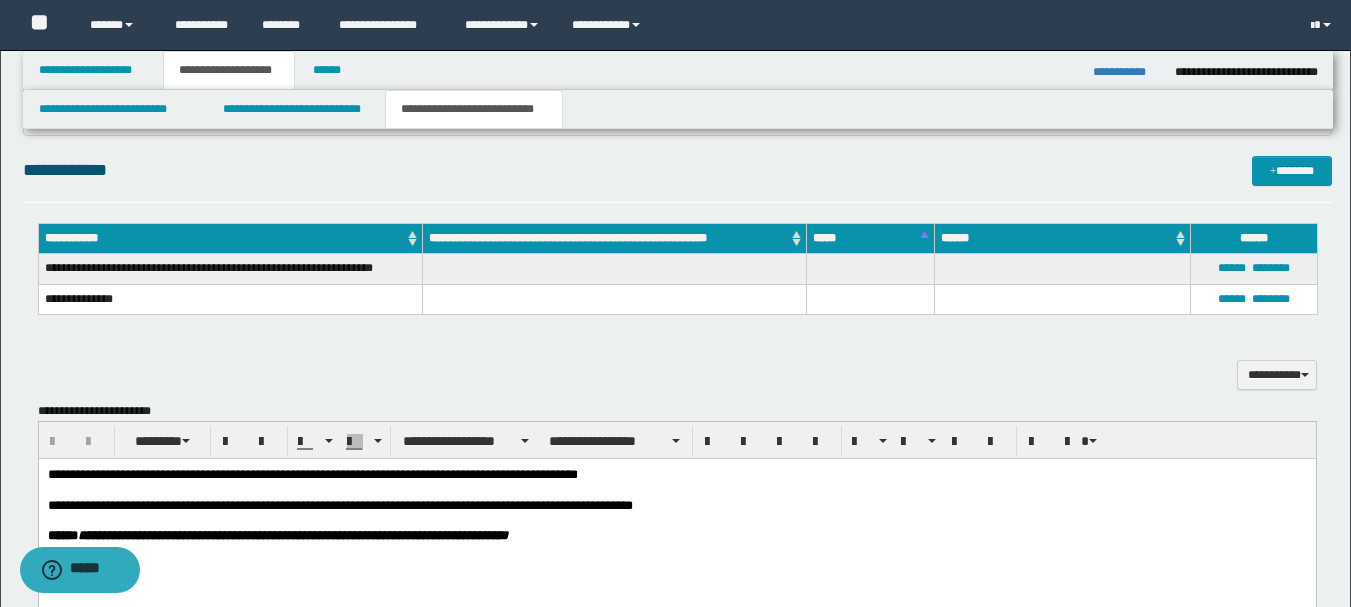 scroll, scrollTop: 600, scrollLeft: 0, axis: vertical 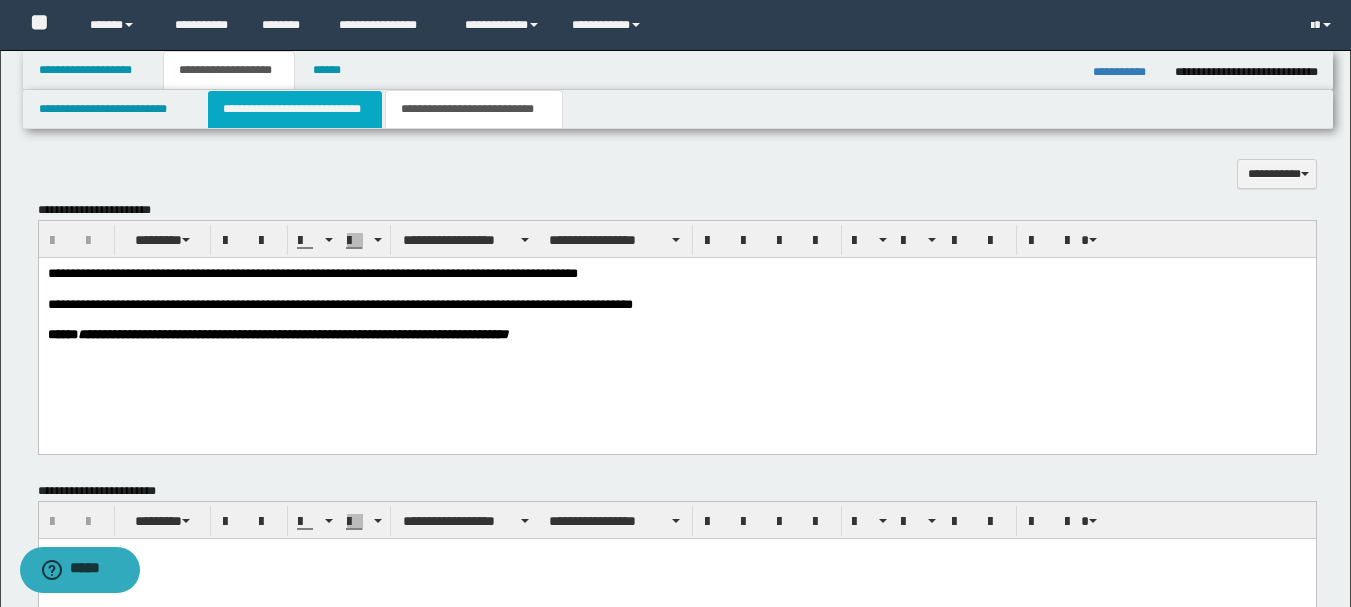 click on "**********" at bounding box center (295, 109) 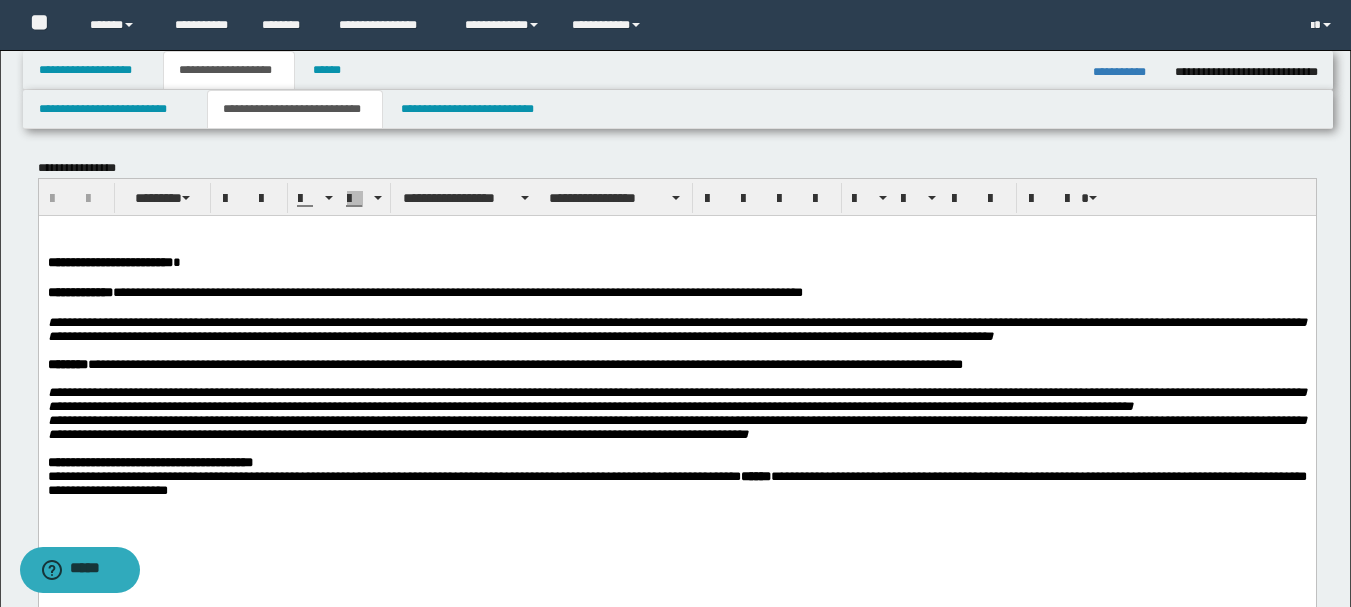scroll, scrollTop: 500, scrollLeft: 0, axis: vertical 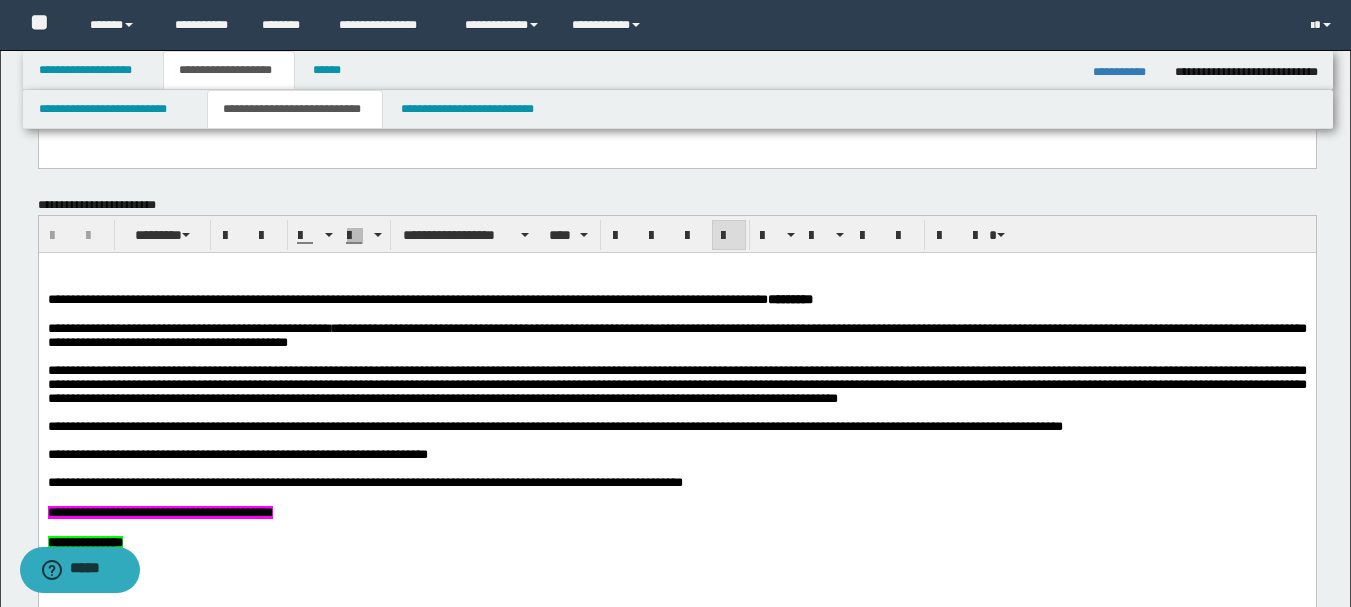 click on "**********" at bounding box center [429, 298] 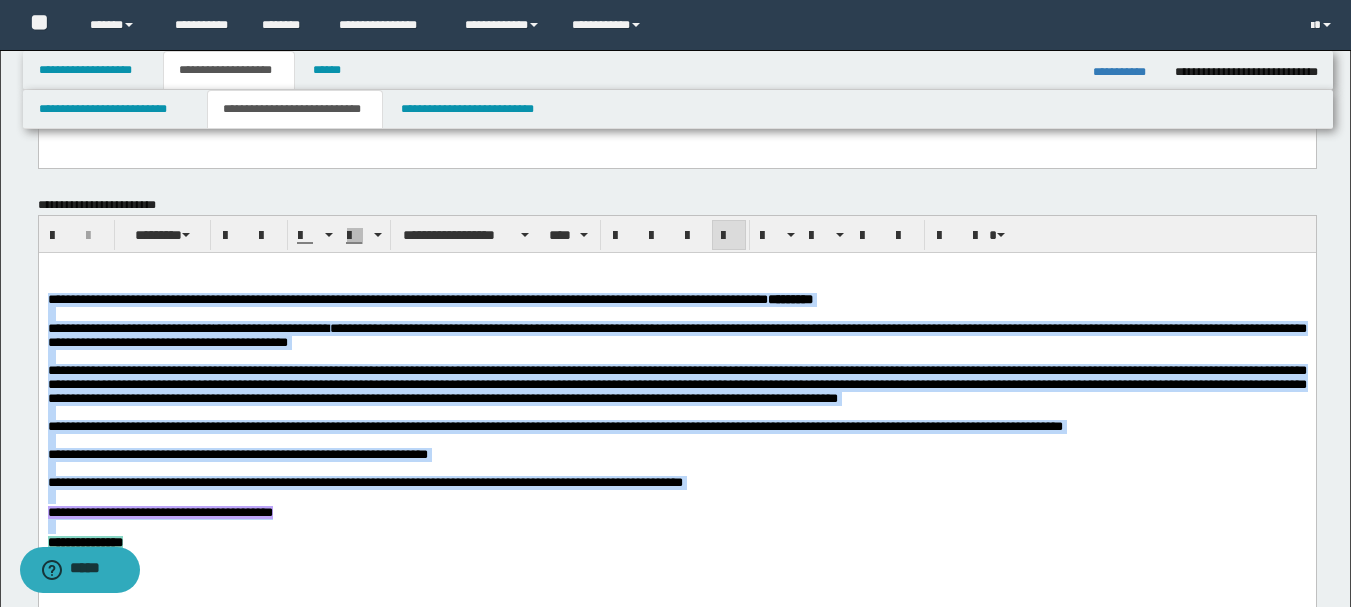 copy on "**********" 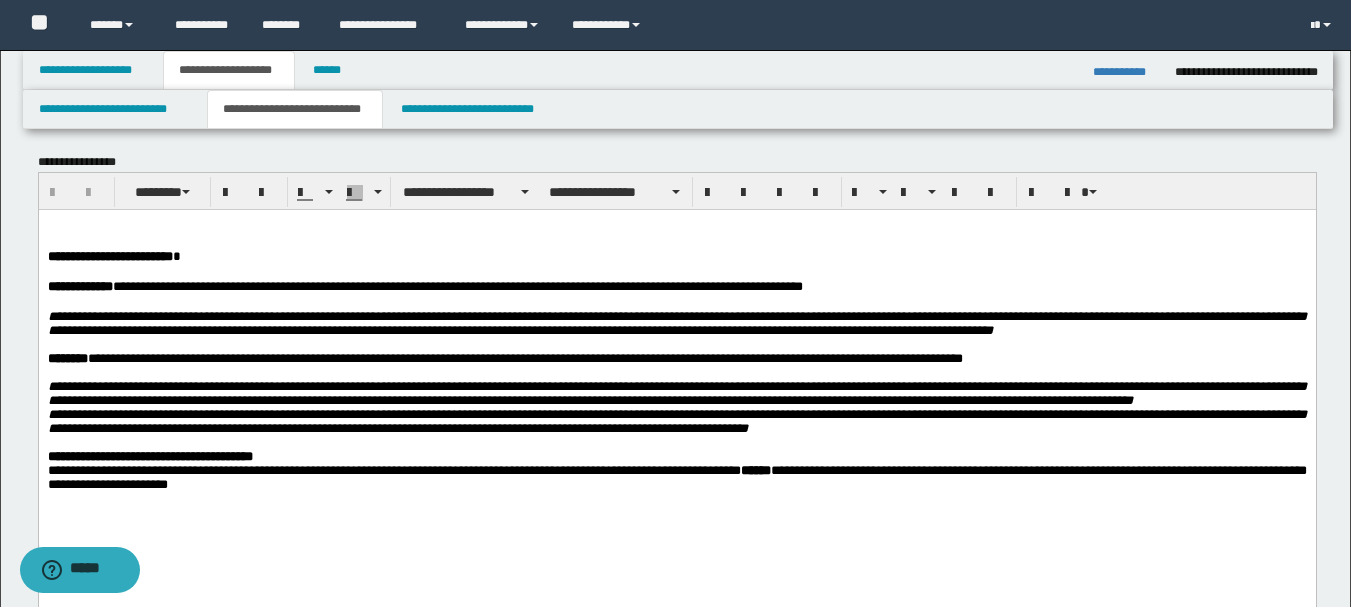 scroll, scrollTop: 0, scrollLeft: 0, axis: both 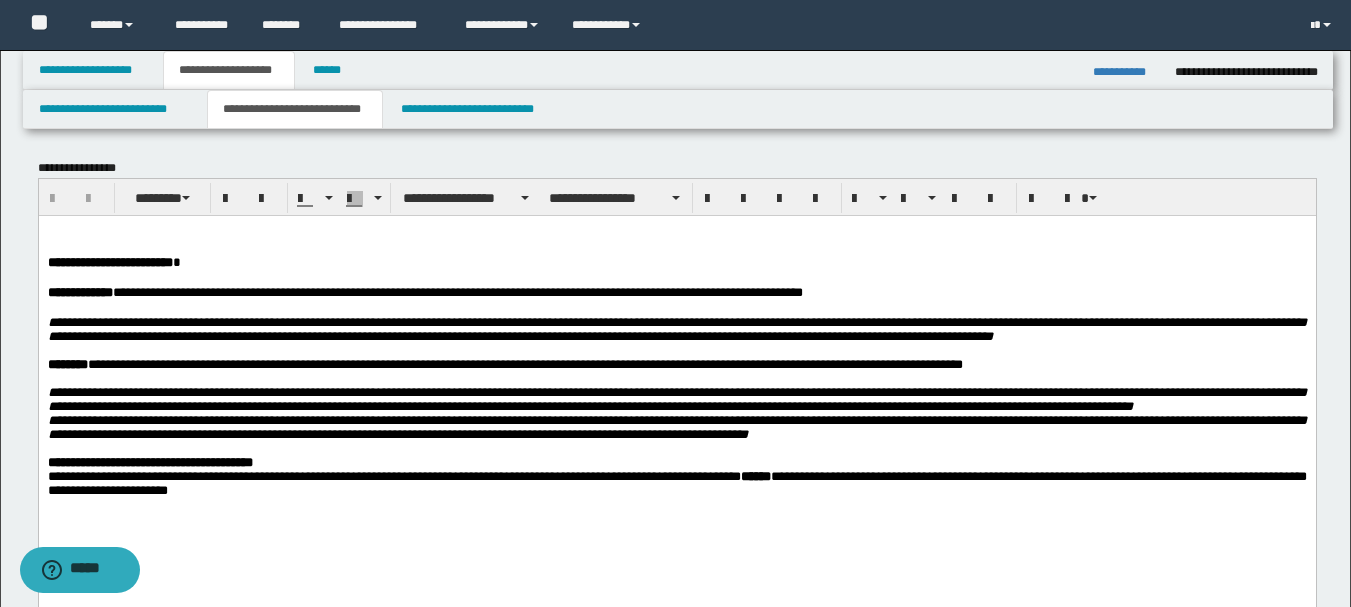 click on "**********" at bounding box center [676, 392] 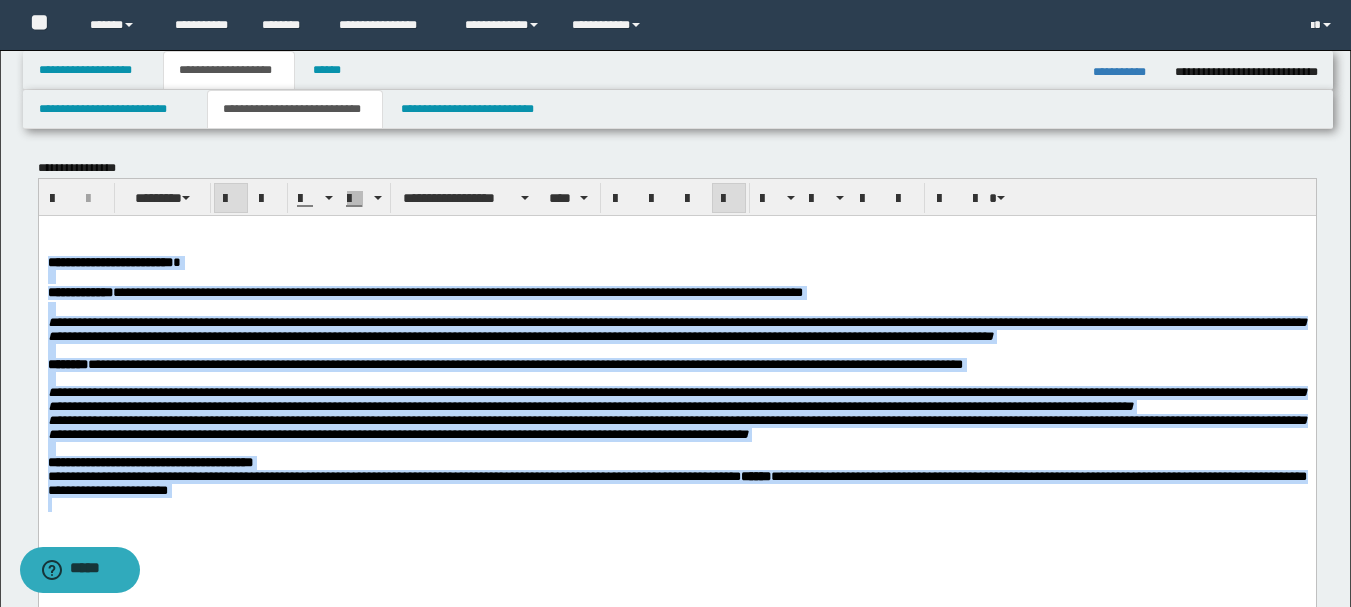 copy on "**********" 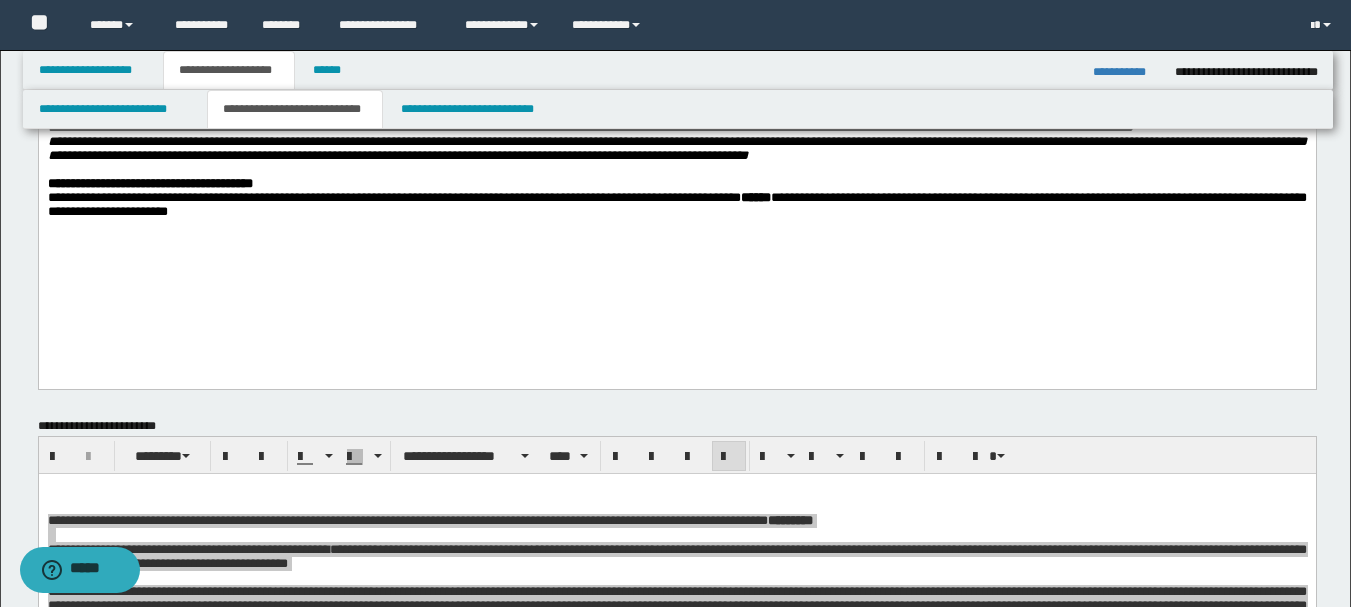 scroll, scrollTop: 500, scrollLeft: 0, axis: vertical 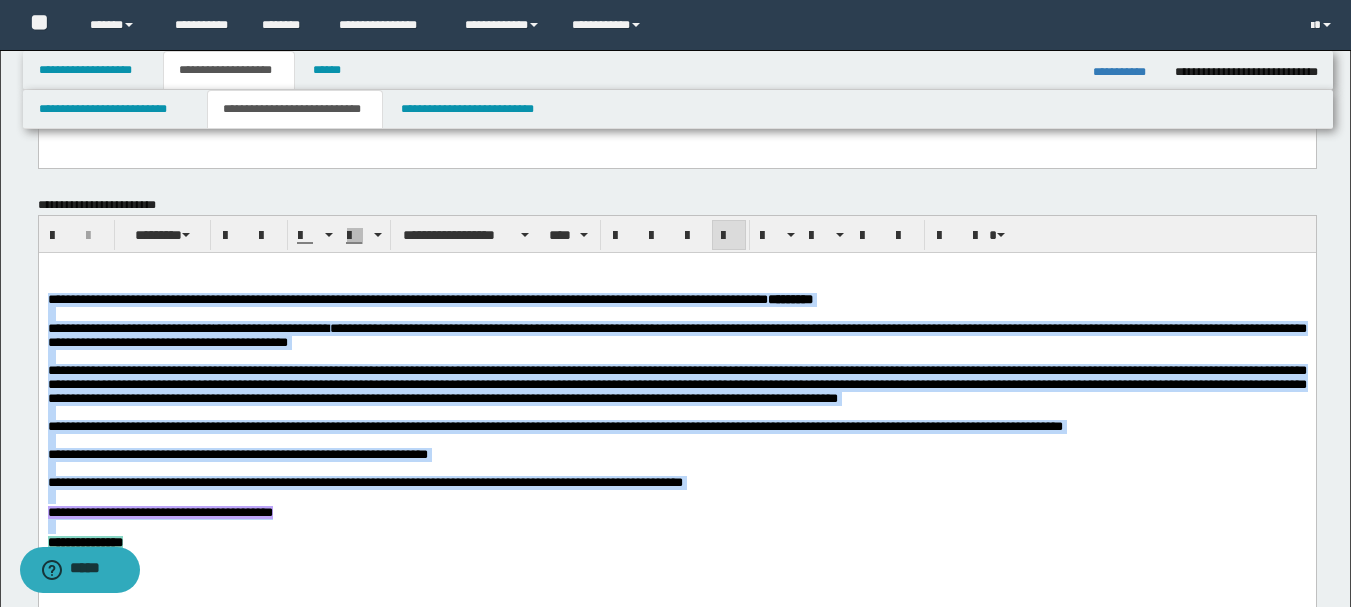 click at bounding box center [676, 497] 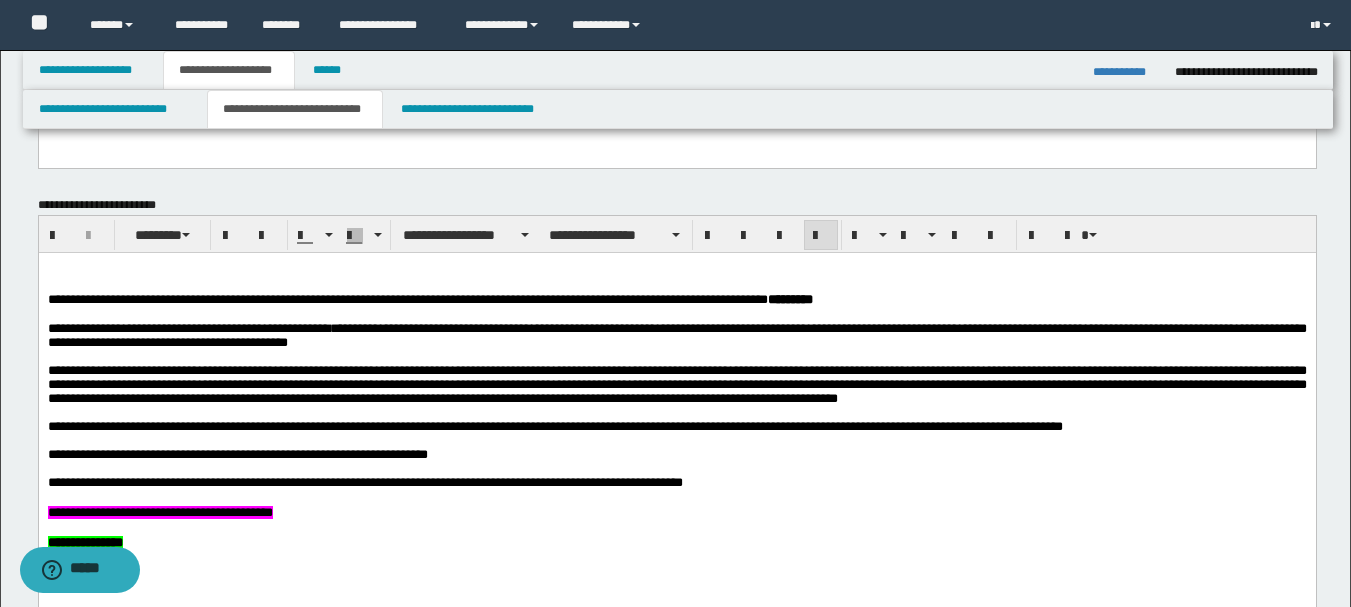click on "**********" at bounding box center [1126, 72] 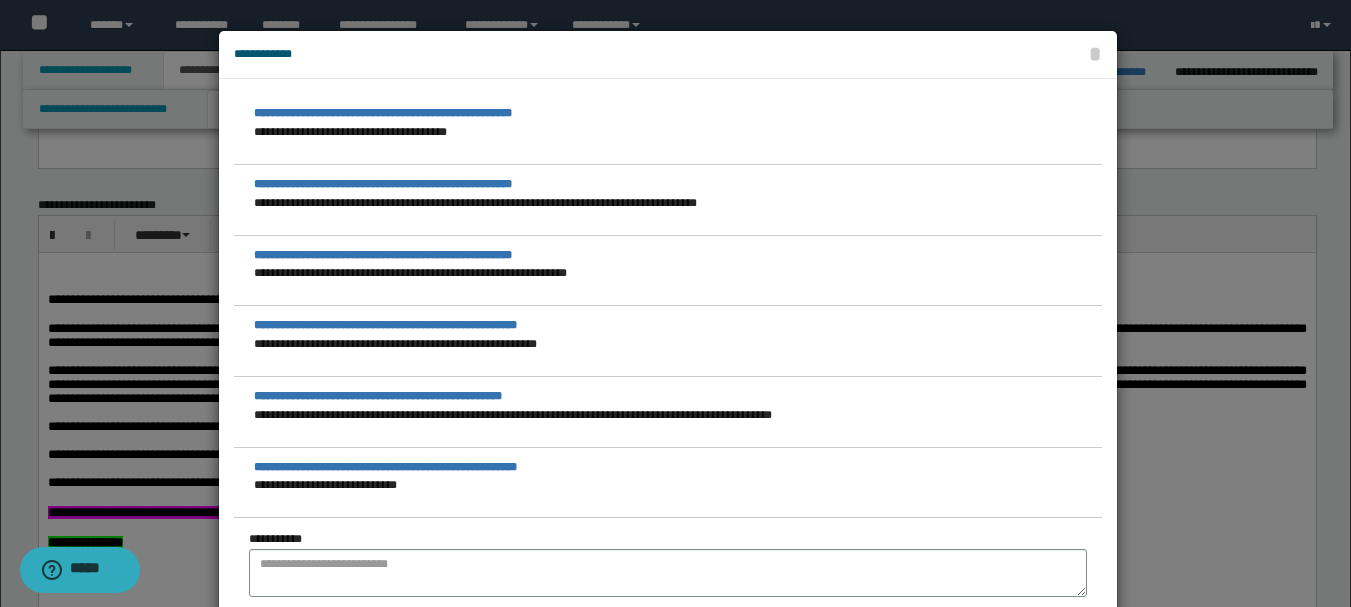 click at bounding box center [675, 303] 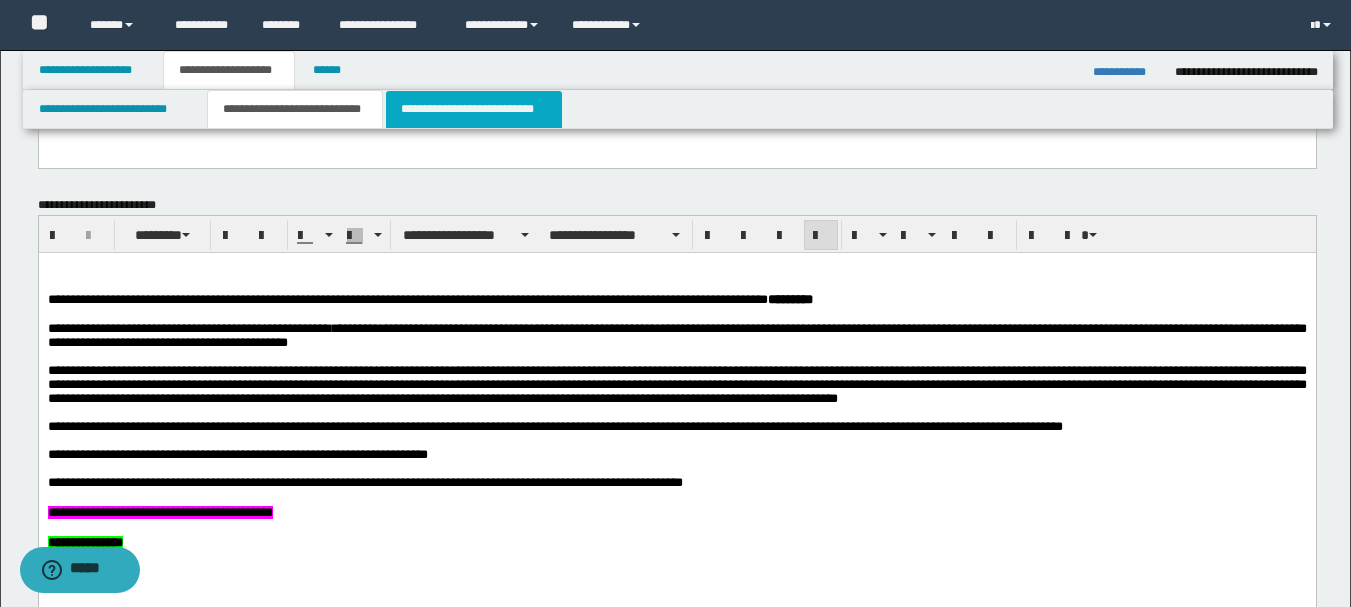 click on "**********" at bounding box center (474, 109) 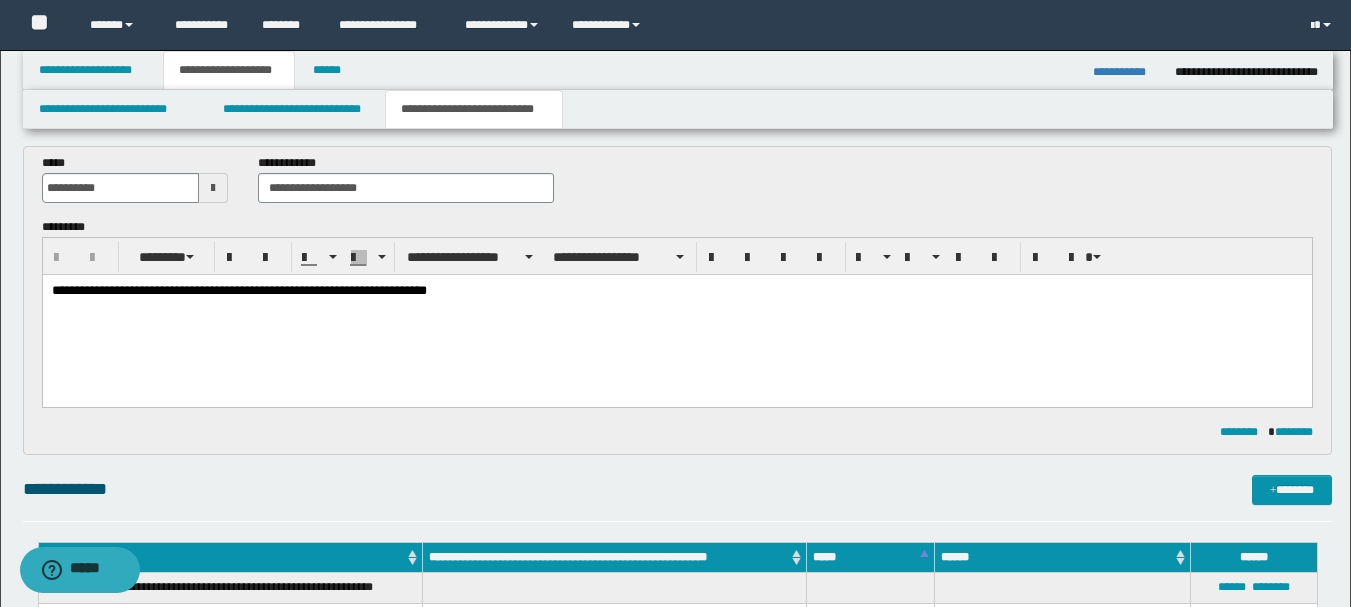 scroll, scrollTop: 0, scrollLeft: 0, axis: both 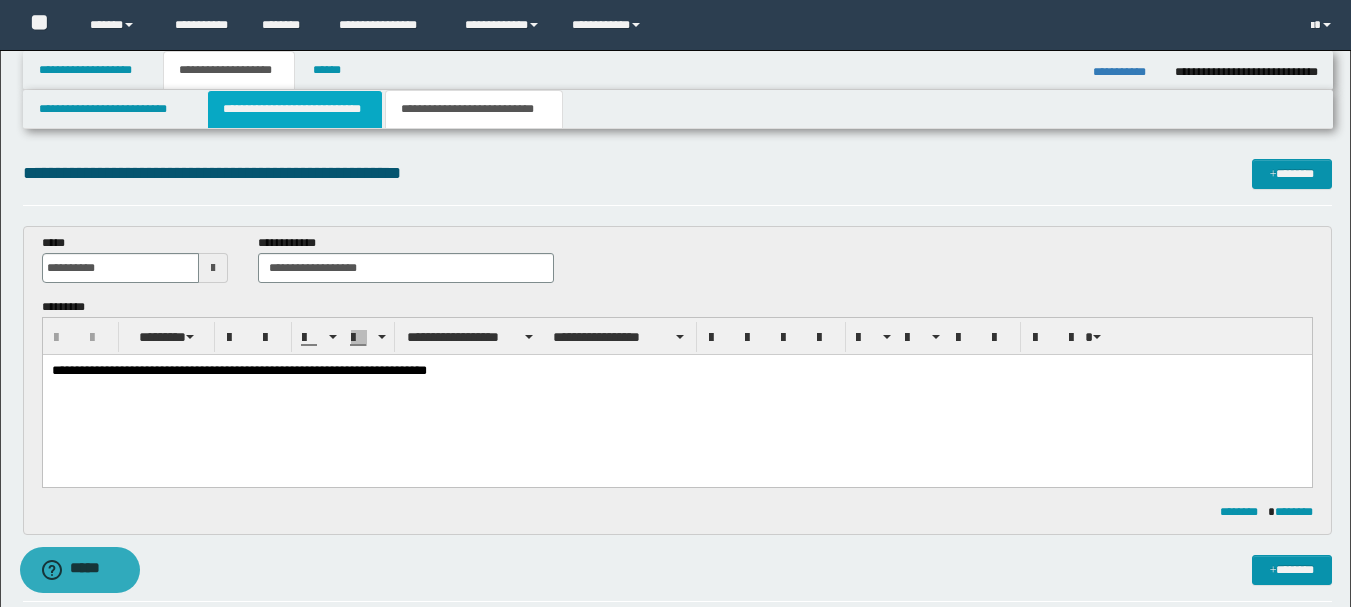 click on "**********" at bounding box center [295, 109] 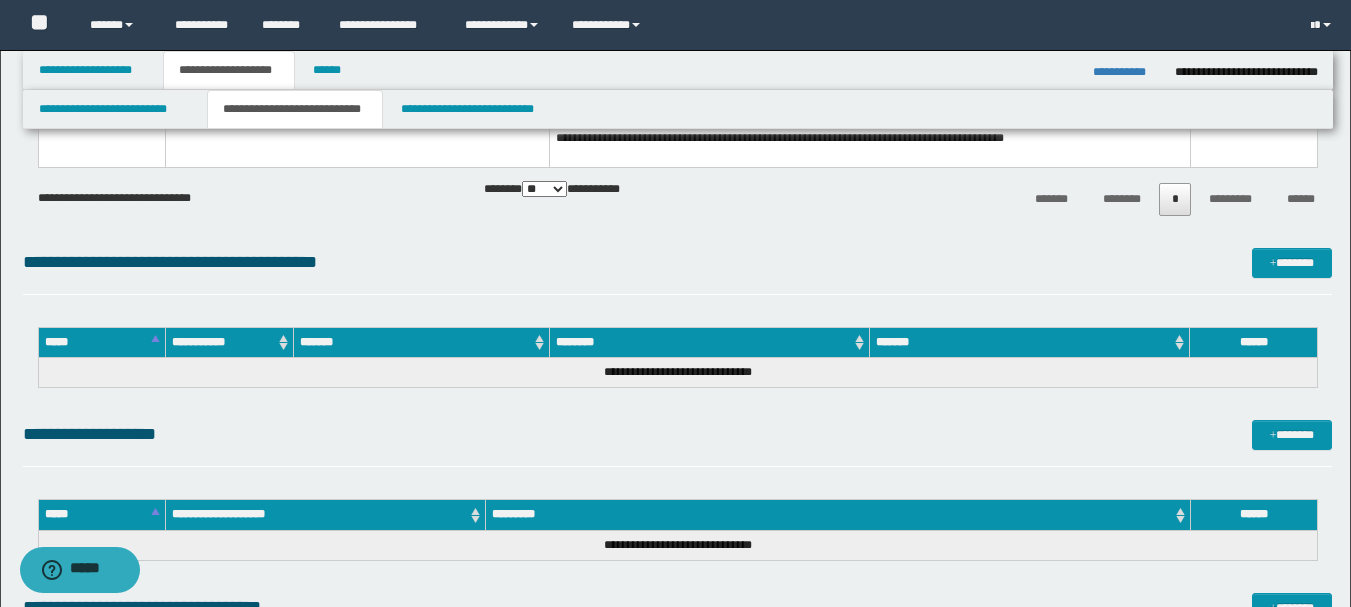 scroll, scrollTop: 1400, scrollLeft: 0, axis: vertical 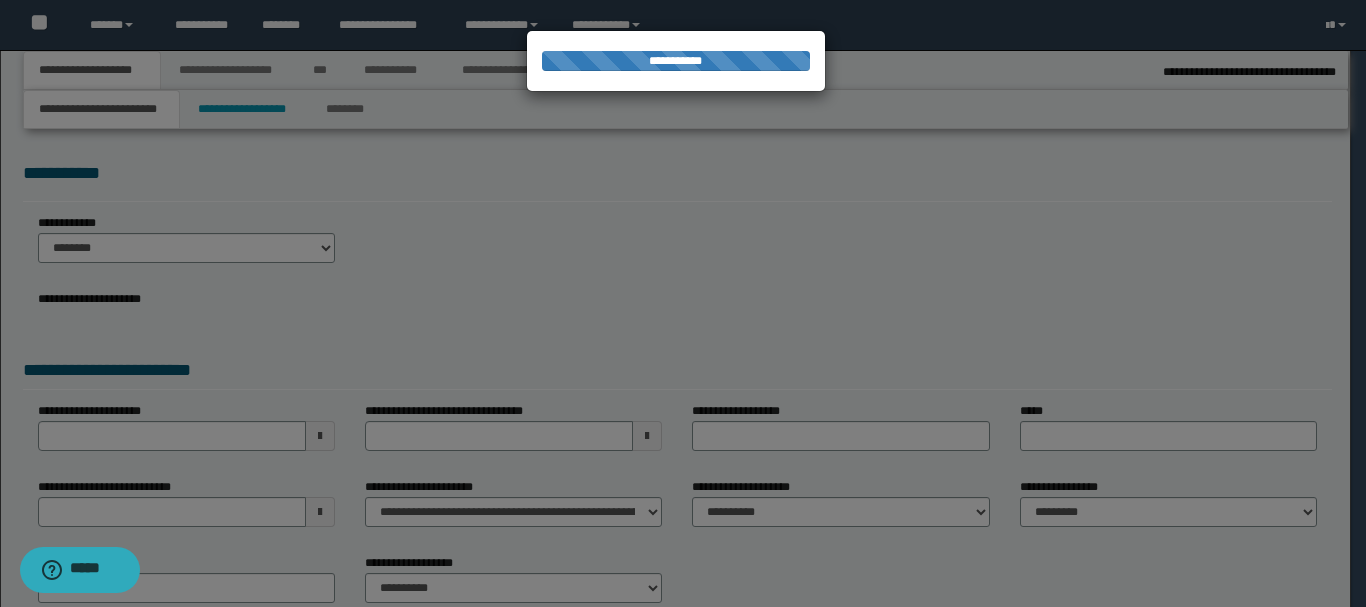 type on "*********" 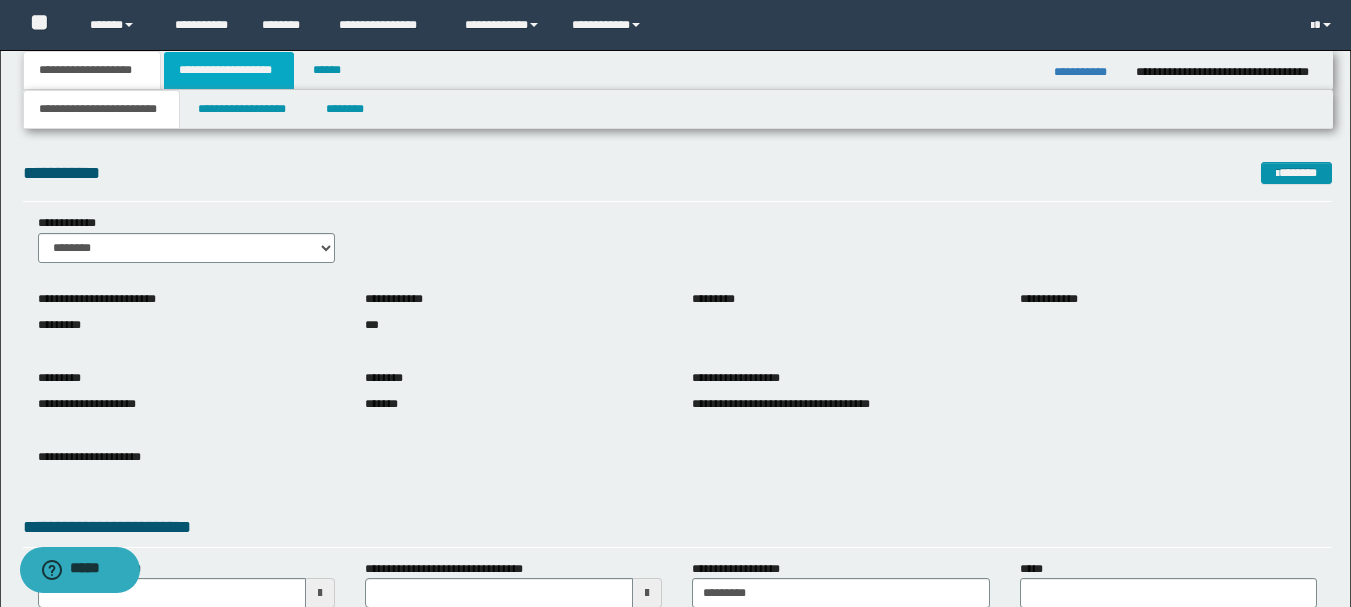 click on "**********" at bounding box center (229, 70) 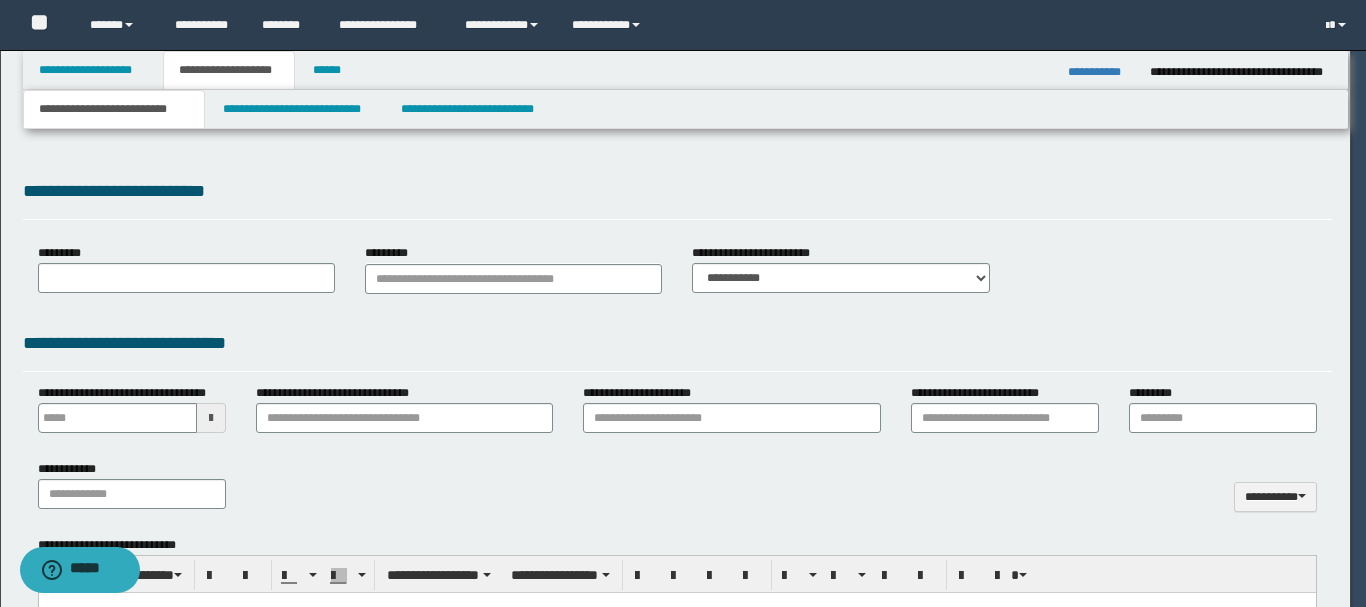 type 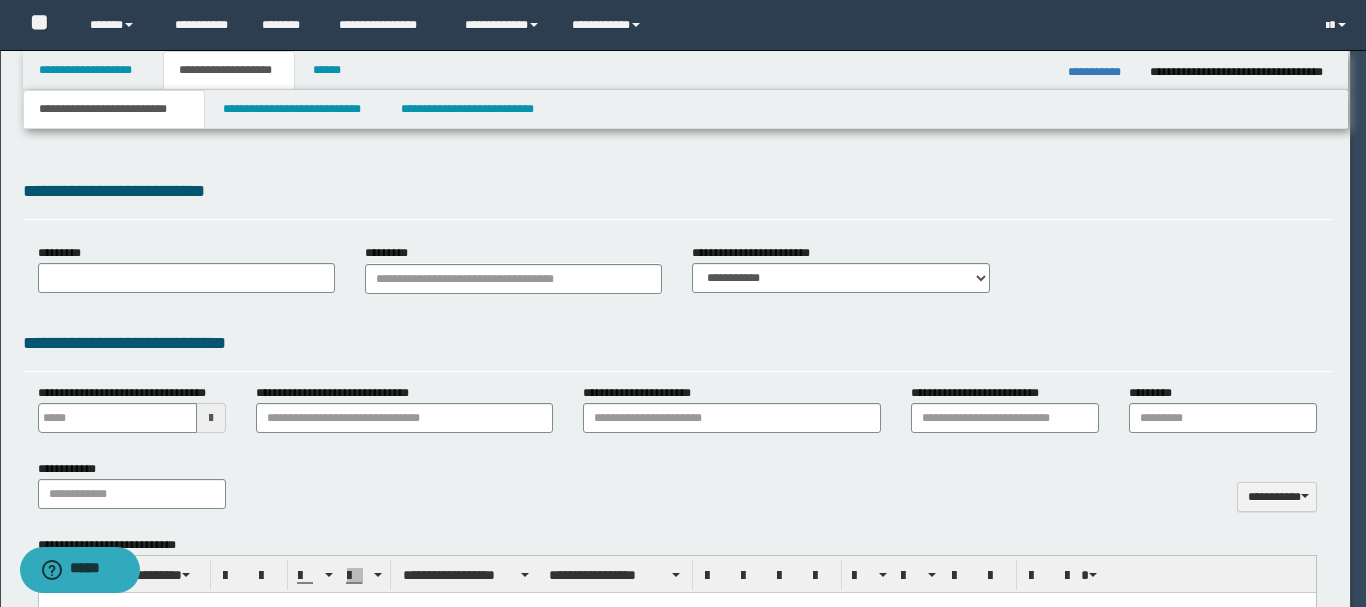 scroll, scrollTop: 0, scrollLeft: 0, axis: both 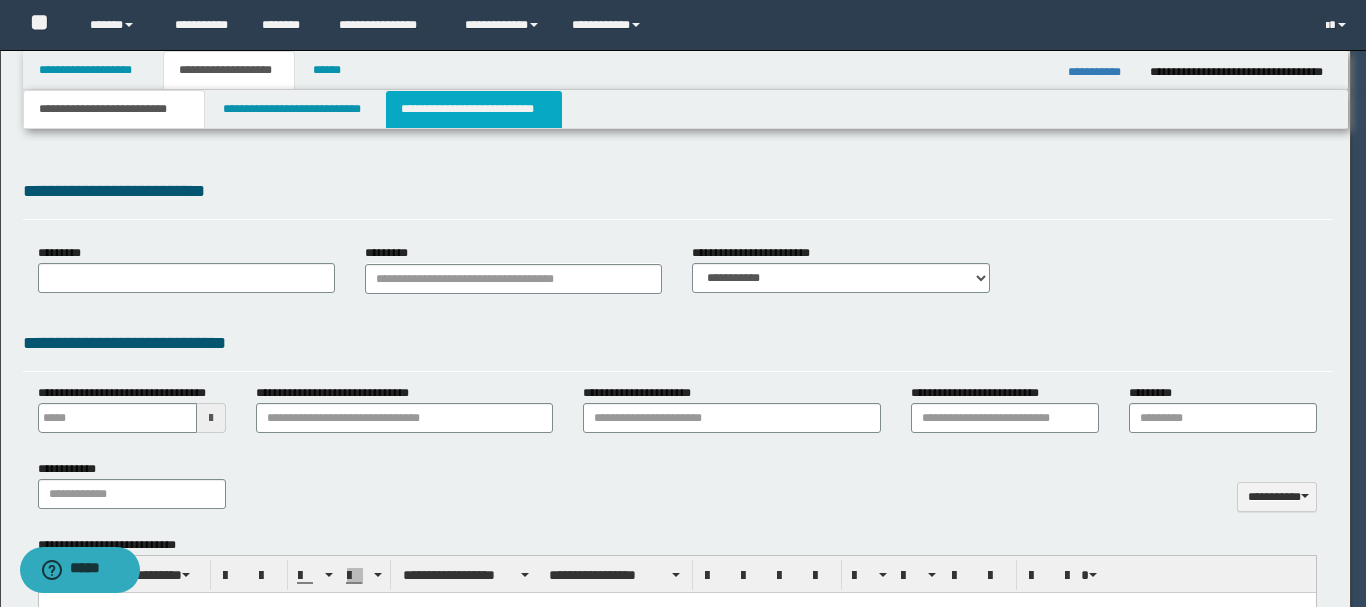 select on "*" 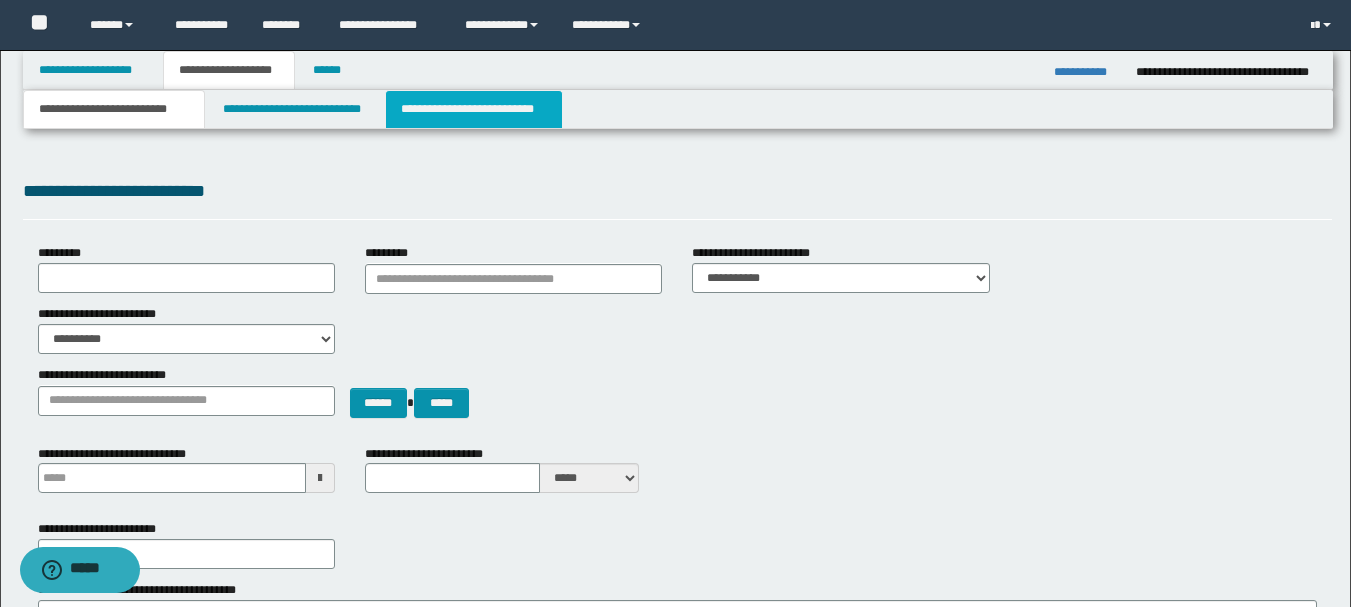 click on "**********" at bounding box center (474, 109) 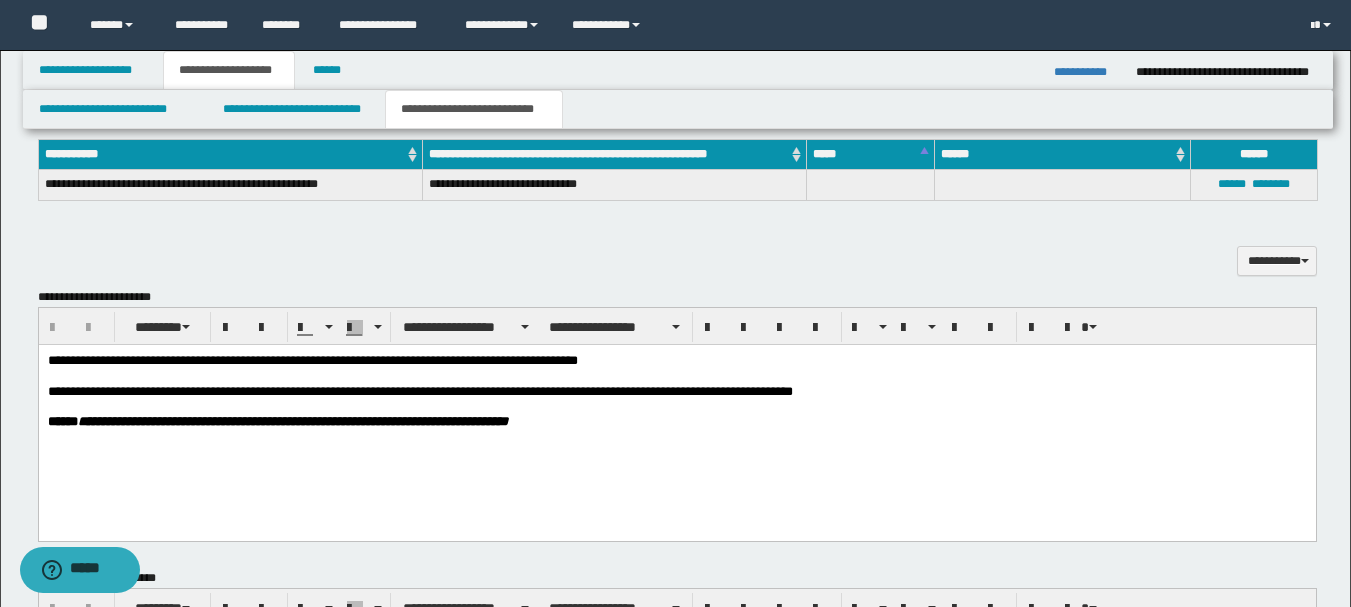 scroll, scrollTop: 500, scrollLeft: 0, axis: vertical 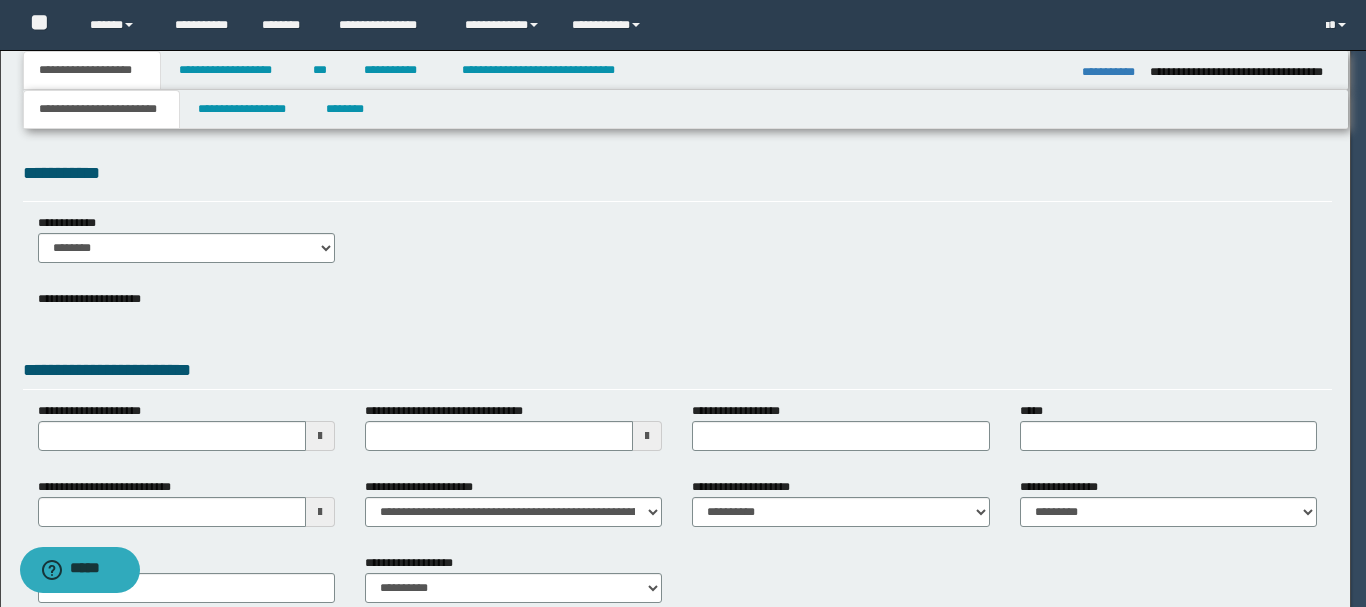 type on "*********" 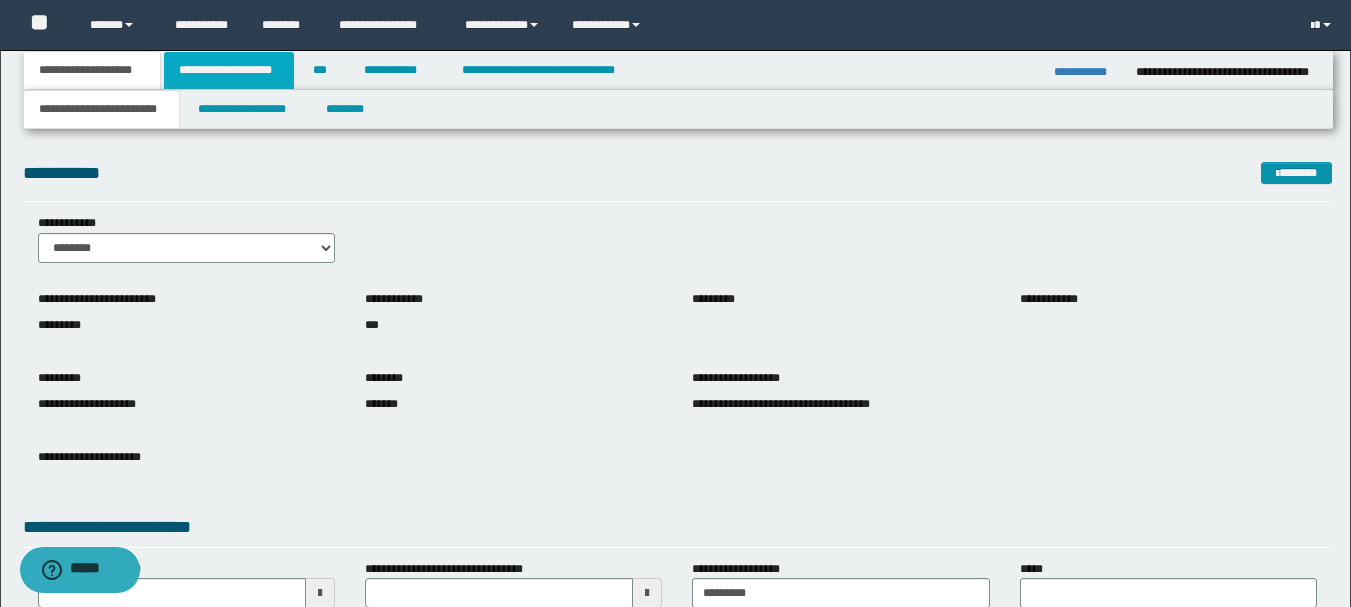 click on "**********" at bounding box center [229, 70] 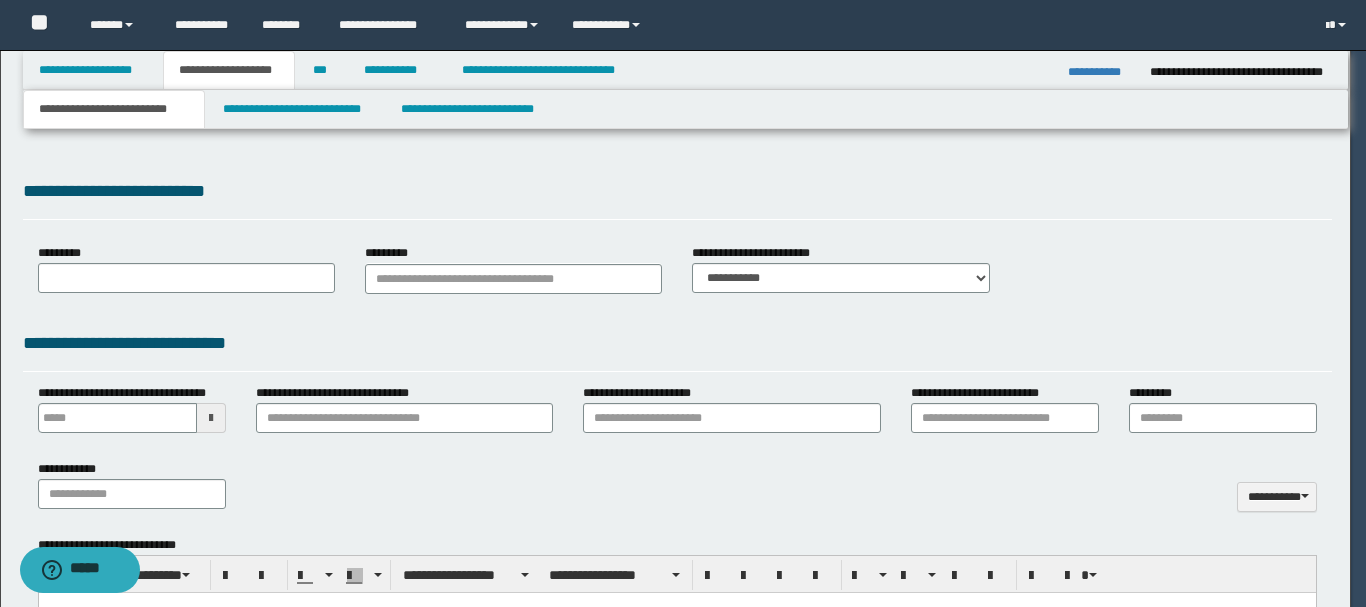 scroll, scrollTop: 0, scrollLeft: 0, axis: both 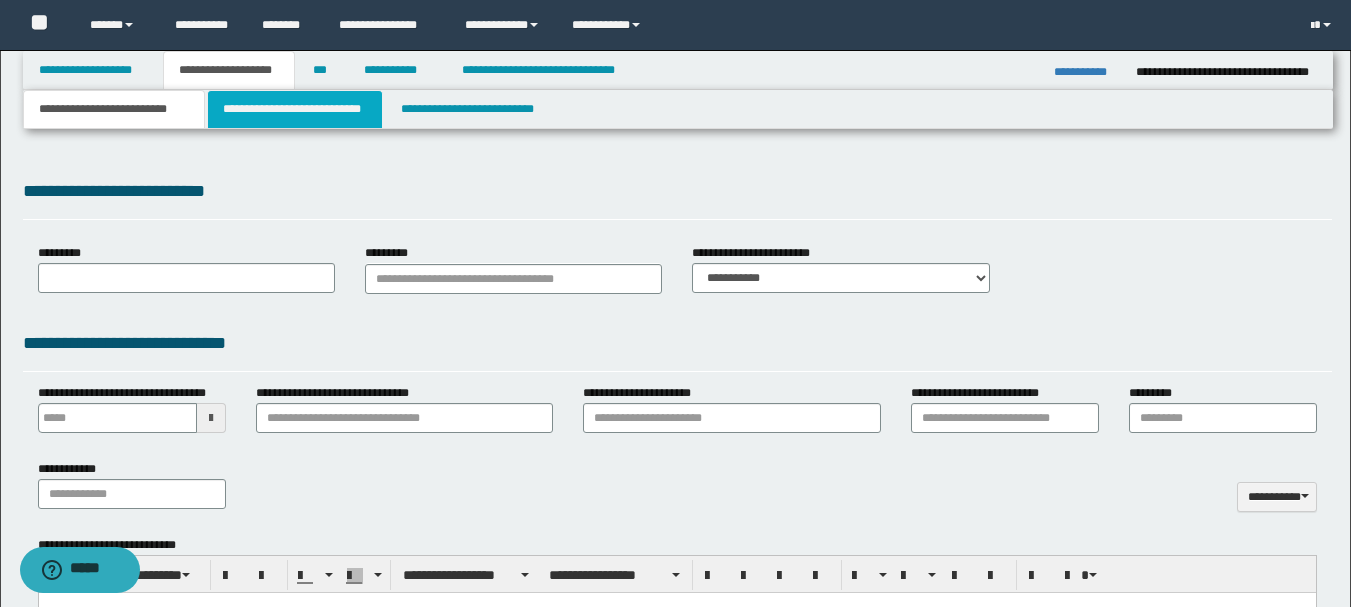 click on "**********" at bounding box center [295, 109] 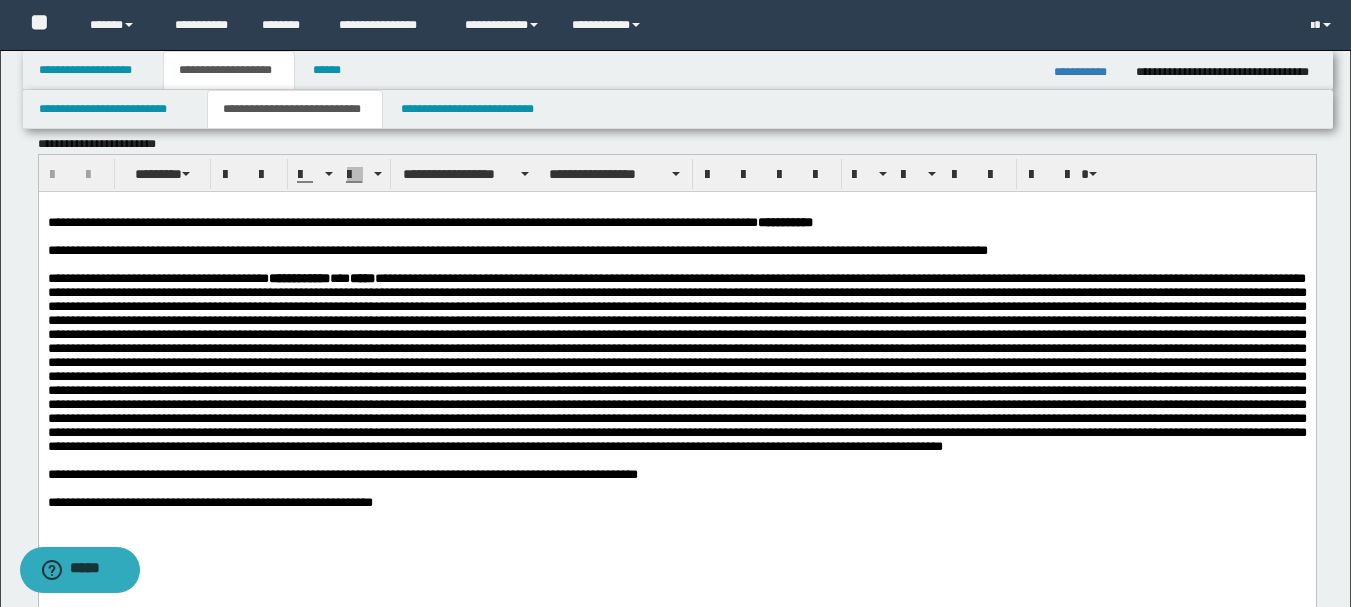 scroll, scrollTop: 800, scrollLeft: 0, axis: vertical 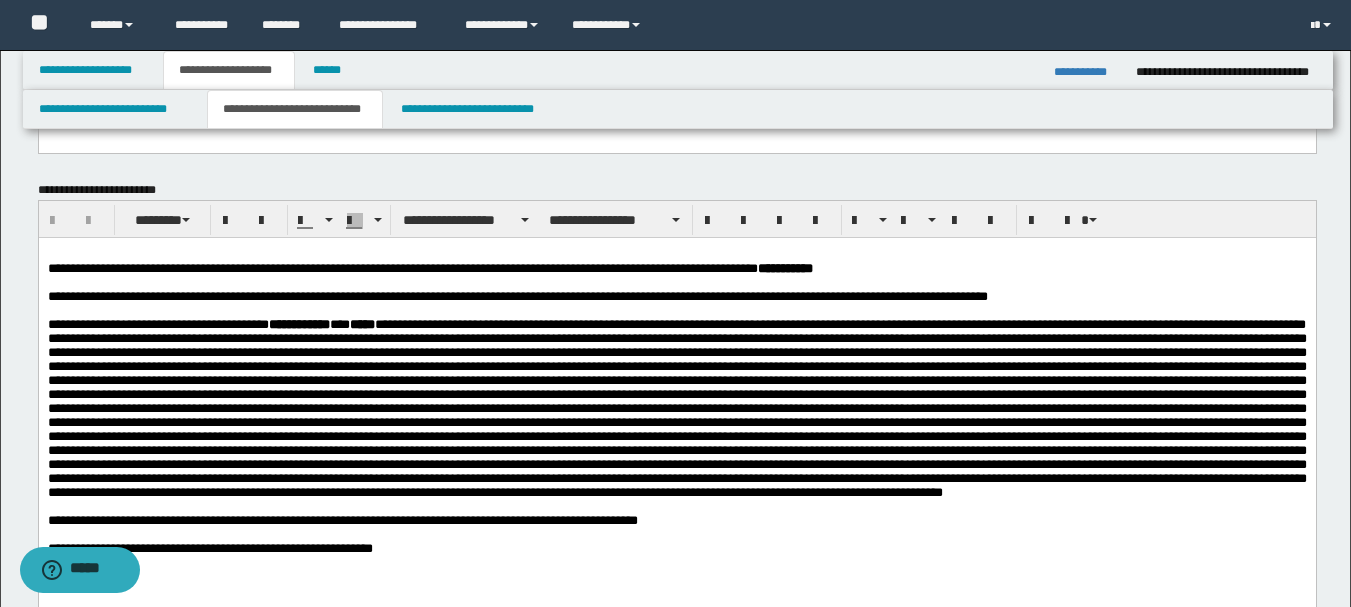 click on "**********" at bounding box center [676, 425] 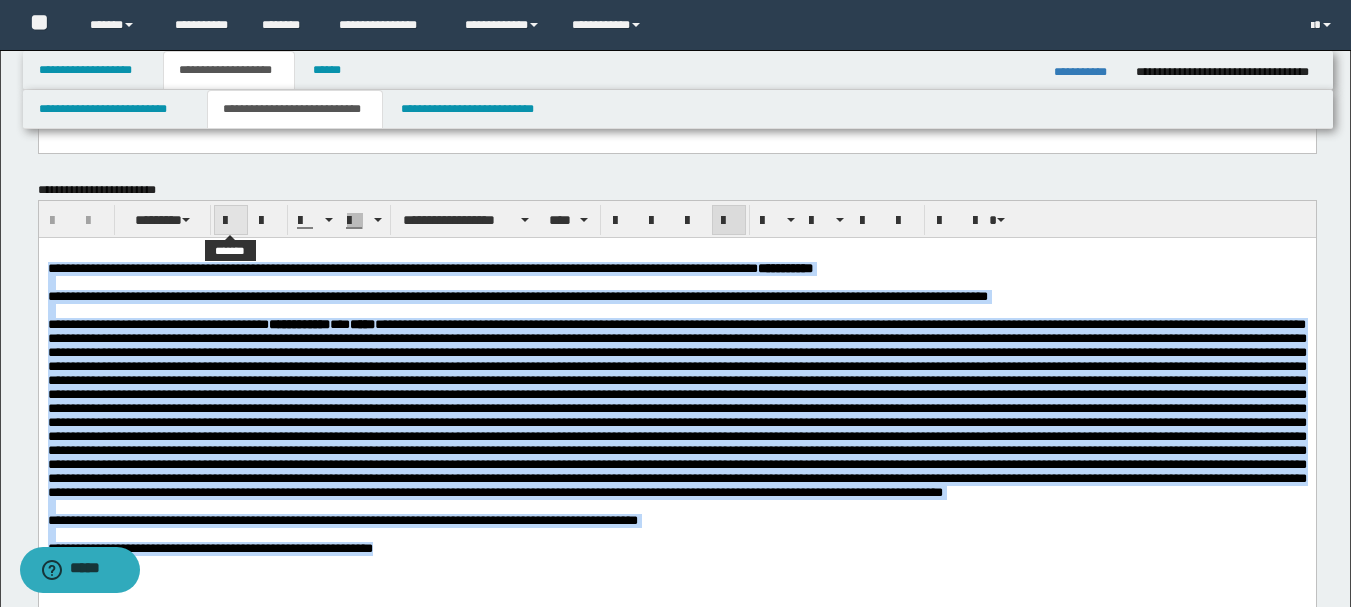scroll, scrollTop: 806, scrollLeft: 0, axis: vertical 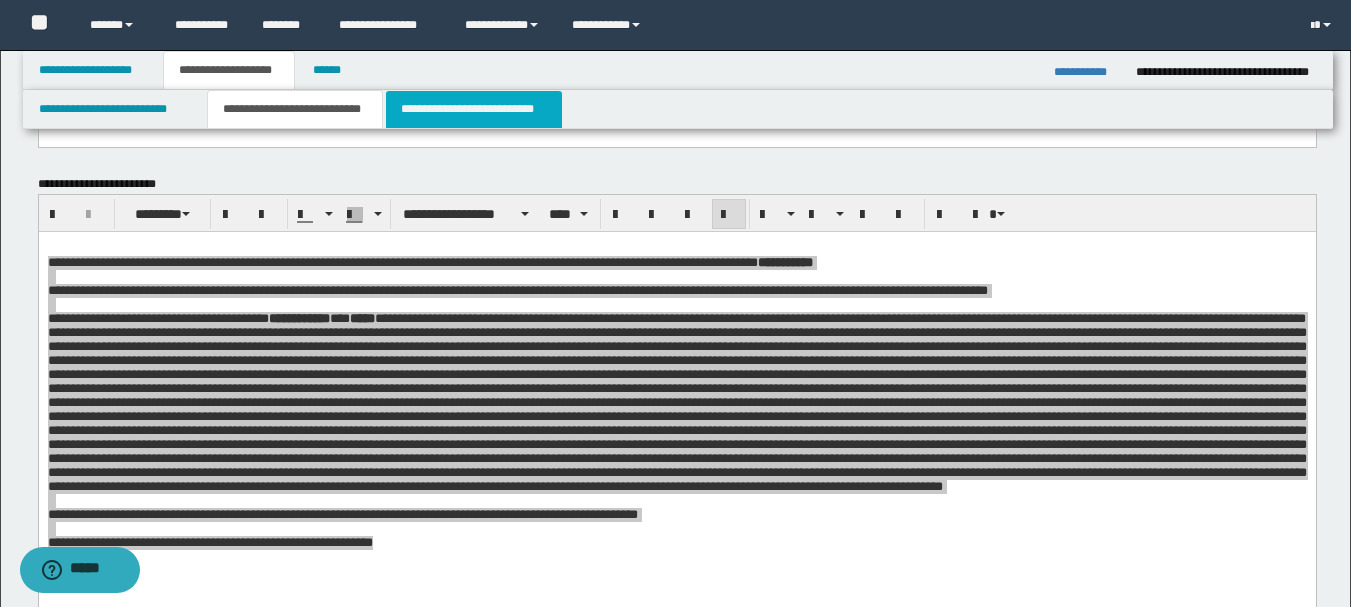 click on "**********" at bounding box center (474, 109) 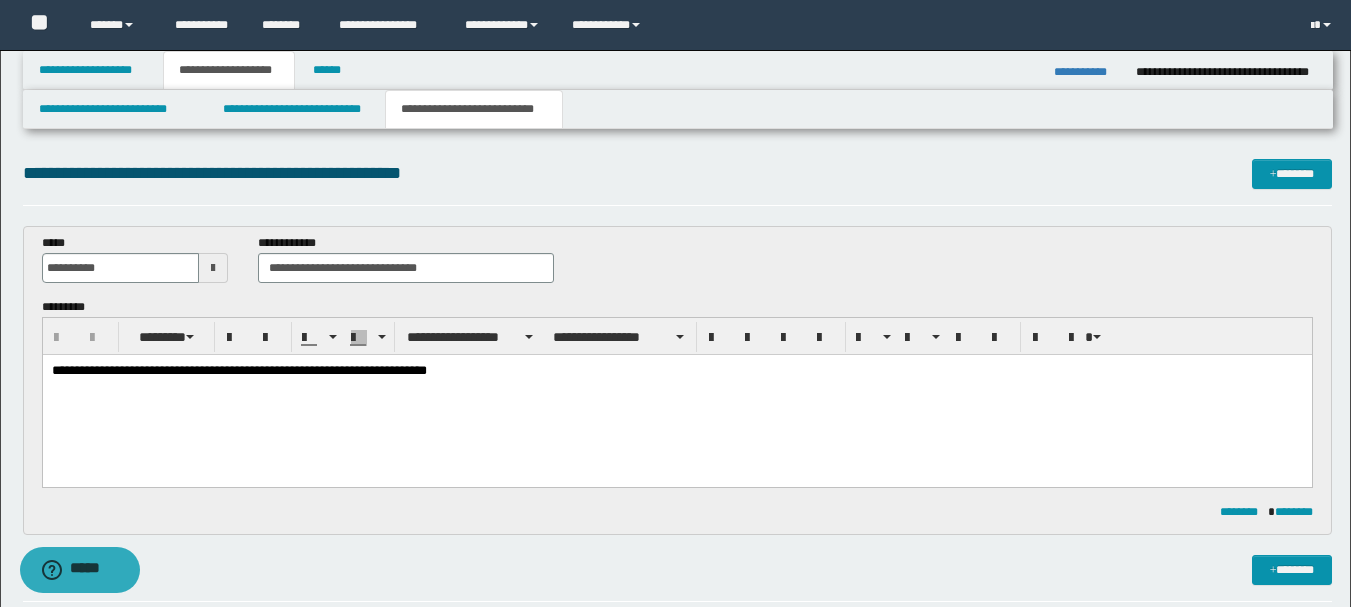 scroll, scrollTop: 0, scrollLeft: 0, axis: both 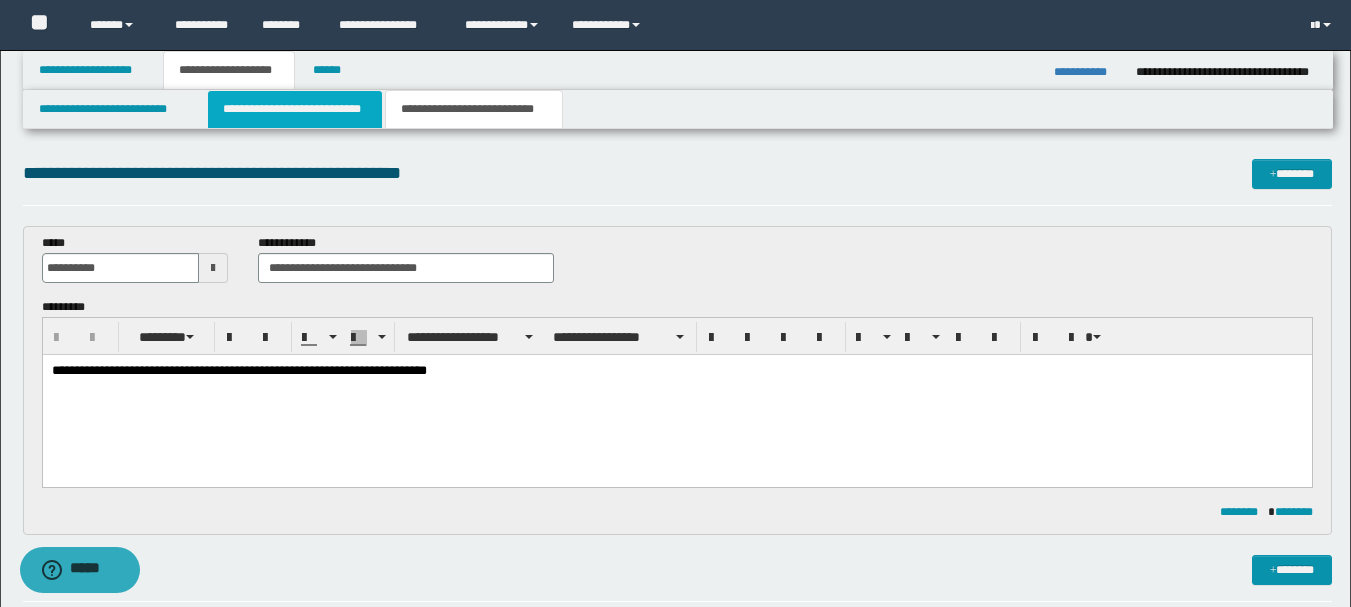click on "**********" at bounding box center [295, 109] 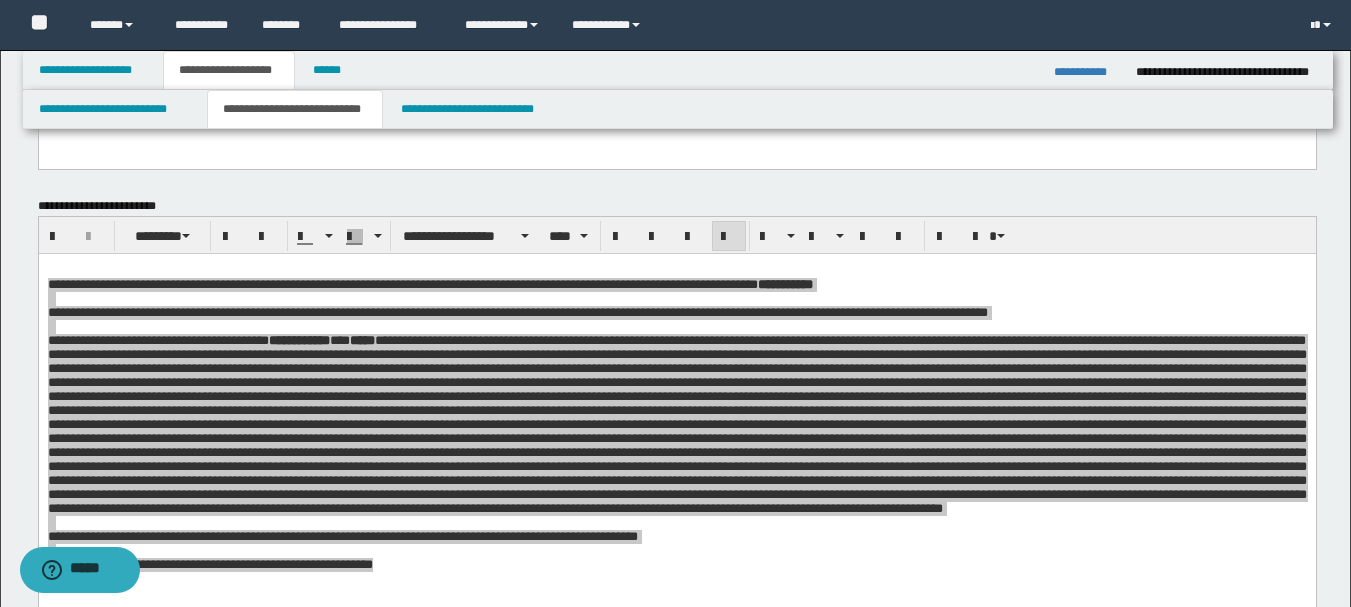 scroll, scrollTop: 800, scrollLeft: 0, axis: vertical 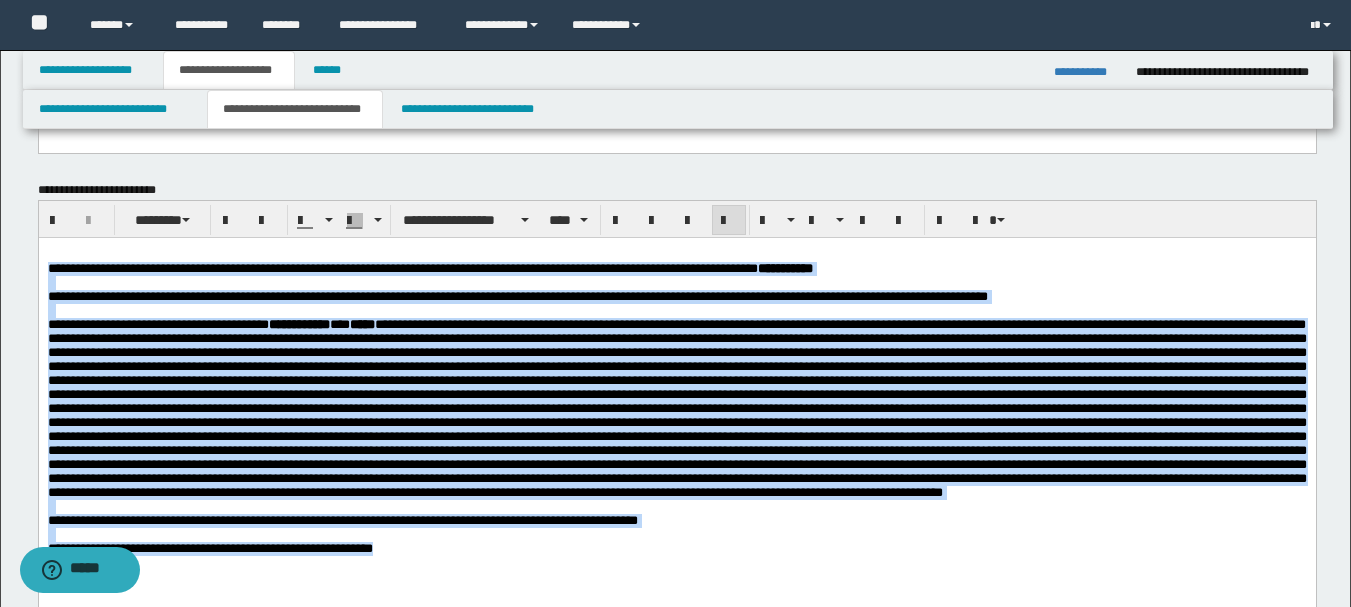 copy on "**********" 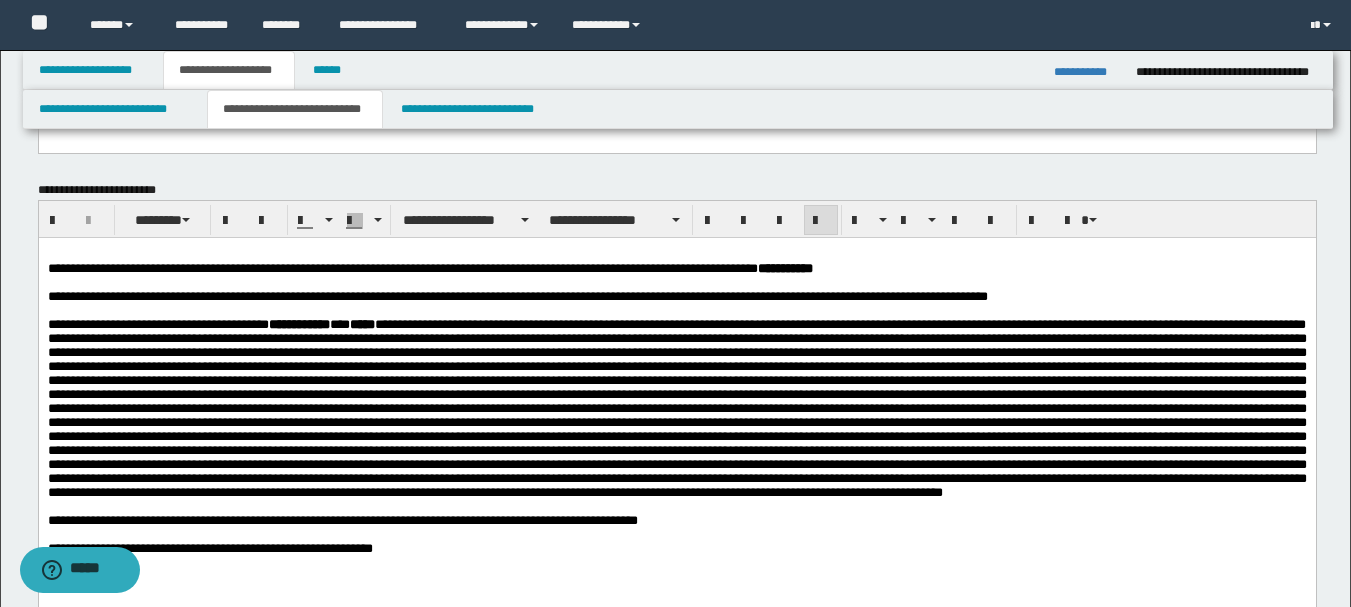 click at bounding box center (676, 253) 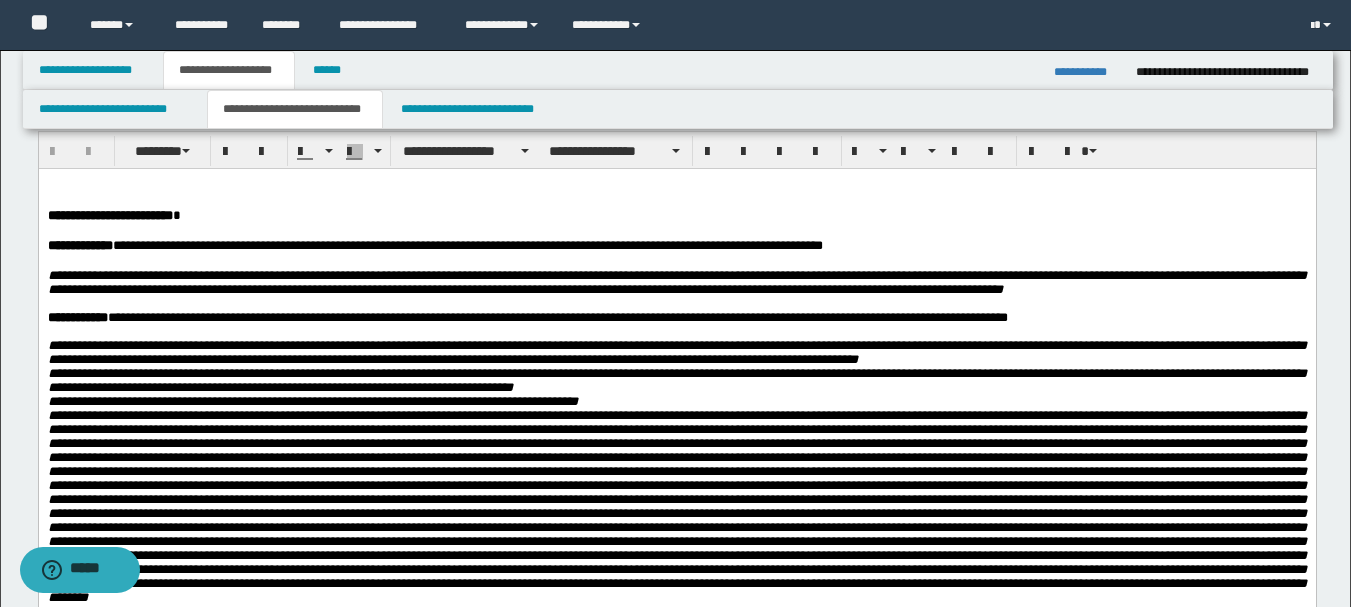 scroll, scrollTop: 0, scrollLeft: 0, axis: both 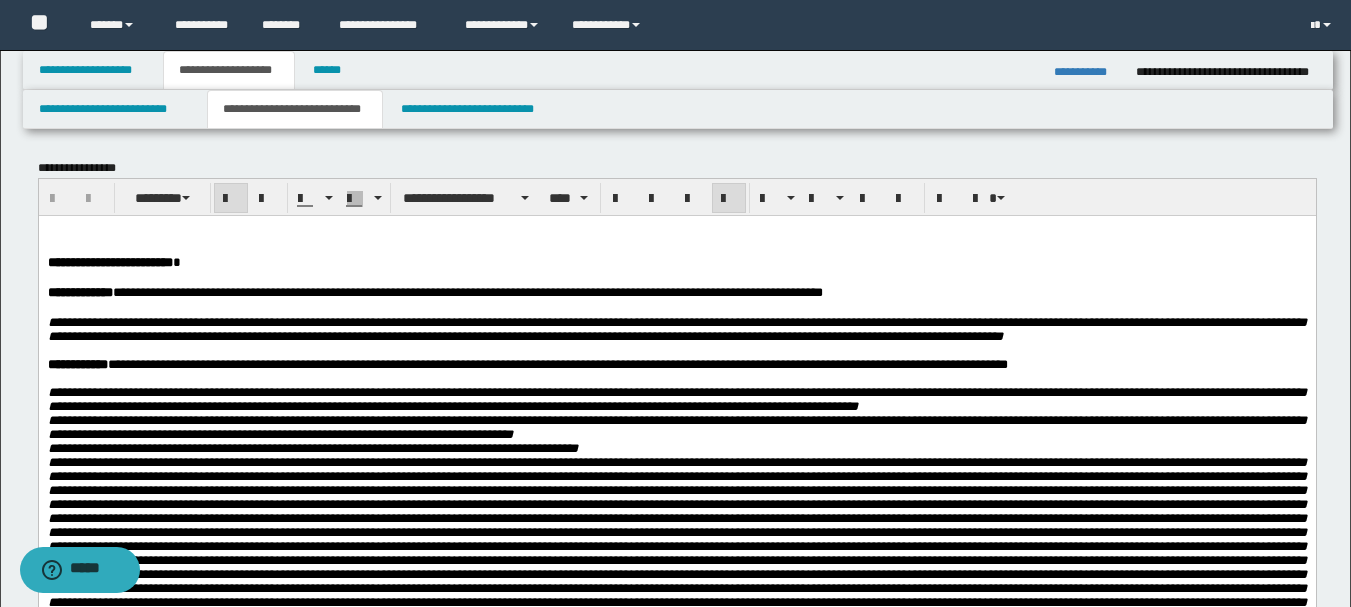 click on "**********" at bounding box center (109, 261) 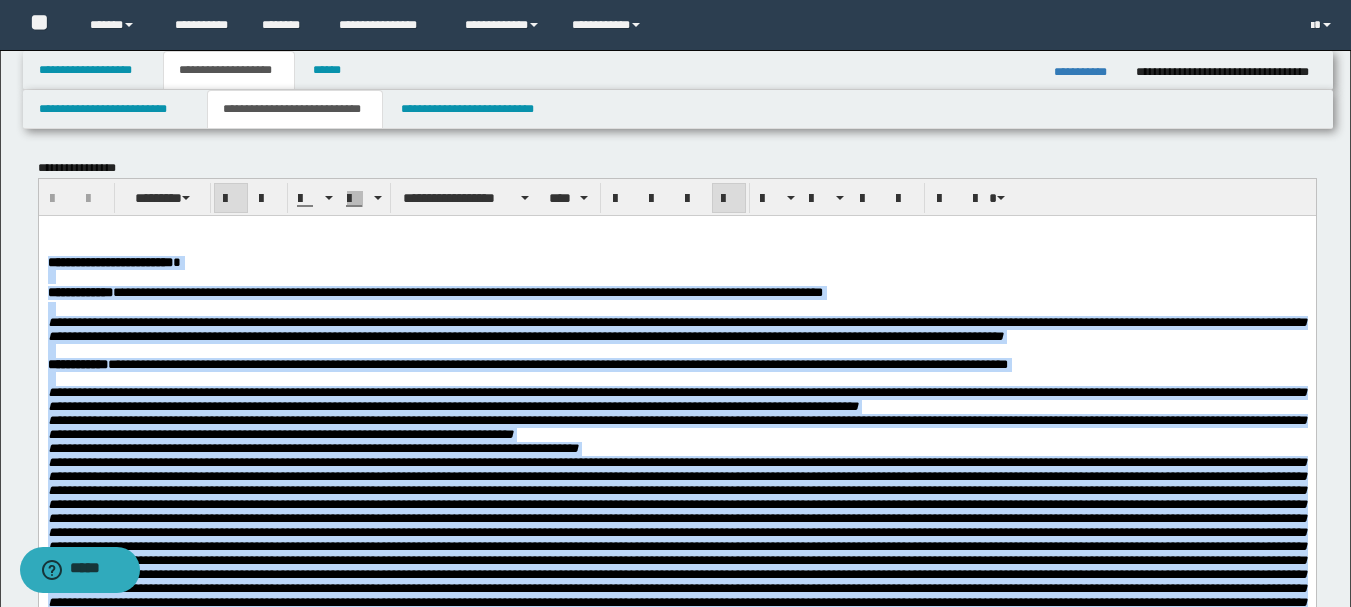 scroll, scrollTop: 238, scrollLeft: 0, axis: vertical 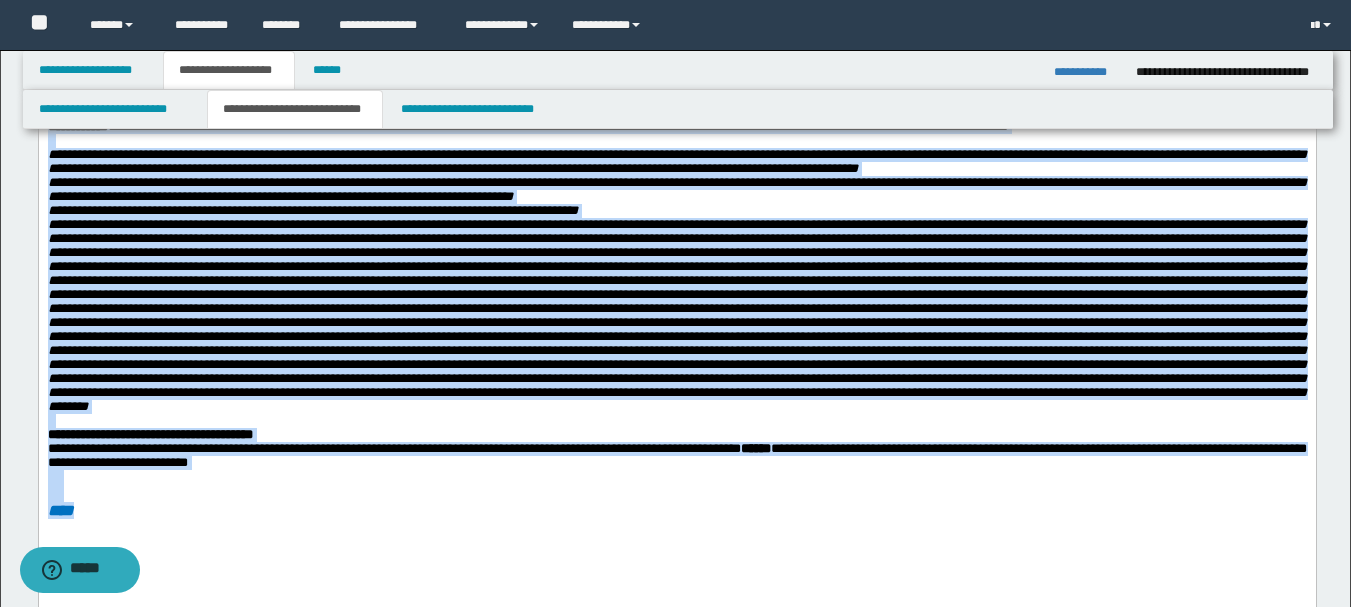 copy on "**********" 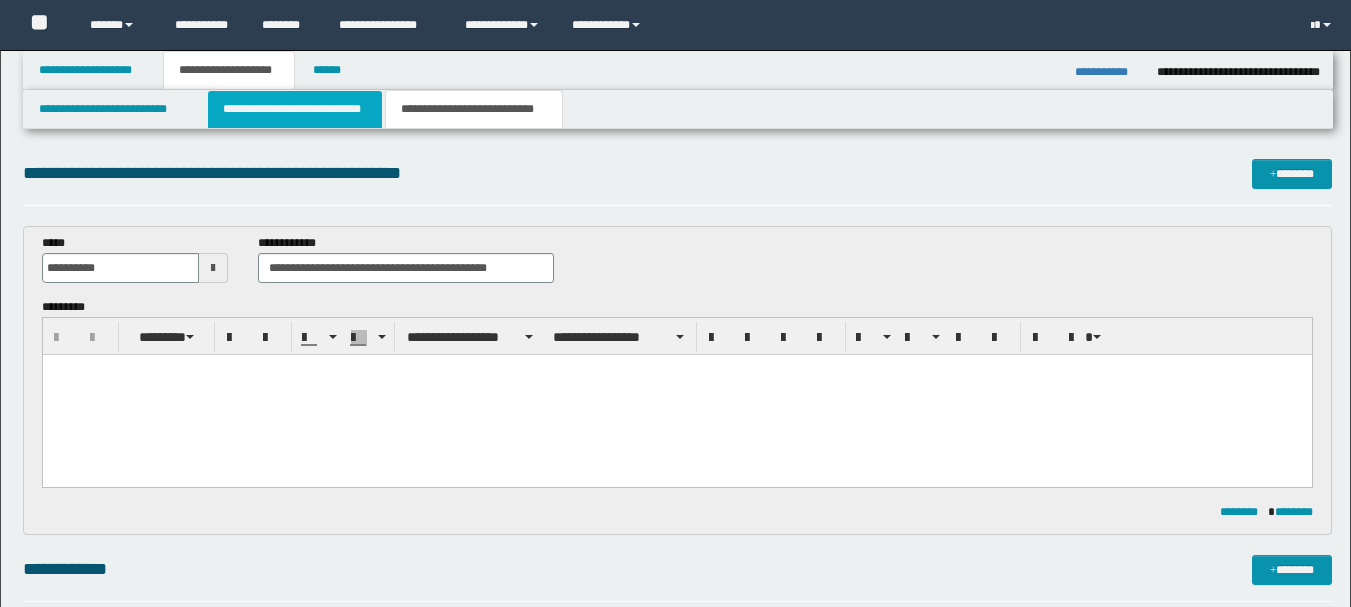 scroll, scrollTop: 600, scrollLeft: 0, axis: vertical 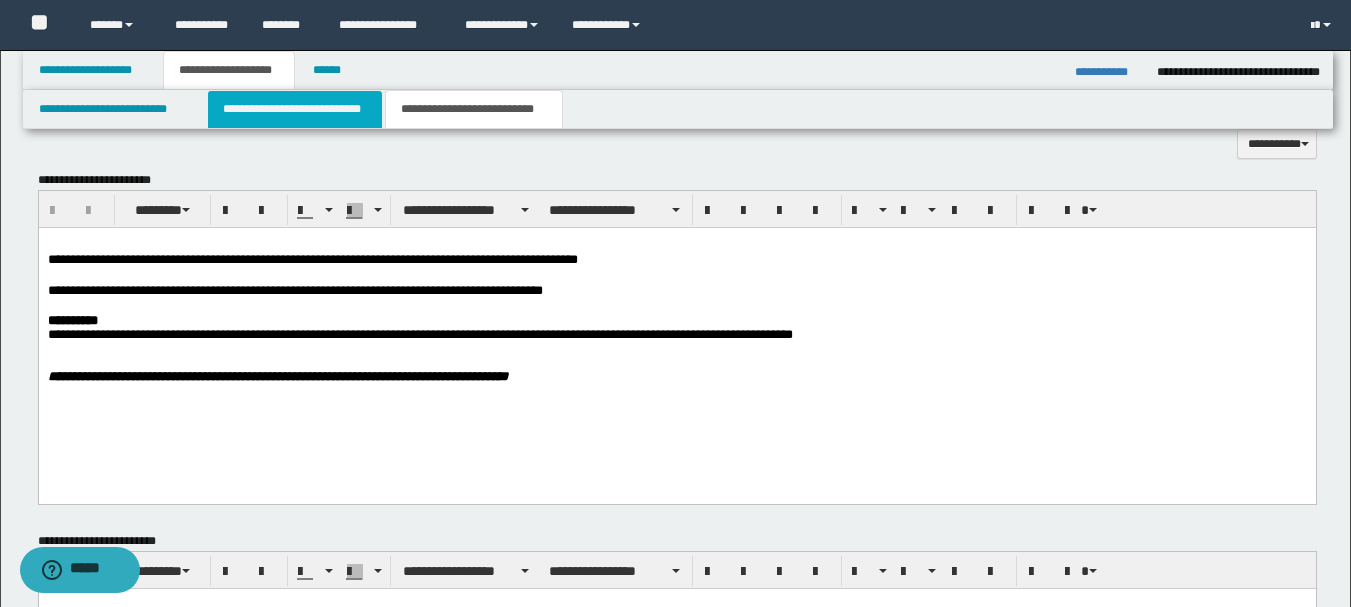 click on "**********" at bounding box center (295, 109) 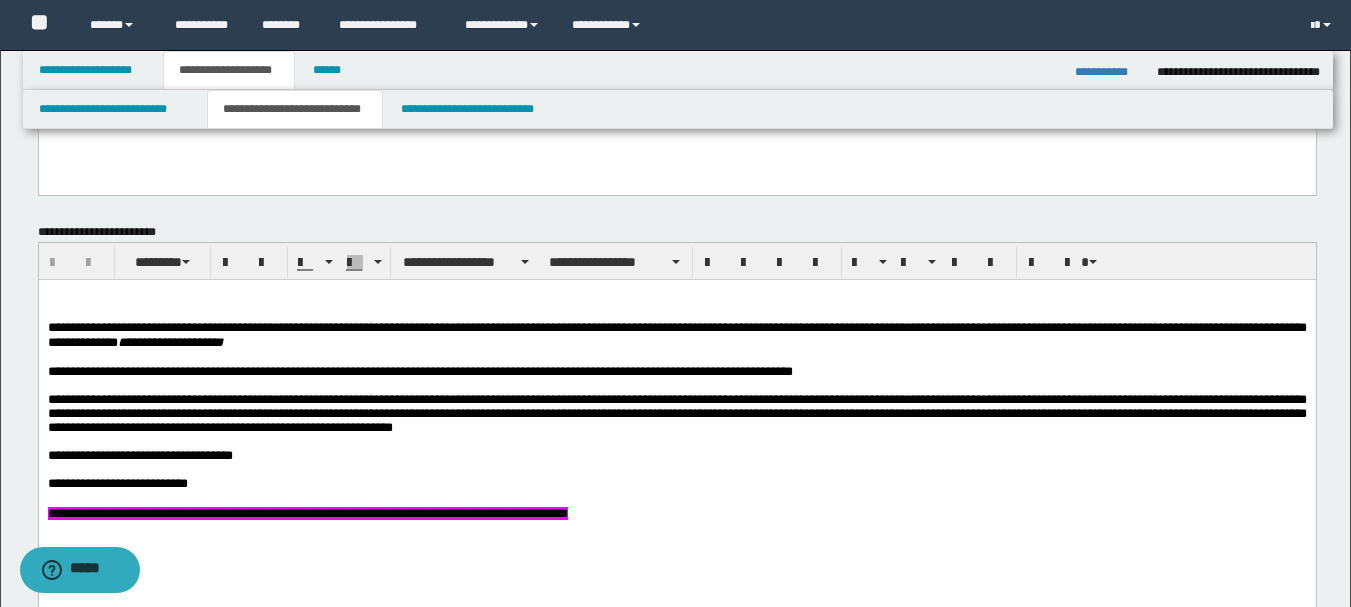 scroll, scrollTop: 500, scrollLeft: 0, axis: vertical 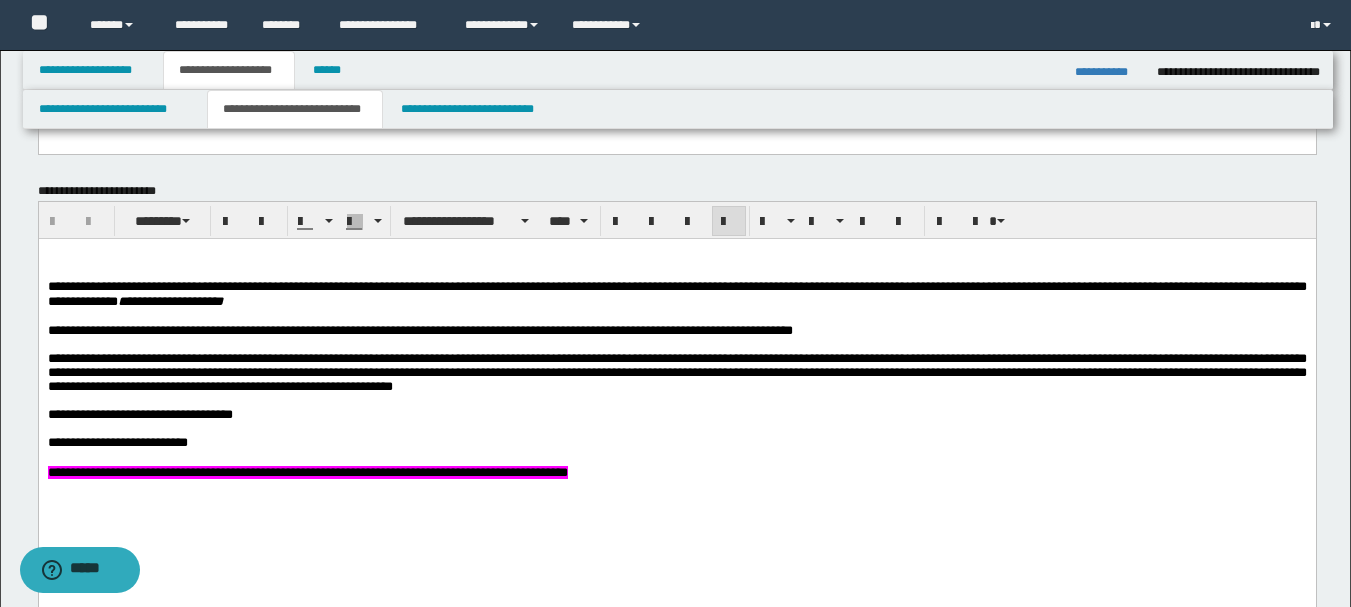 click on "**********" at bounding box center (676, 293) 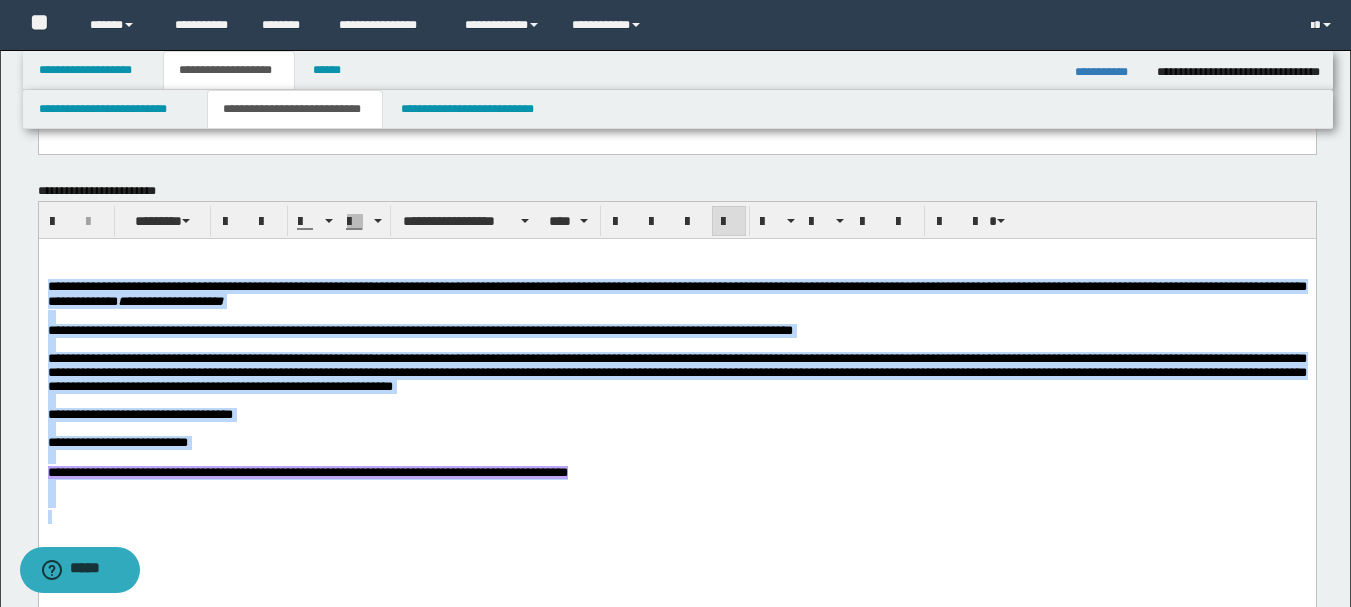 copy on "**********" 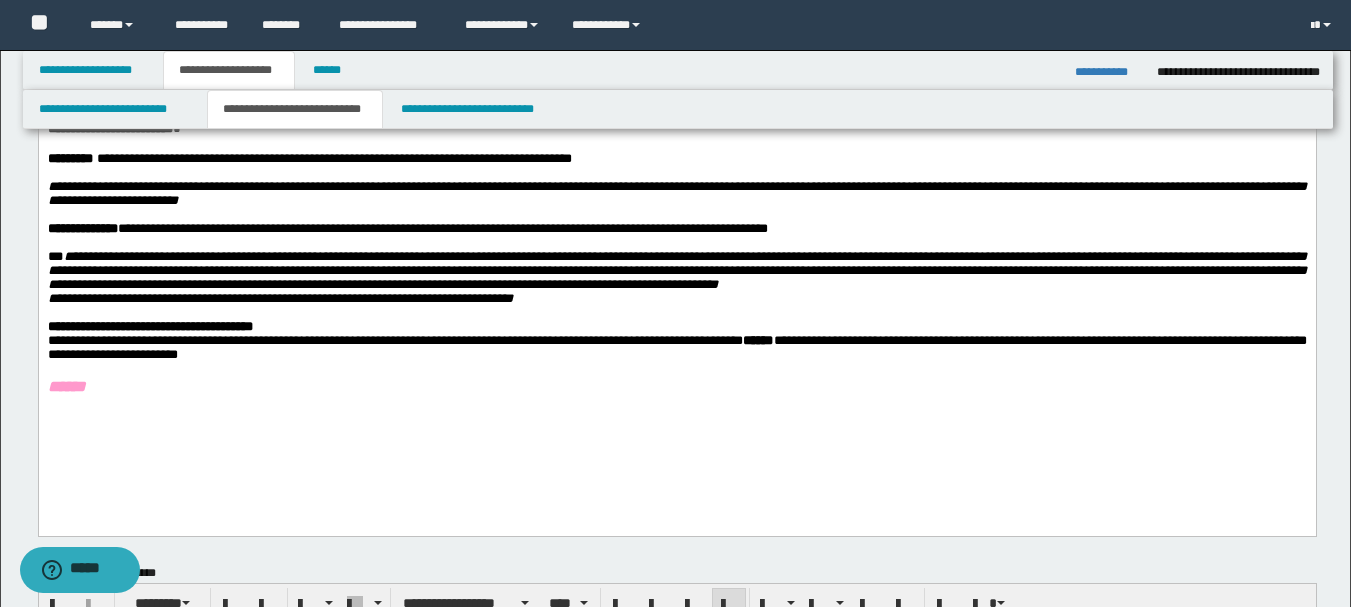 scroll, scrollTop: 0, scrollLeft: 0, axis: both 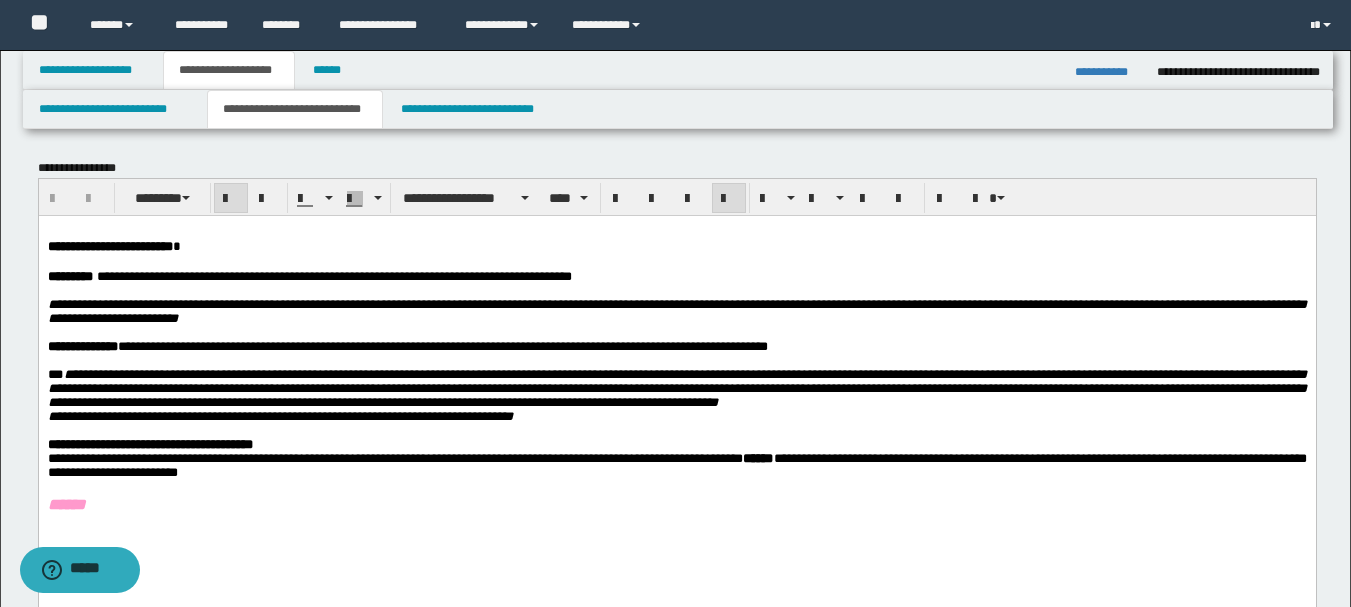click on "**********" at bounding box center [109, 245] 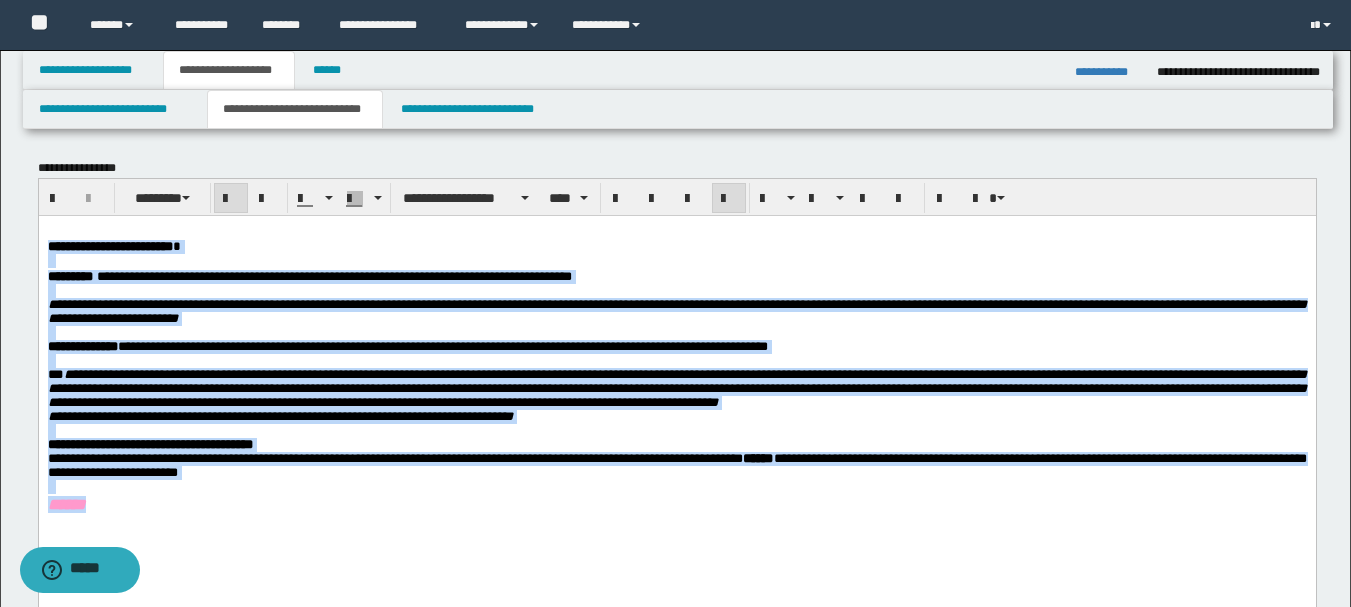 copy on "**********" 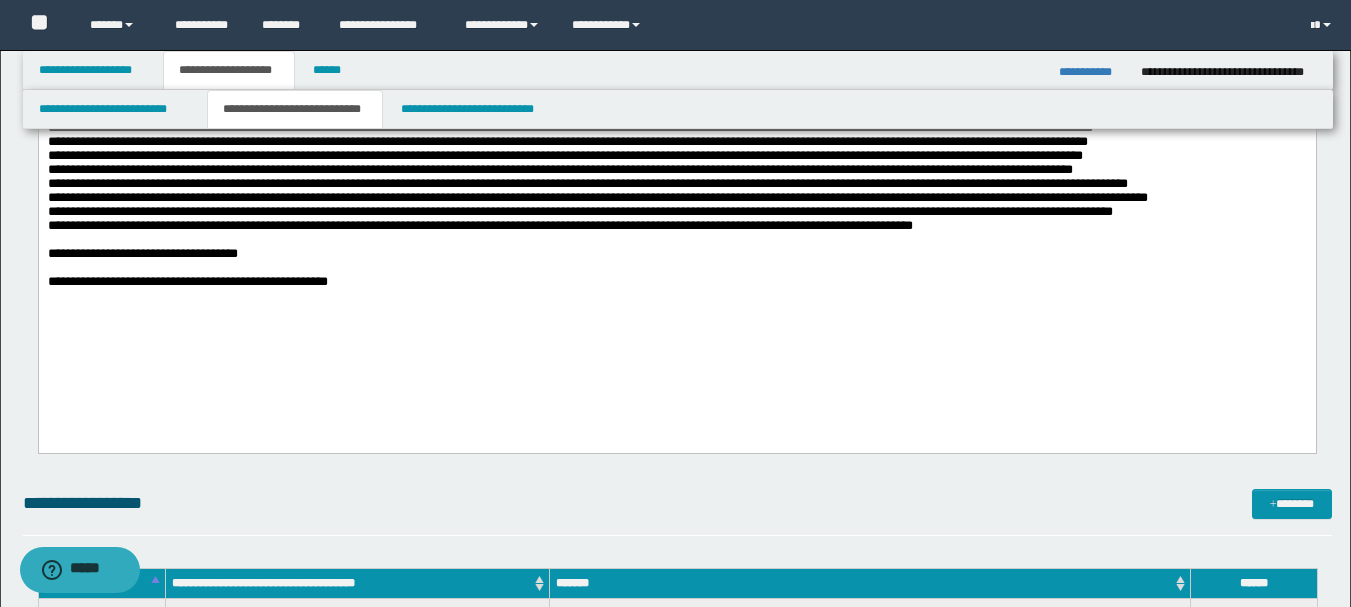 scroll, scrollTop: 0, scrollLeft: 0, axis: both 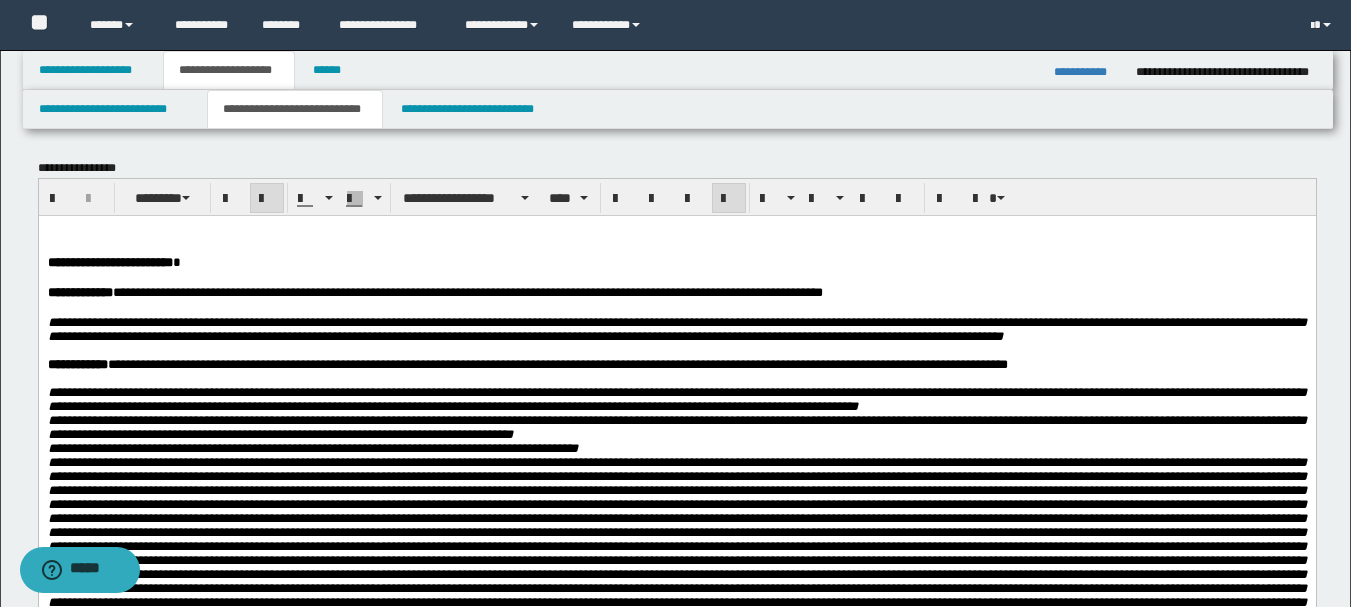 click on "**********" at bounding box center (1087, 72) 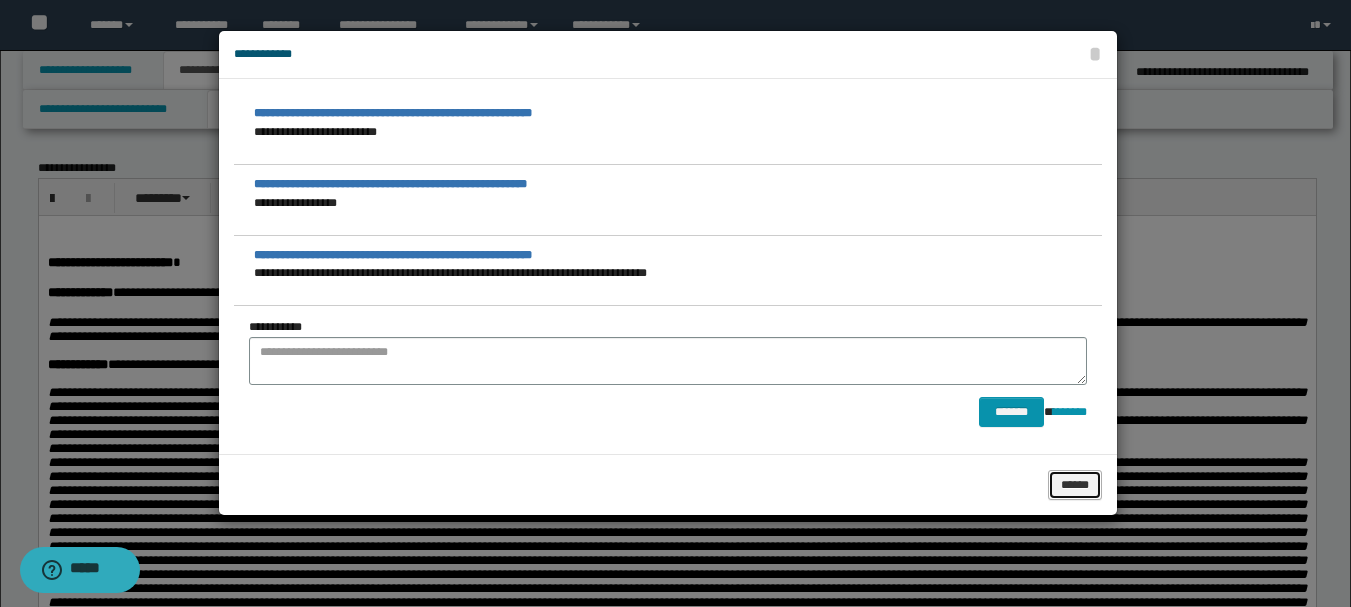 click on "******" at bounding box center (1075, 485) 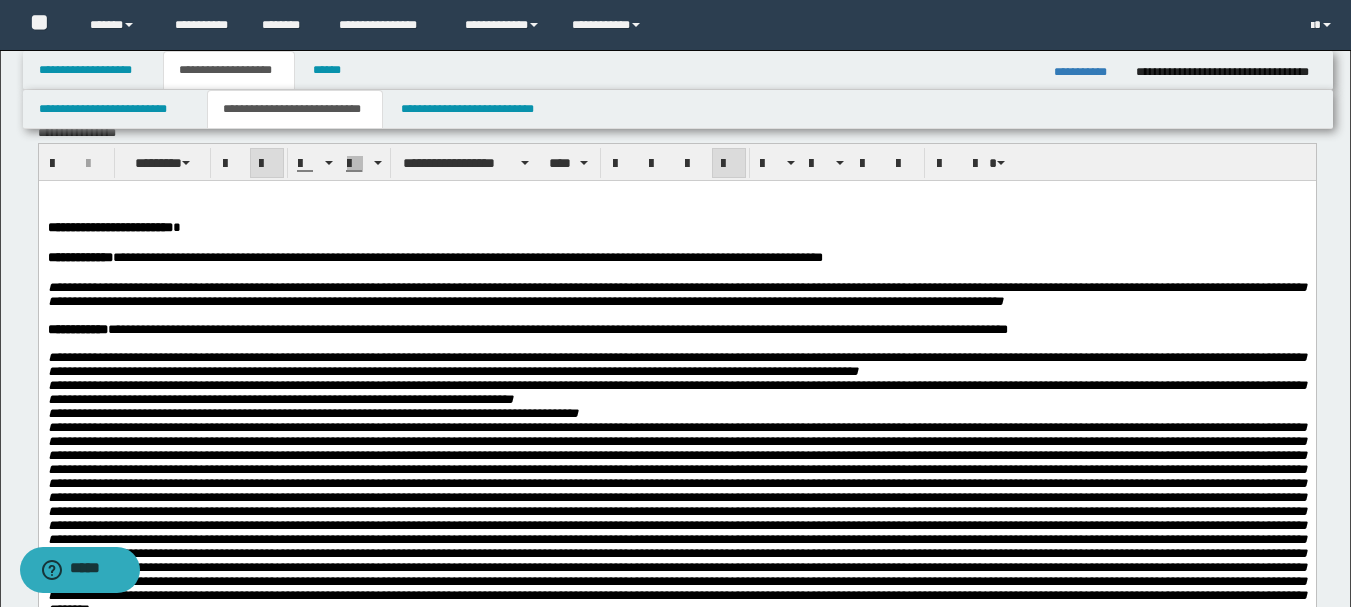 scroll, scrollTop: 0, scrollLeft: 0, axis: both 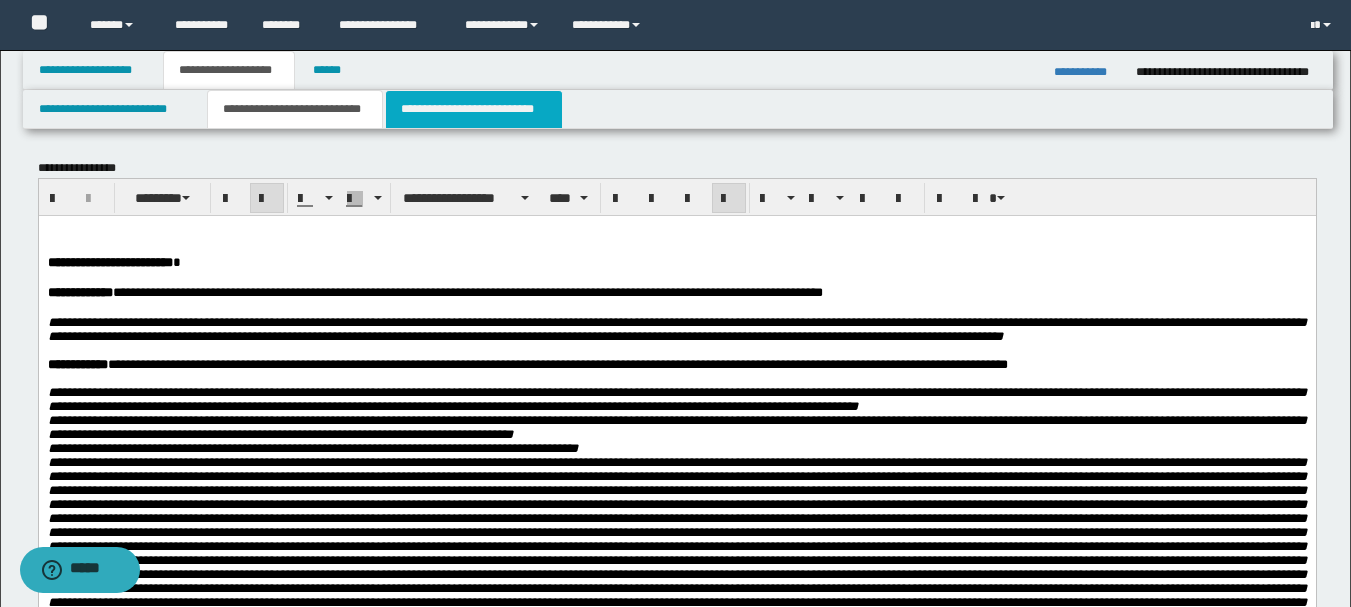 click on "**********" at bounding box center [474, 109] 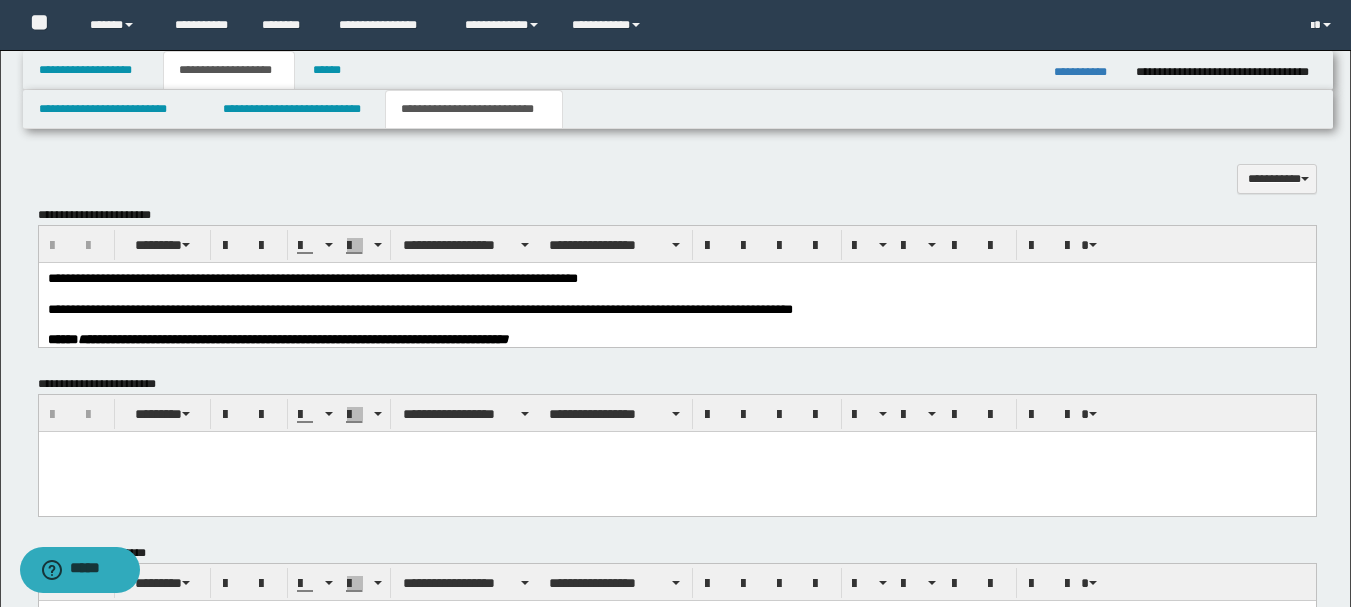 scroll, scrollTop: 500, scrollLeft: 0, axis: vertical 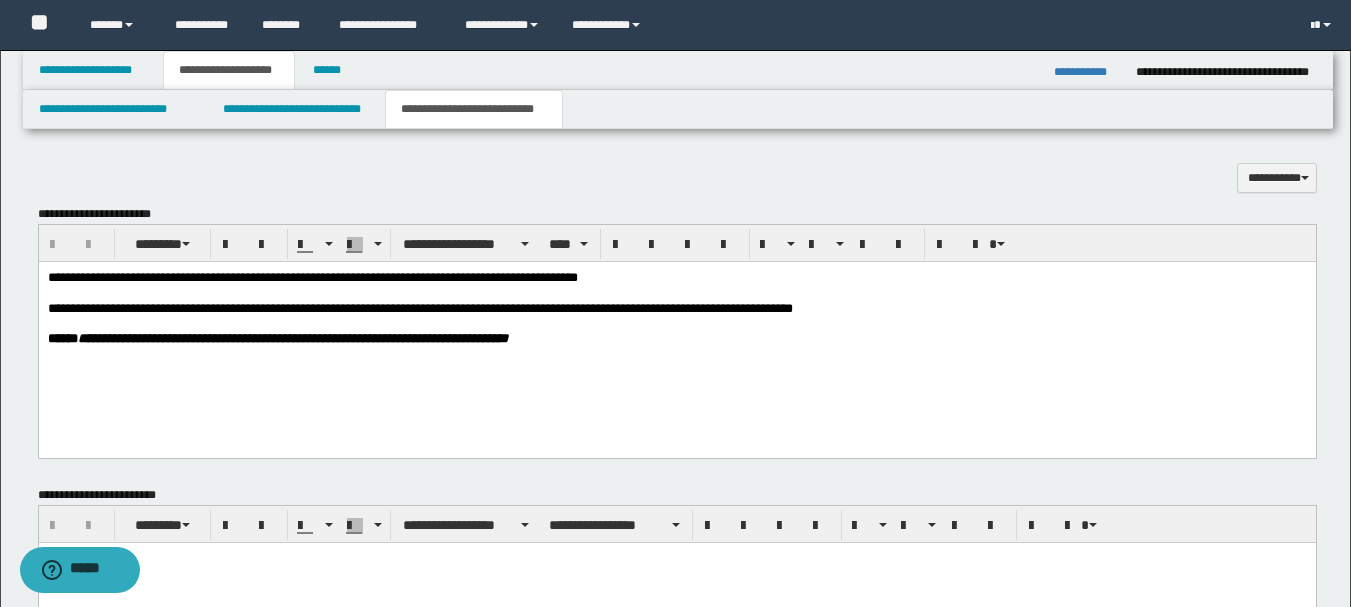 click at bounding box center [676, 292] 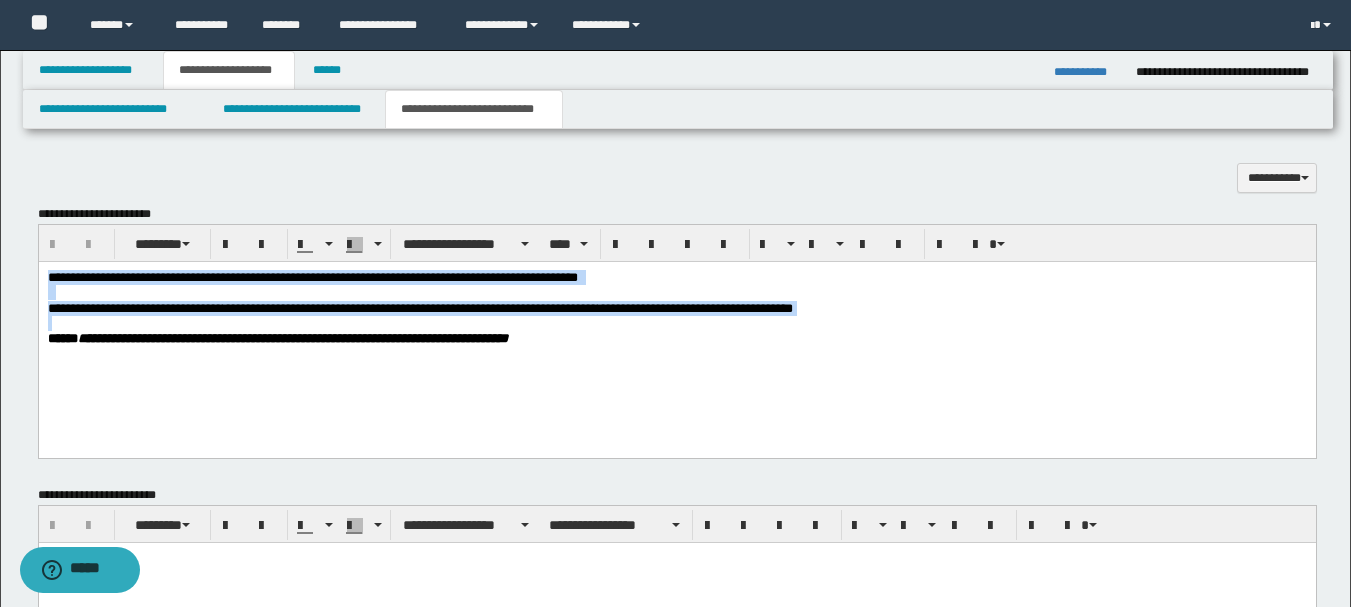 drag, startPoint x: 47, startPoint y: 275, endPoint x: 63, endPoint y: 324, distance: 51.546097 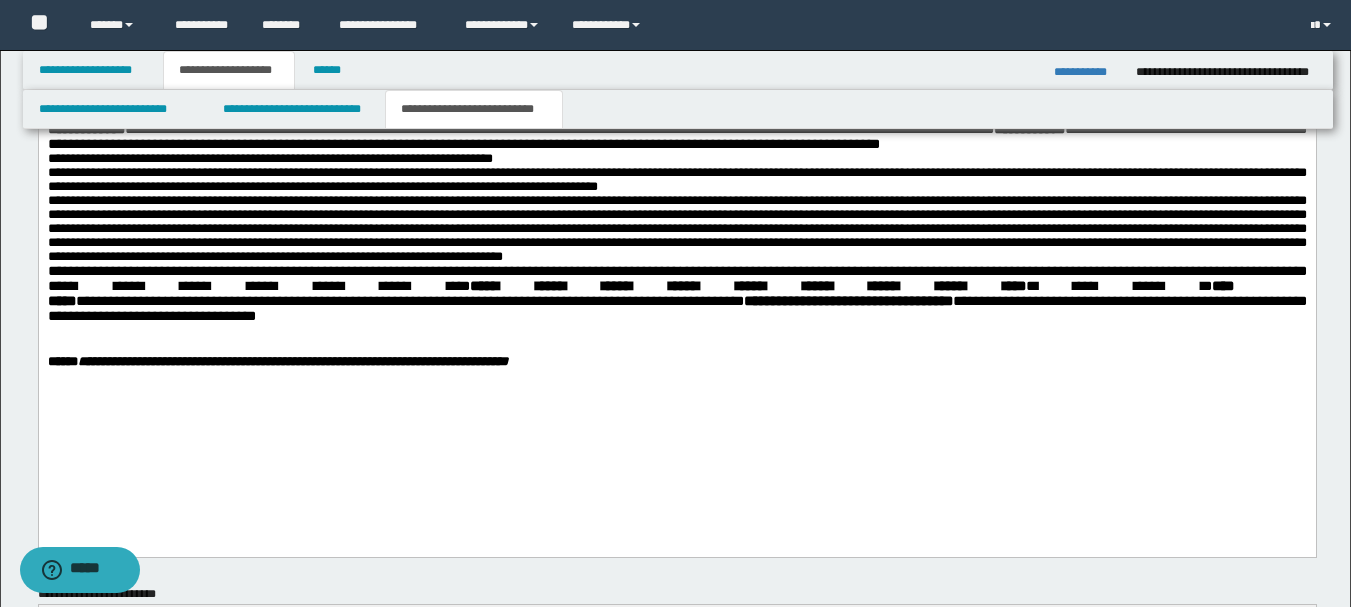 scroll, scrollTop: 1100, scrollLeft: 0, axis: vertical 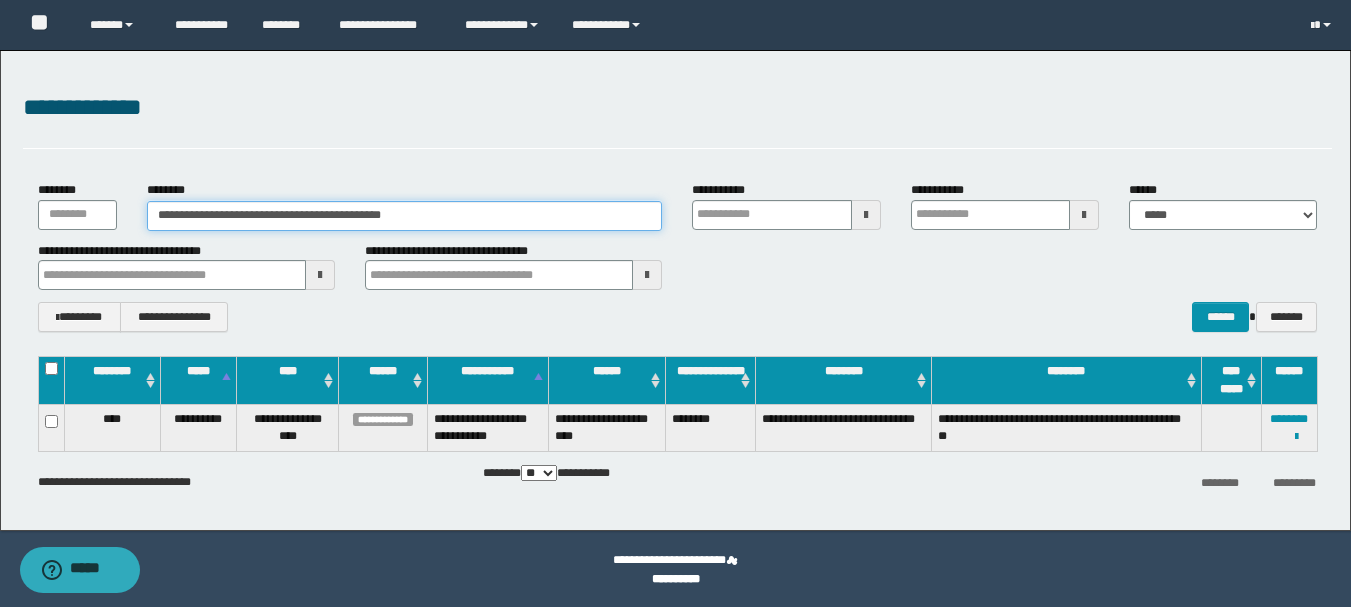 drag, startPoint x: 458, startPoint y: 214, endPoint x: 182, endPoint y: 216, distance: 276.00723 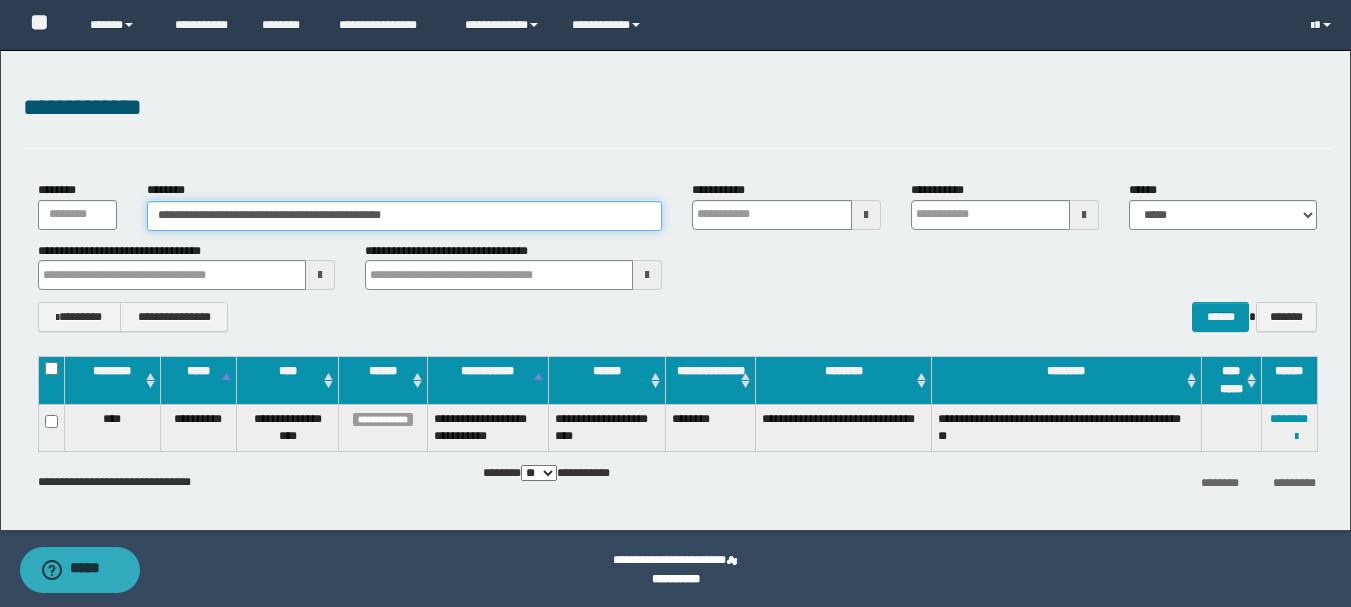 type on "*" 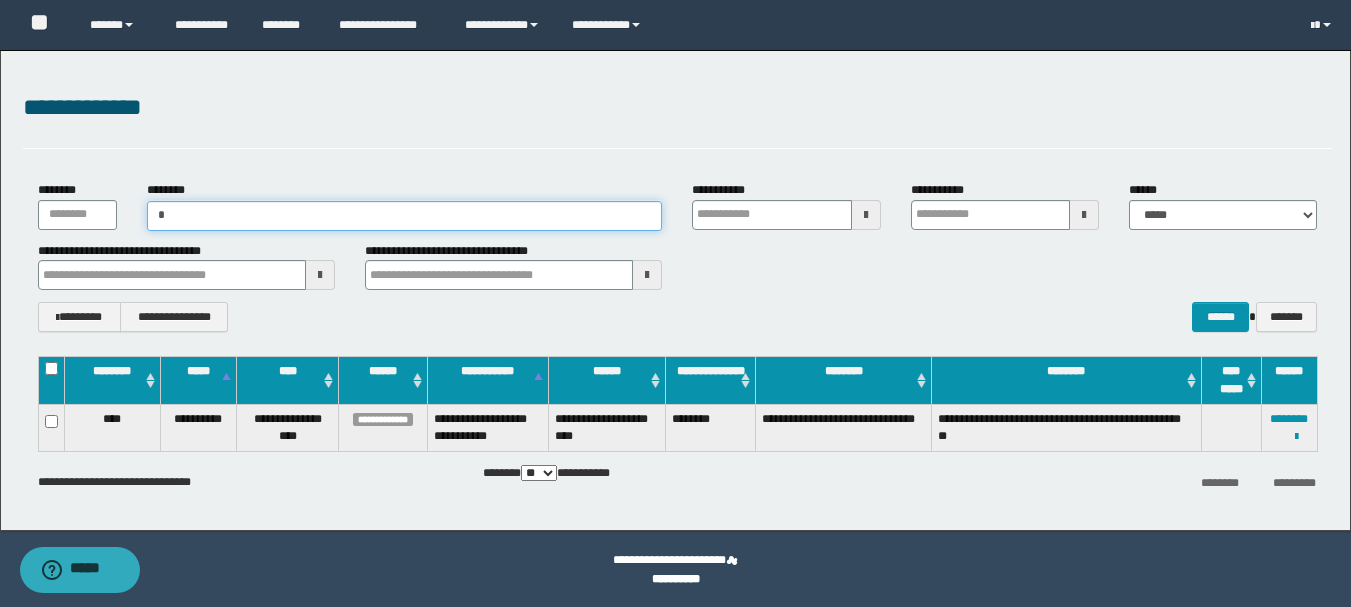 type on "**" 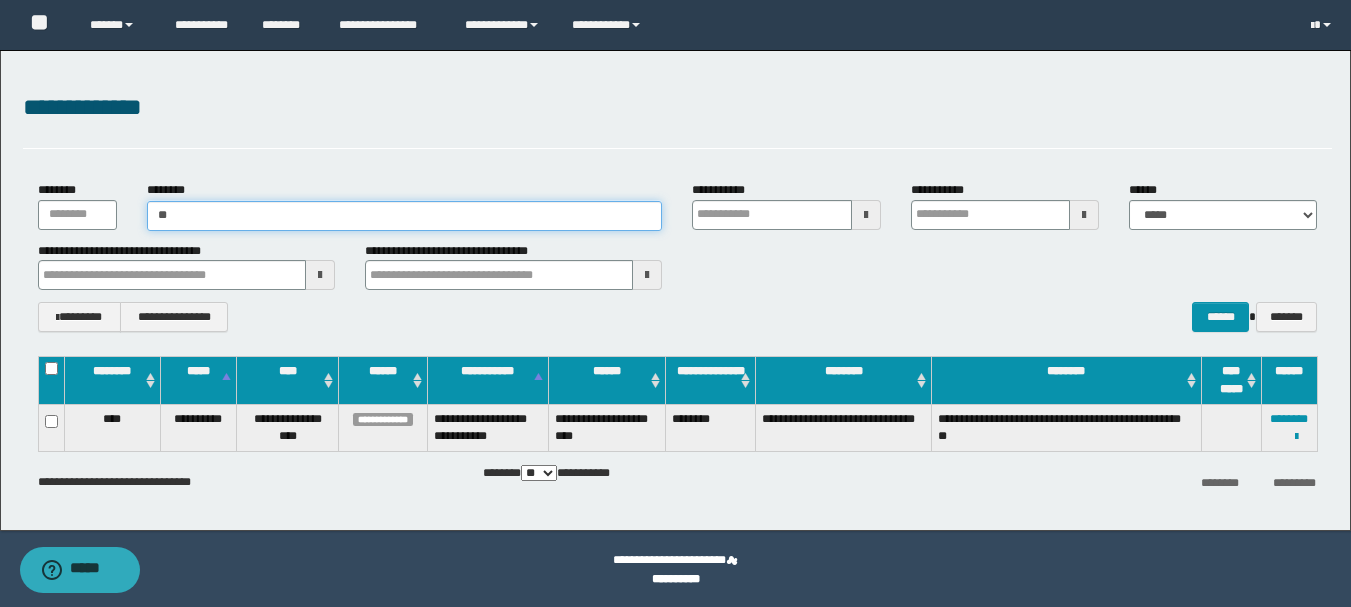 type on "**" 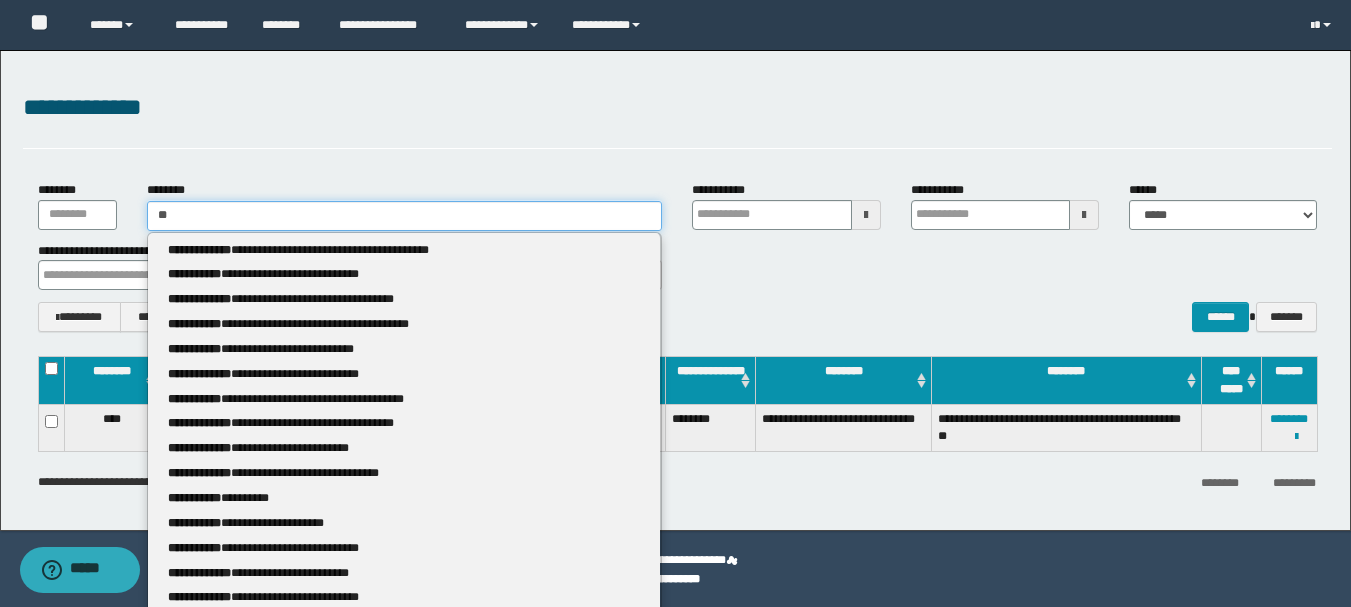 type 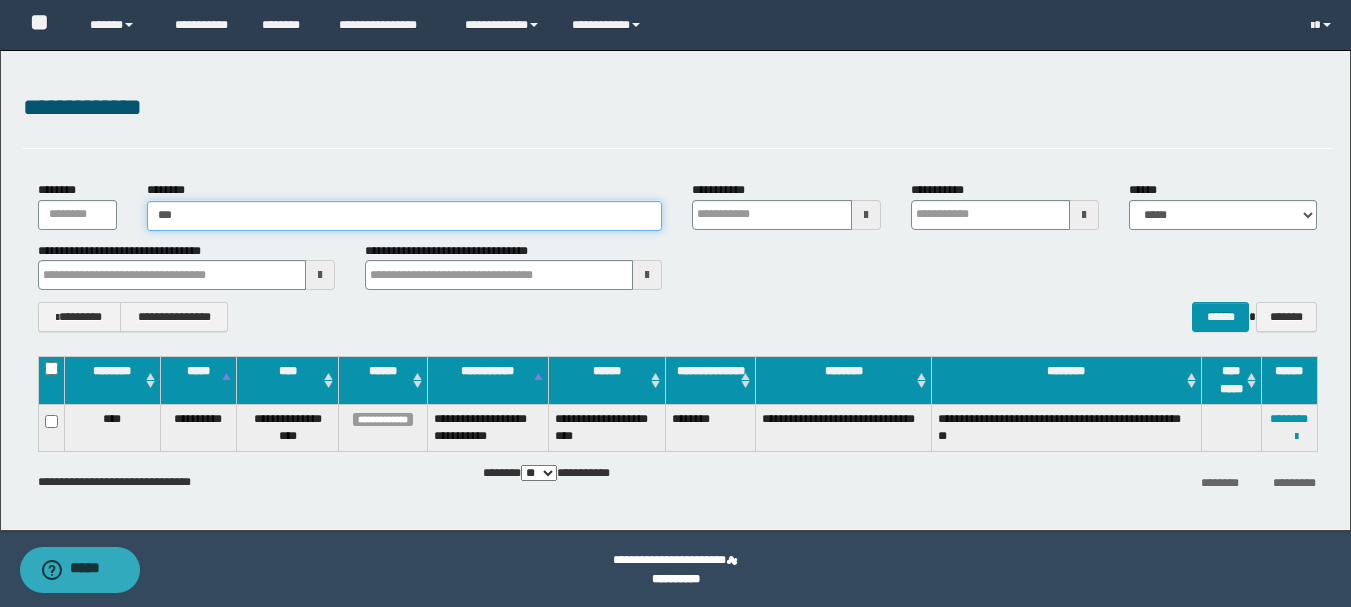 type on "****" 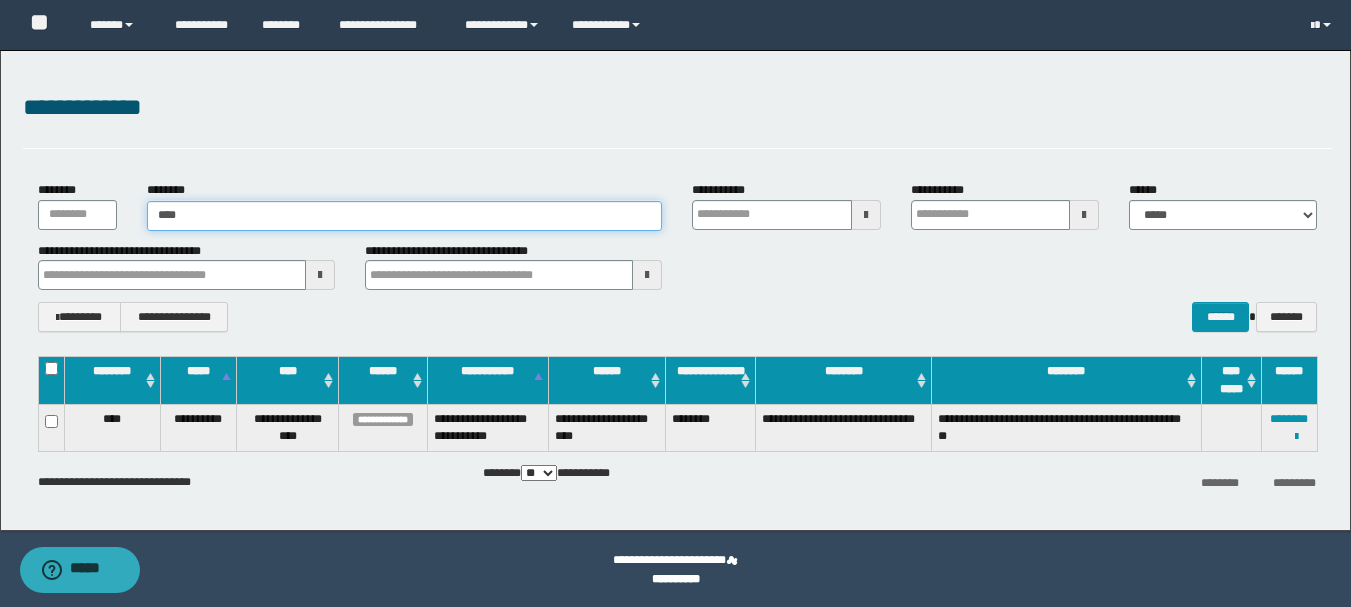 type on "****" 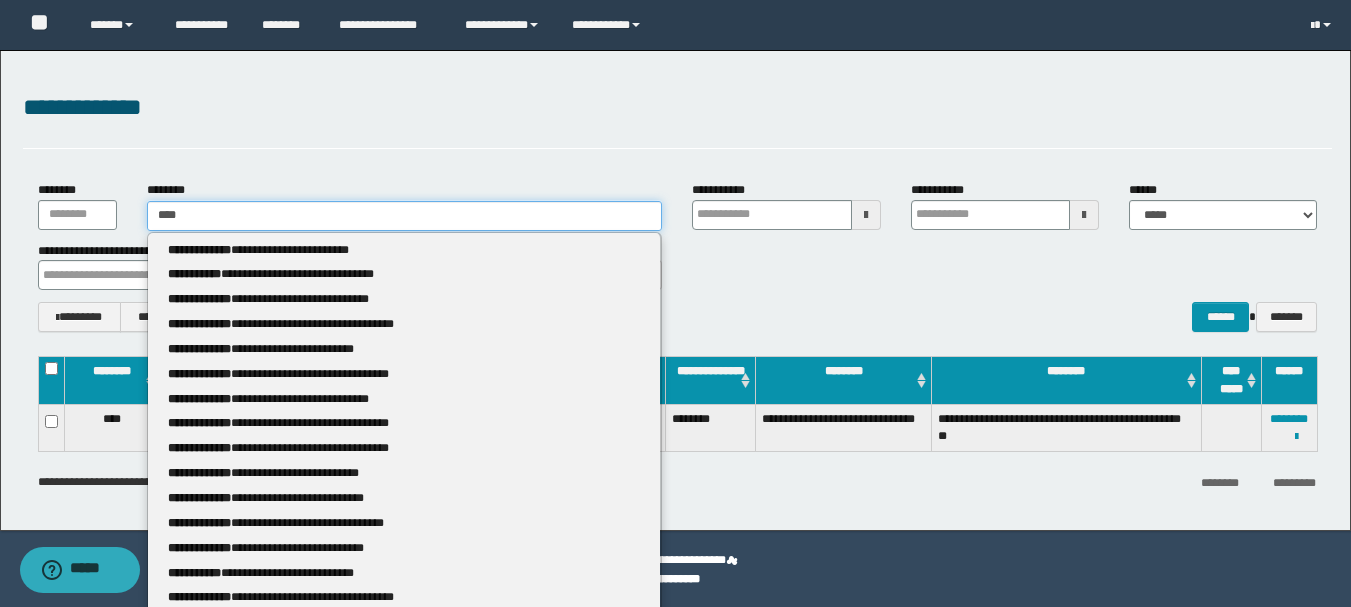 type 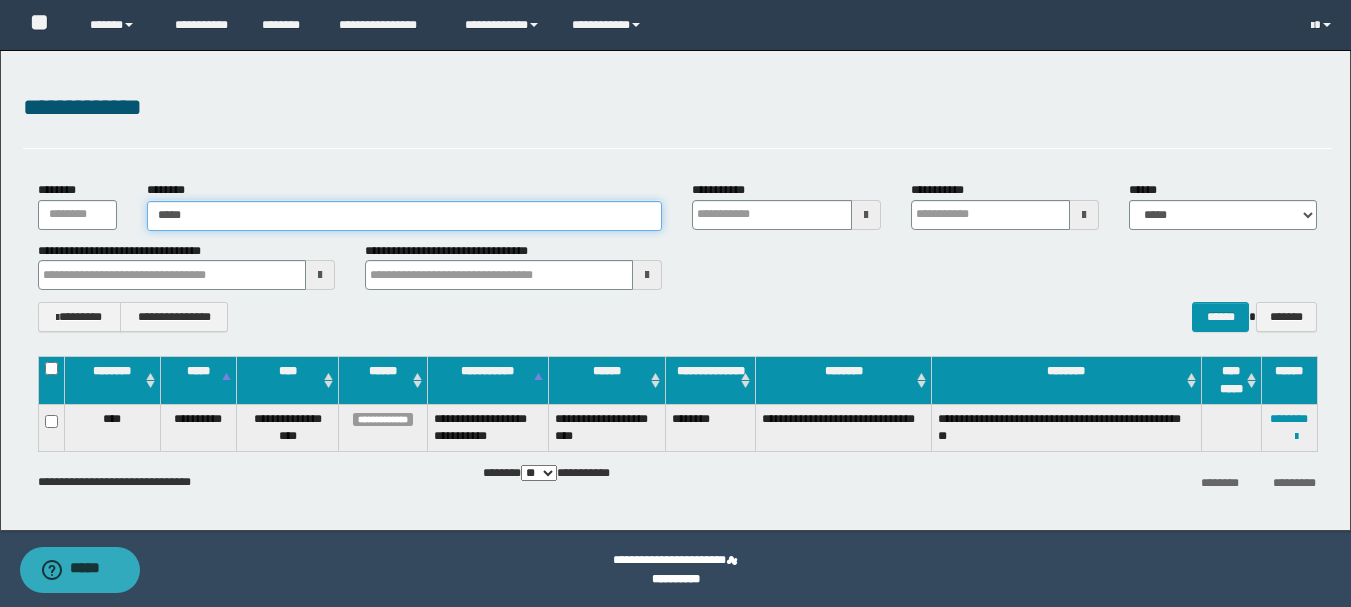 type on "*****" 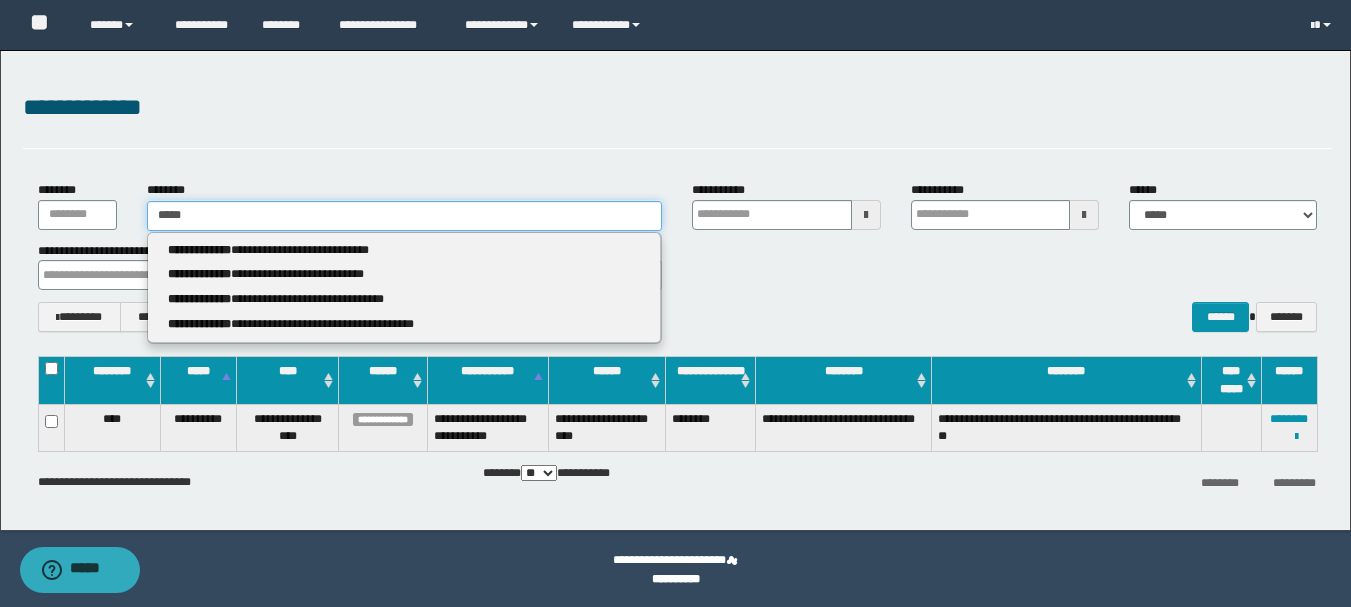 type 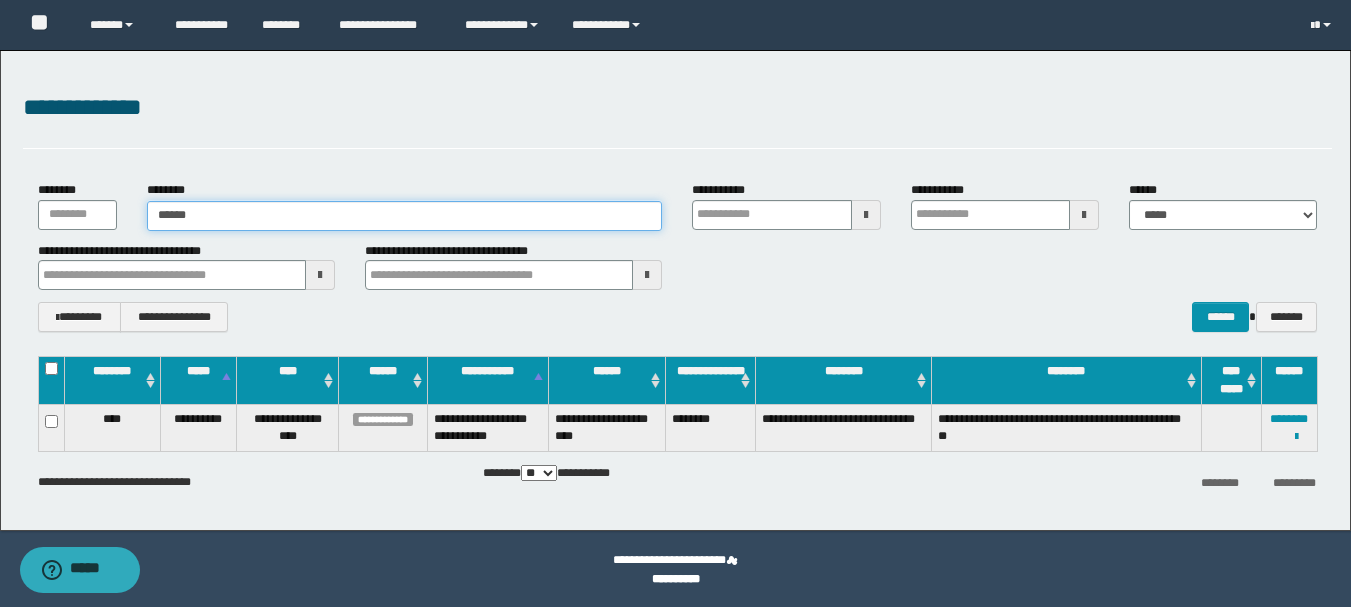 type on "******" 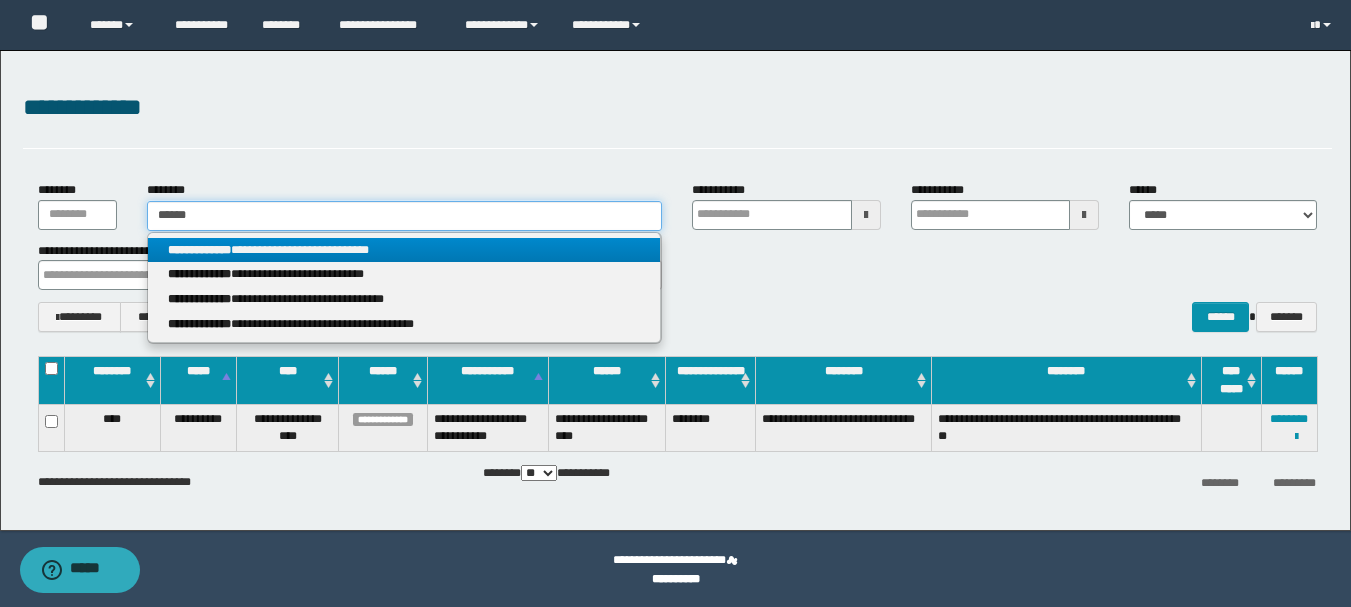 type on "******" 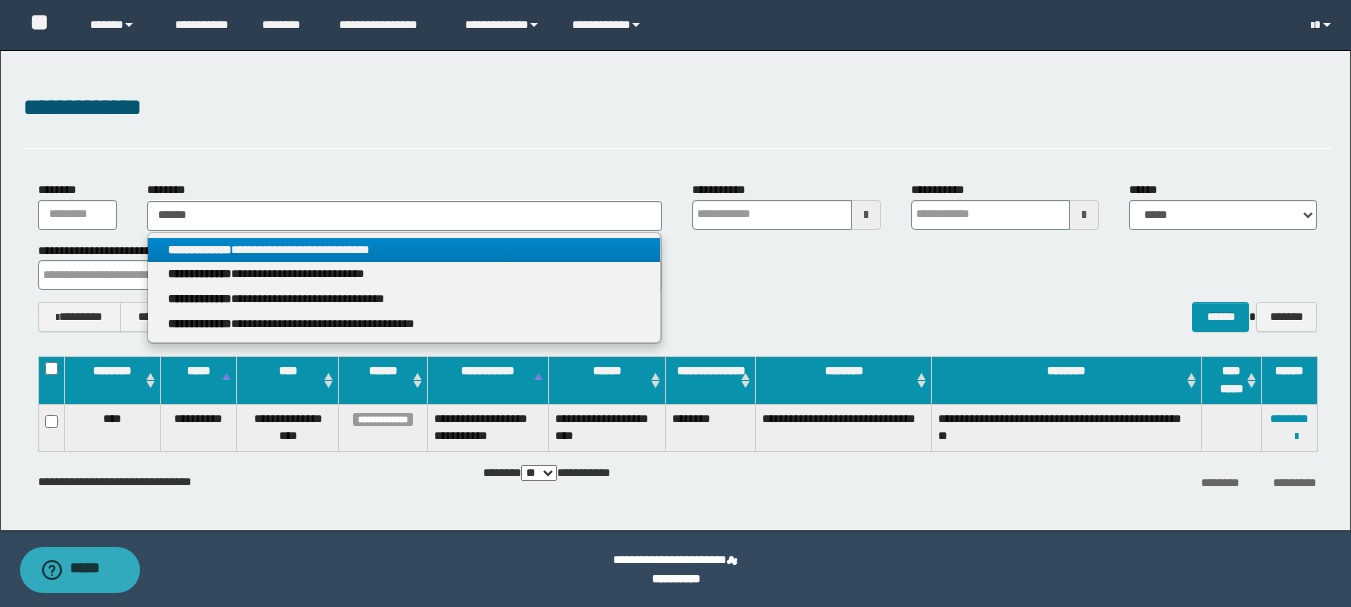 click on "**********" at bounding box center [404, 250] 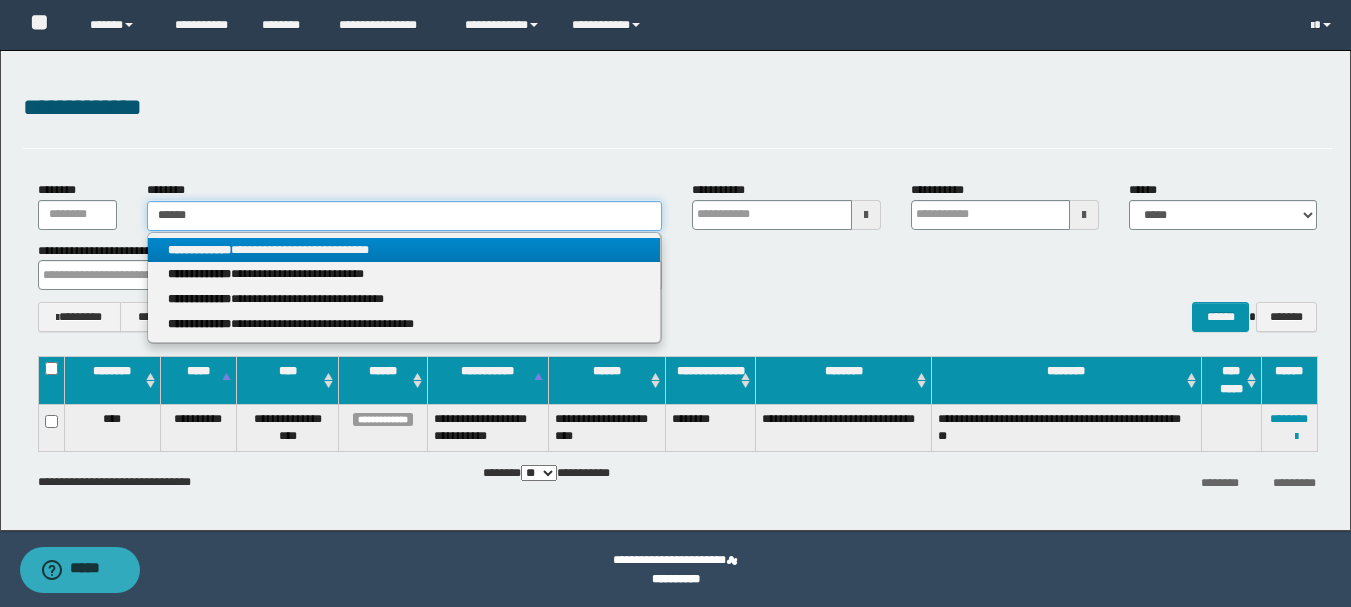 type 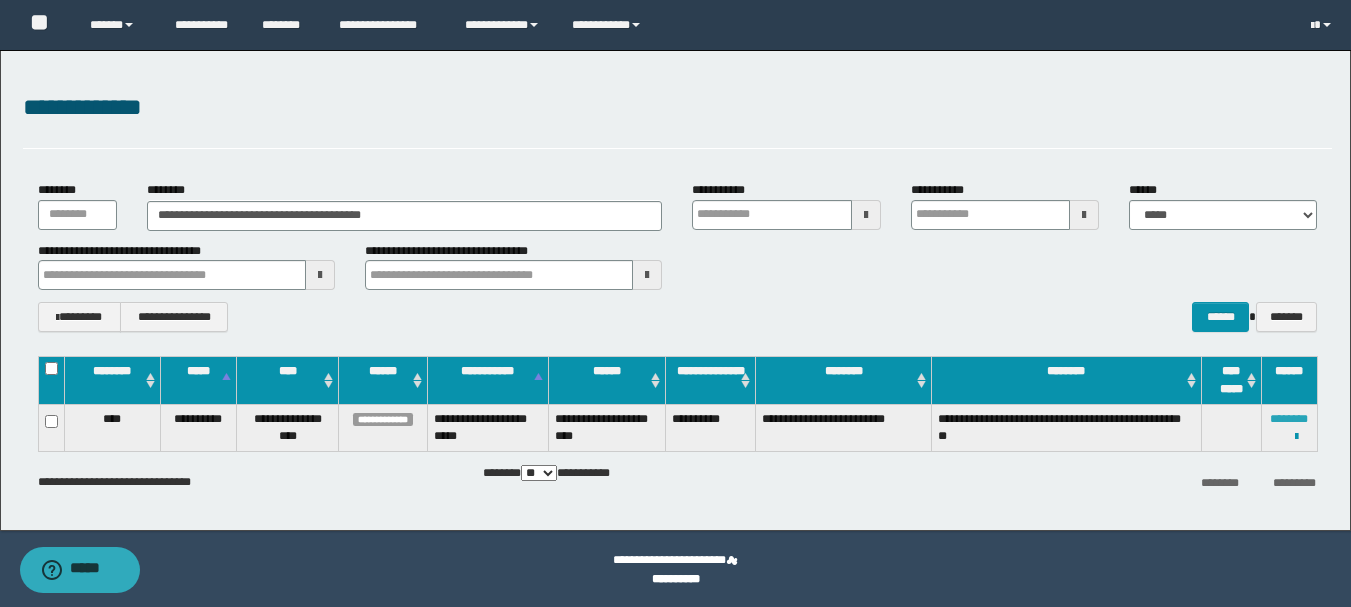 click on "********" at bounding box center (1289, 419) 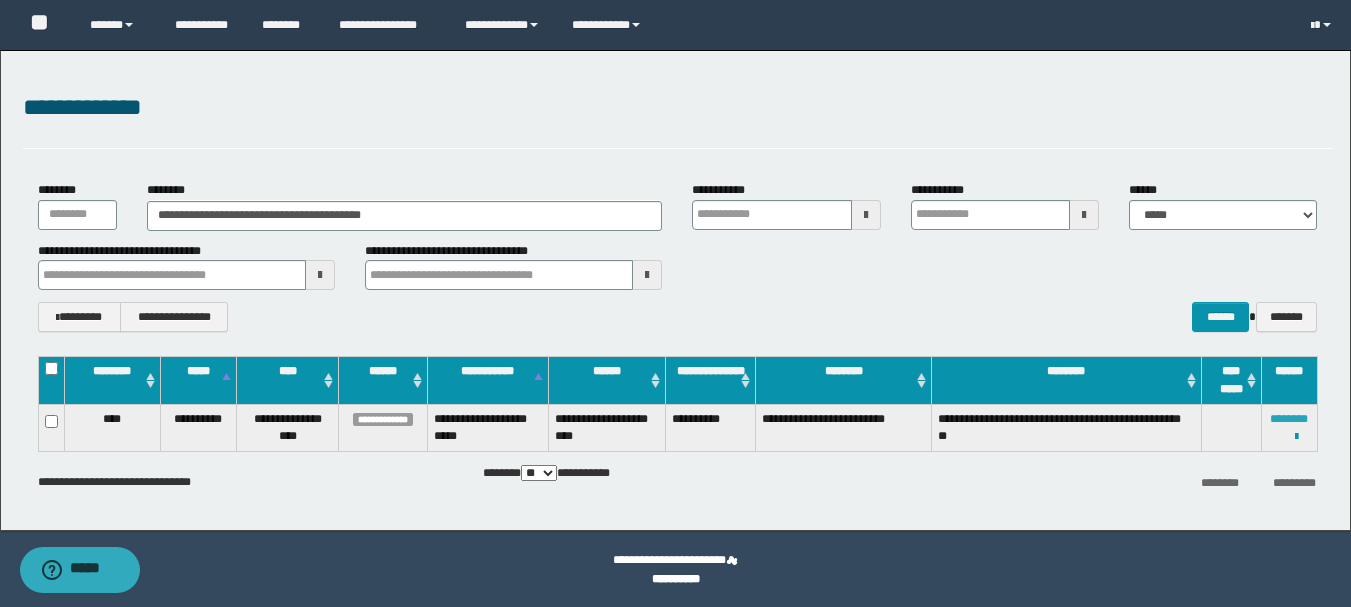 click on "********" at bounding box center [1289, 419] 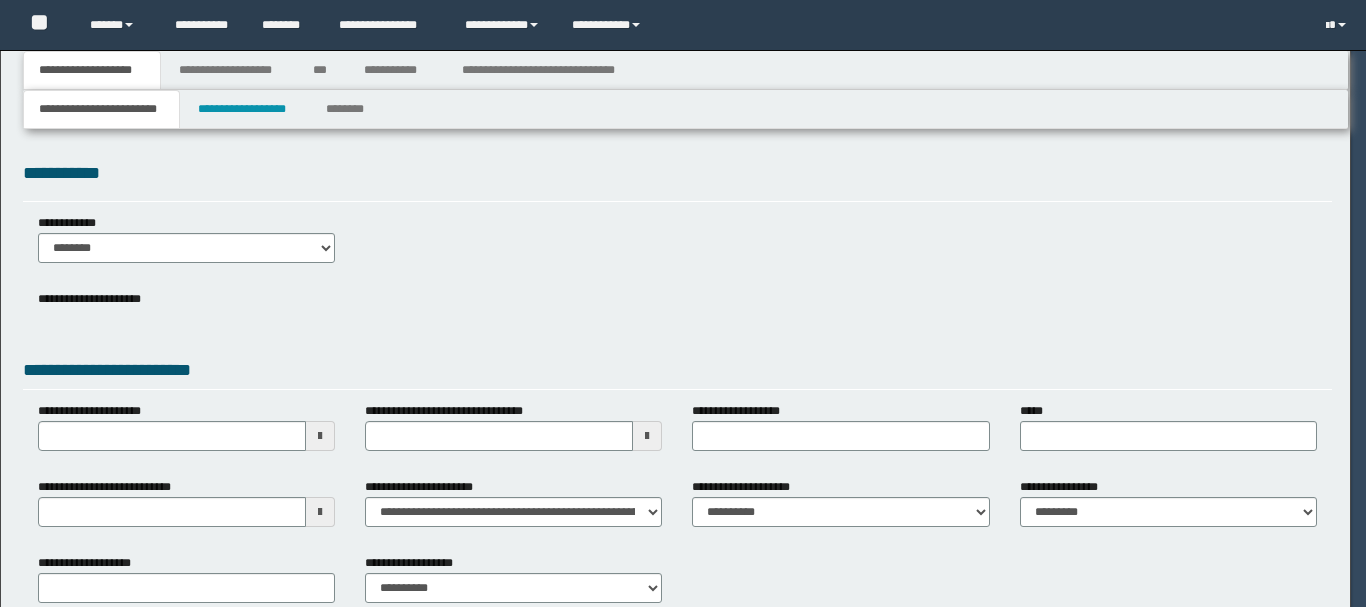 scroll, scrollTop: 0, scrollLeft: 0, axis: both 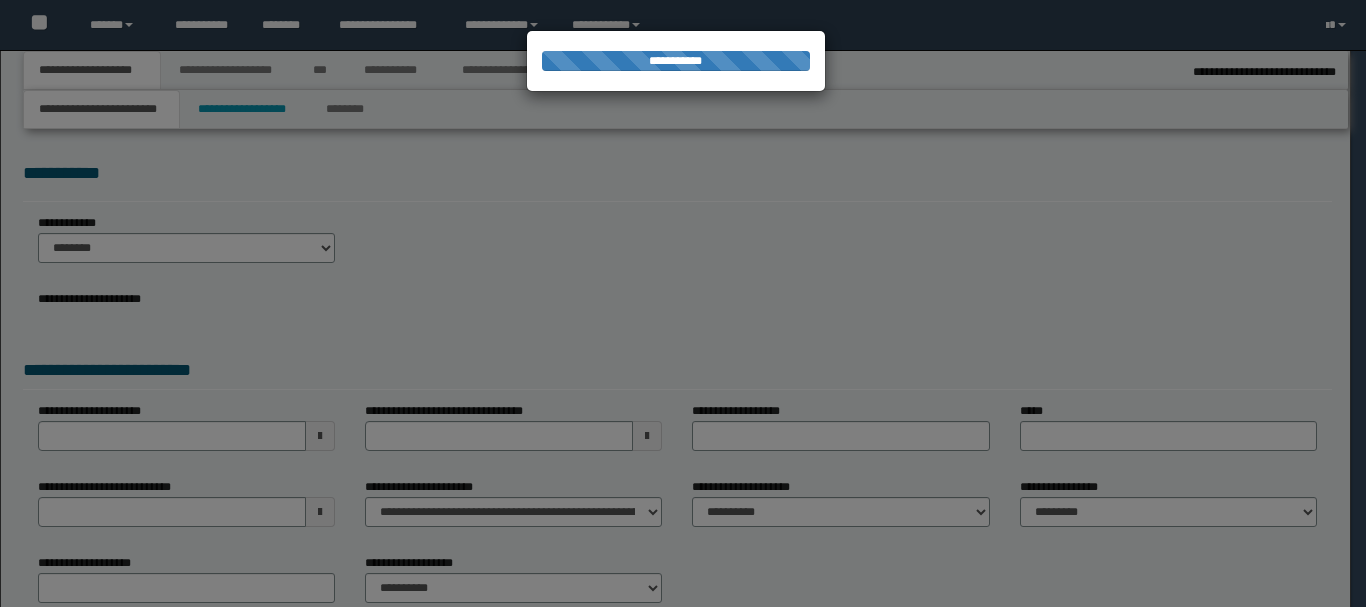 type on "**********" 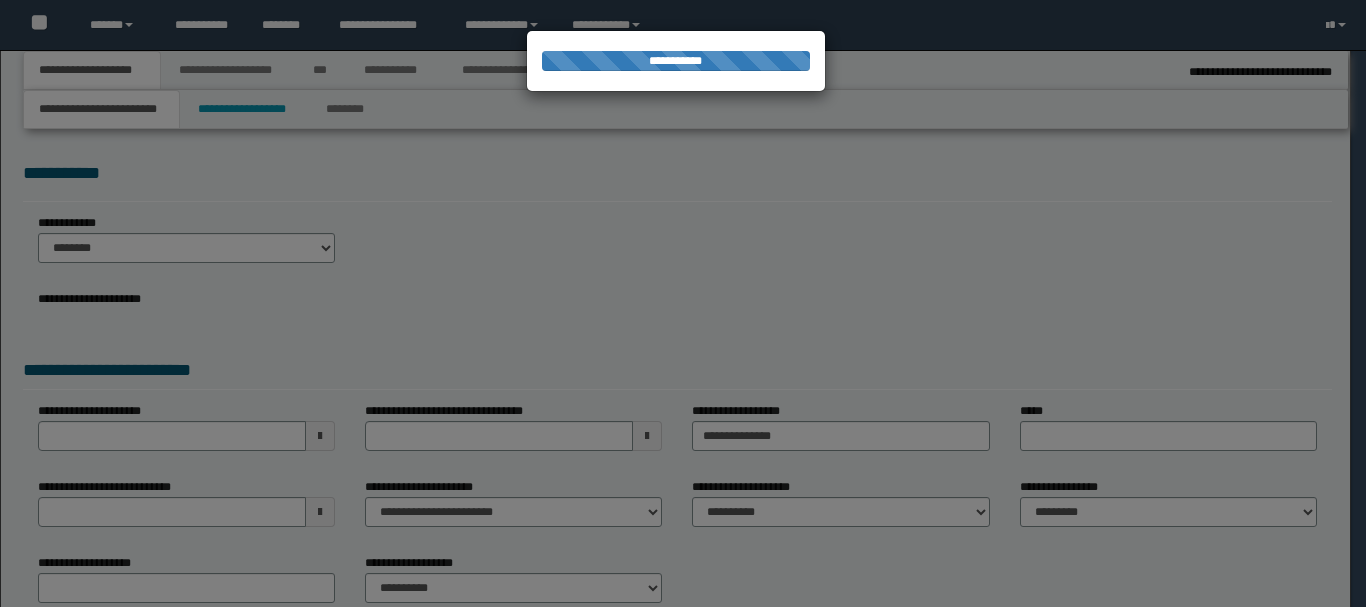 scroll, scrollTop: 0, scrollLeft: 0, axis: both 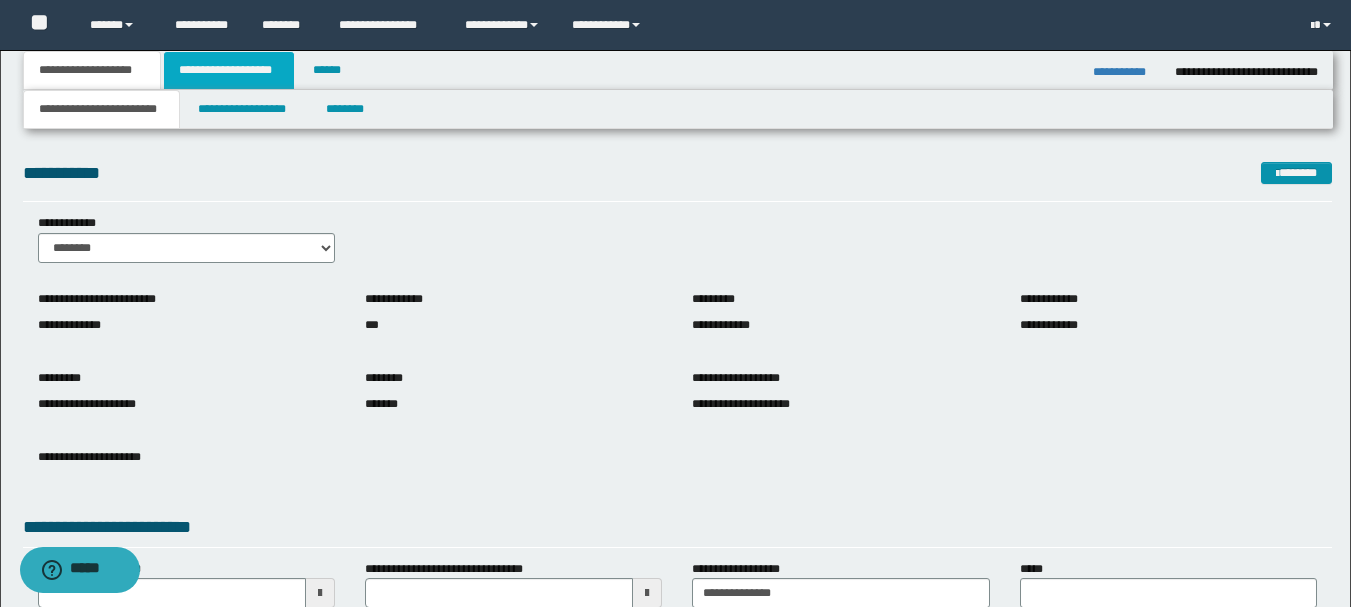 click on "**********" at bounding box center (229, 70) 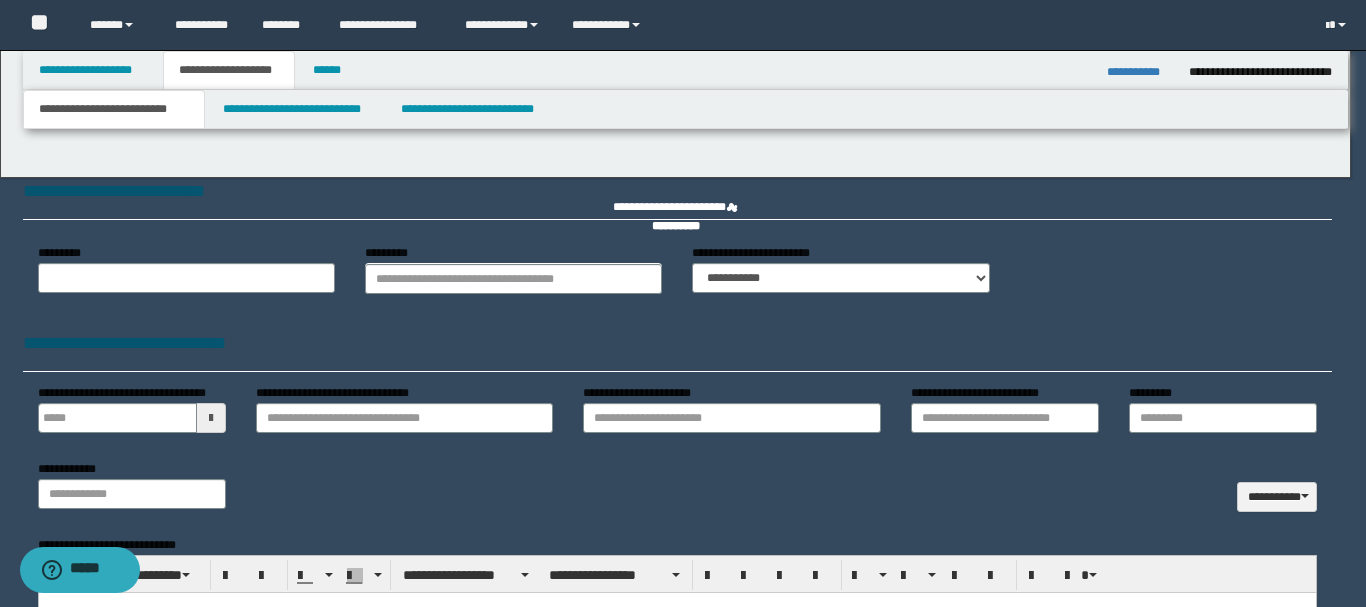 type 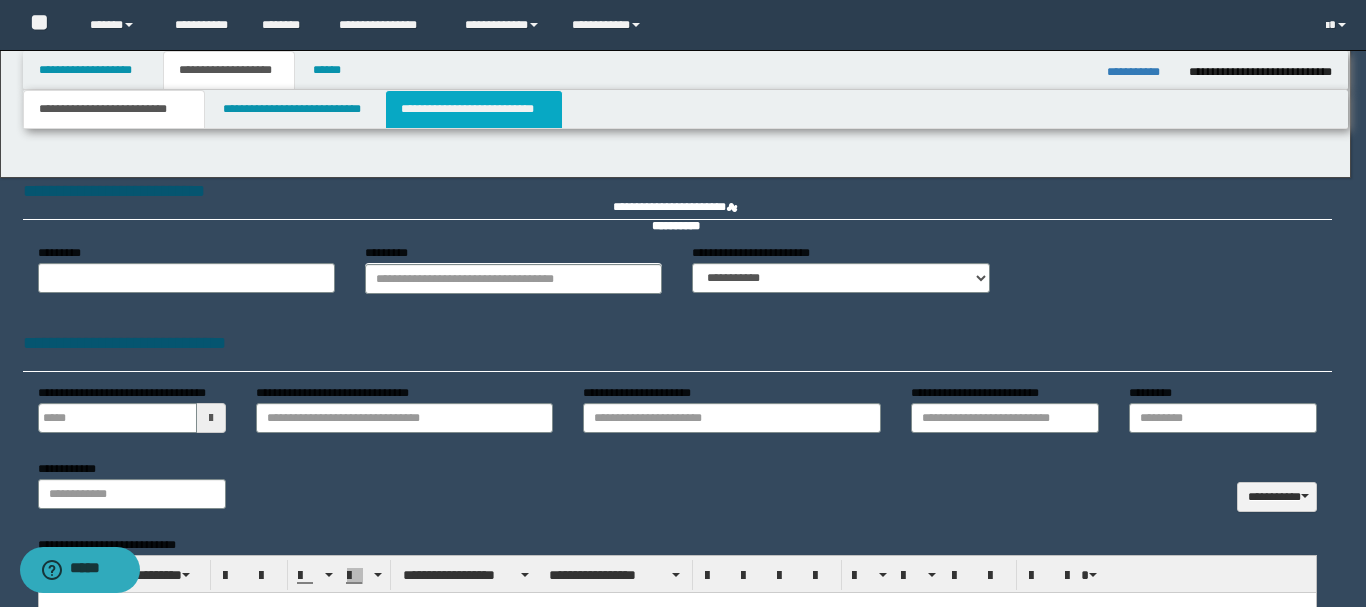 select on "*" 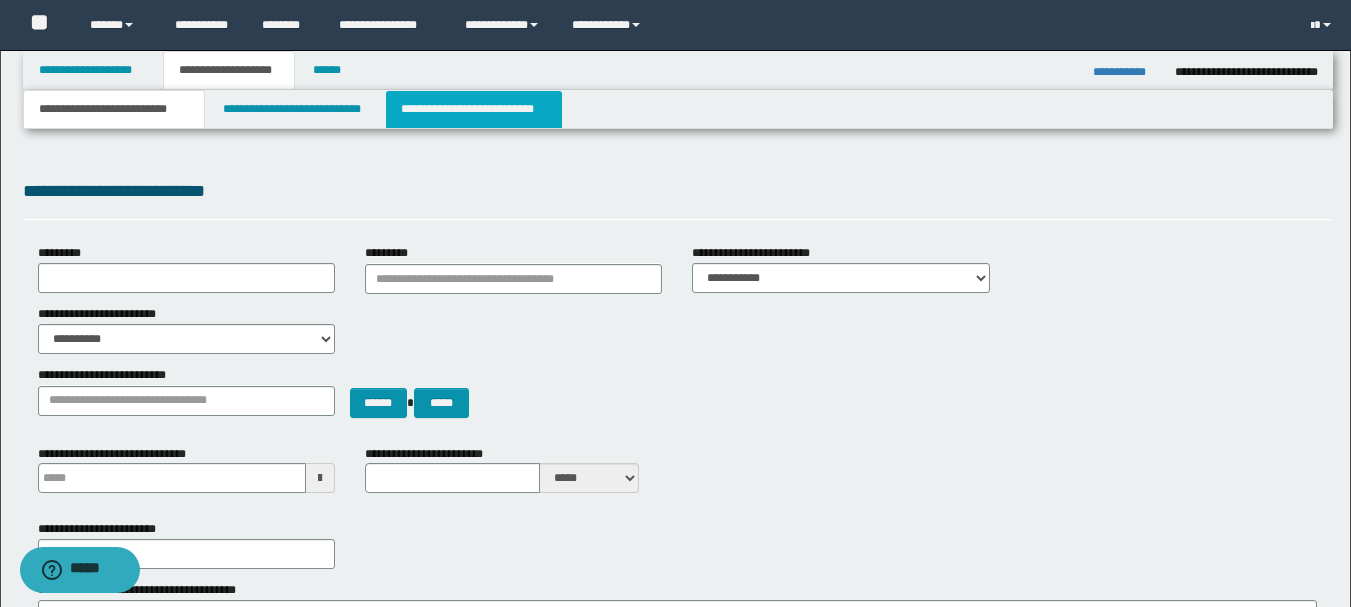 click on "**********" at bounding box center (474, 109) 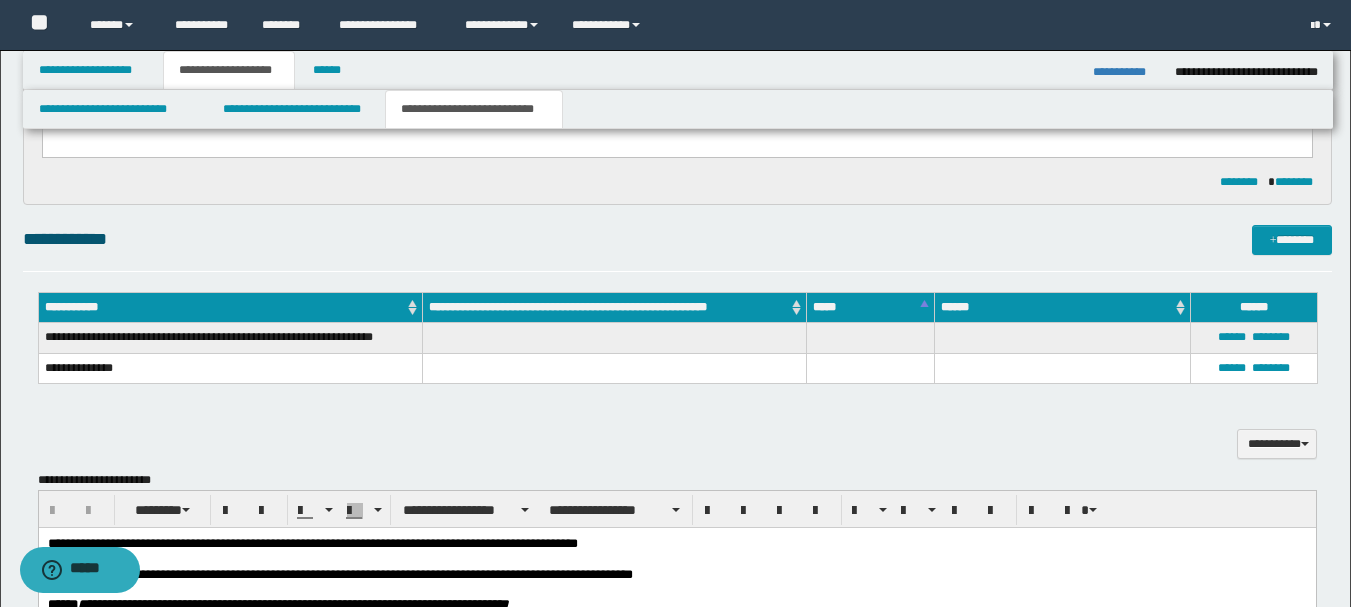 scroll, scrollTop: 500, scrollLeft: 0, axis: vertical 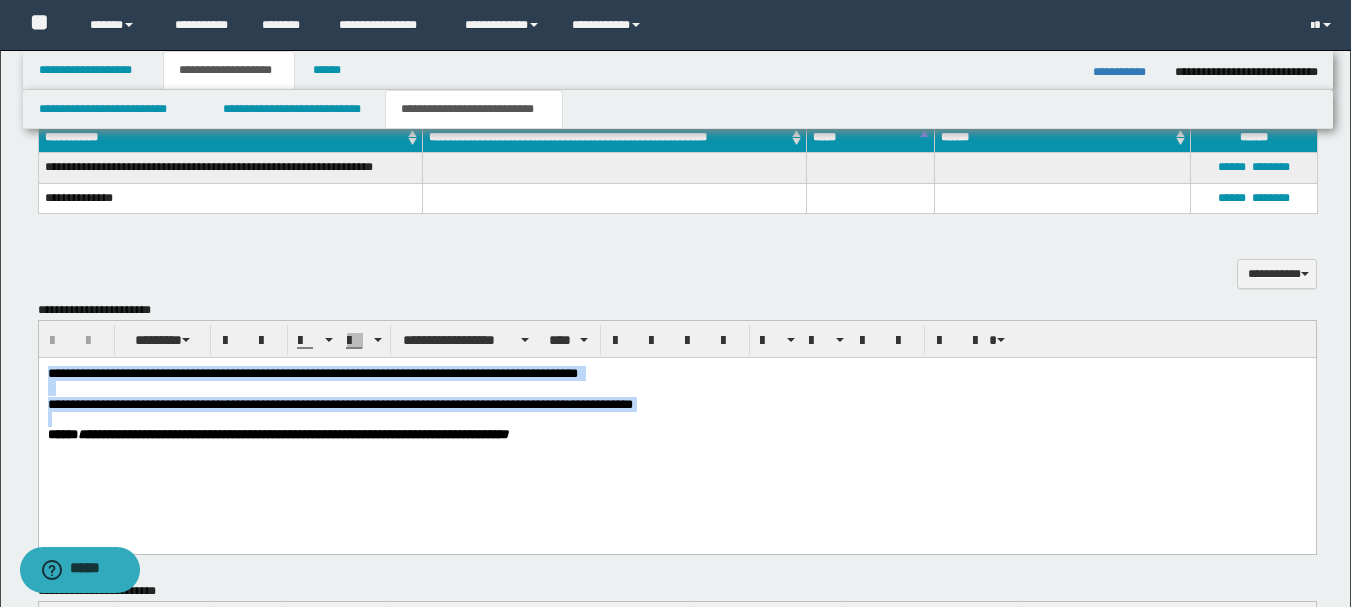 drag, startPoint x: 48, startPoint y: 373, endPoint x: 161, endPoint y: 422, distance: 123.16656 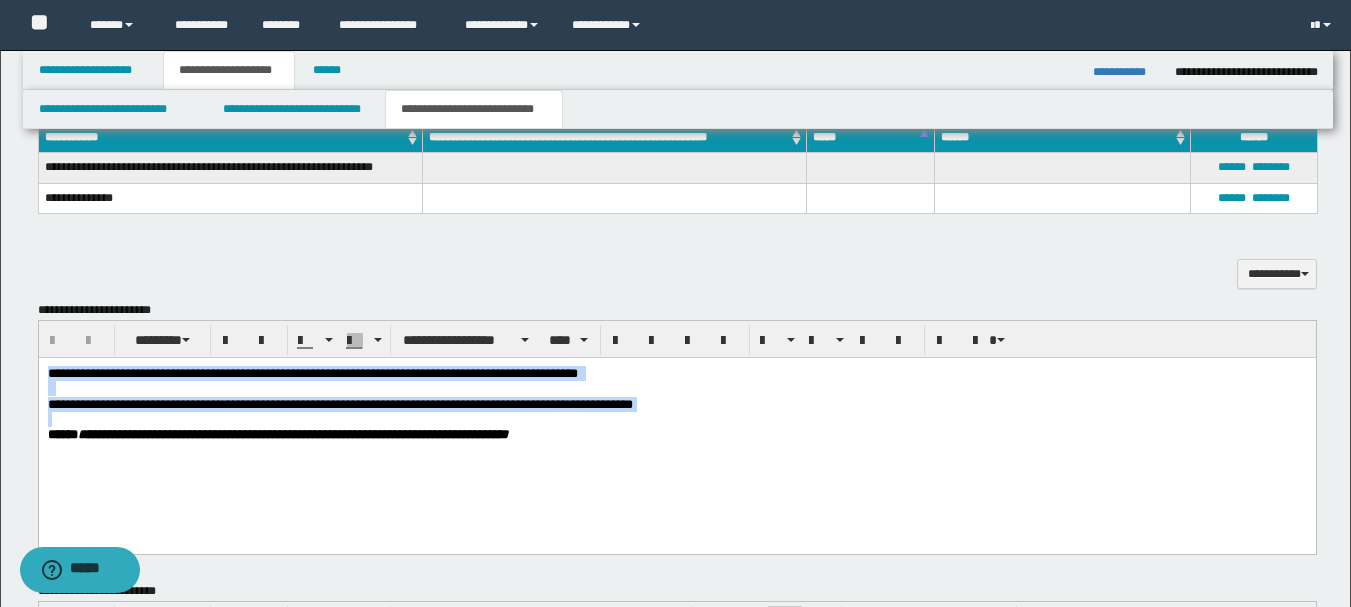 paste 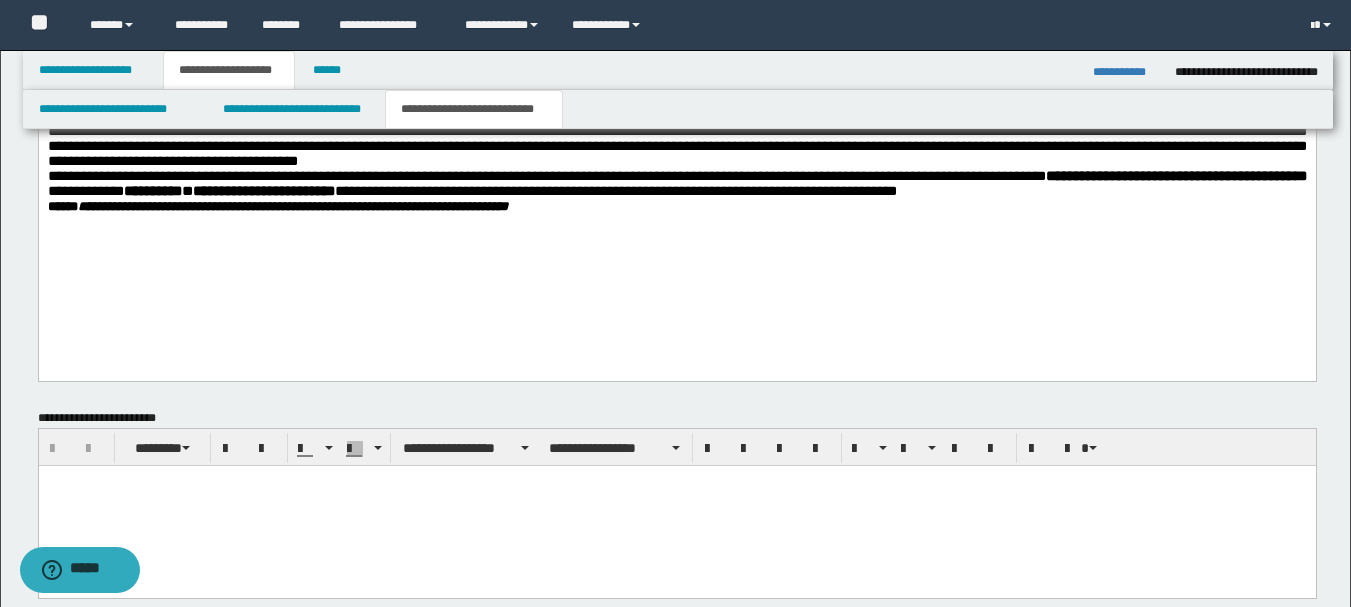 scroll, scrollTop: 1100, scrollLeft: 0, axis: vertical 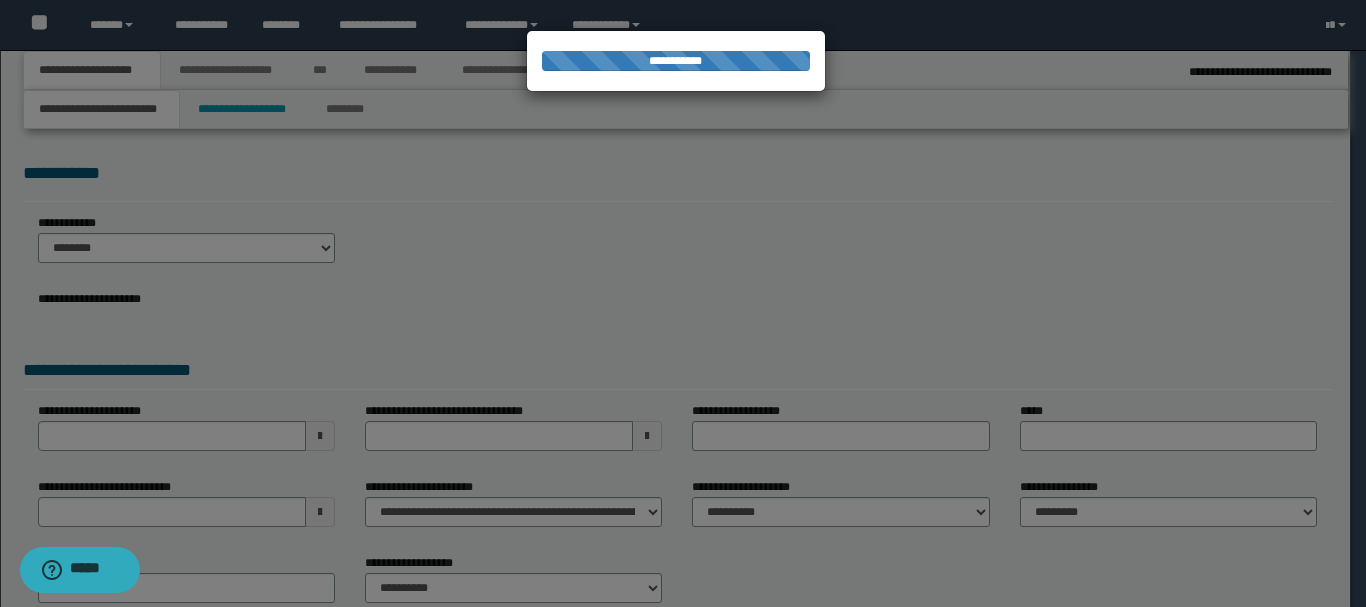 type on "**********" 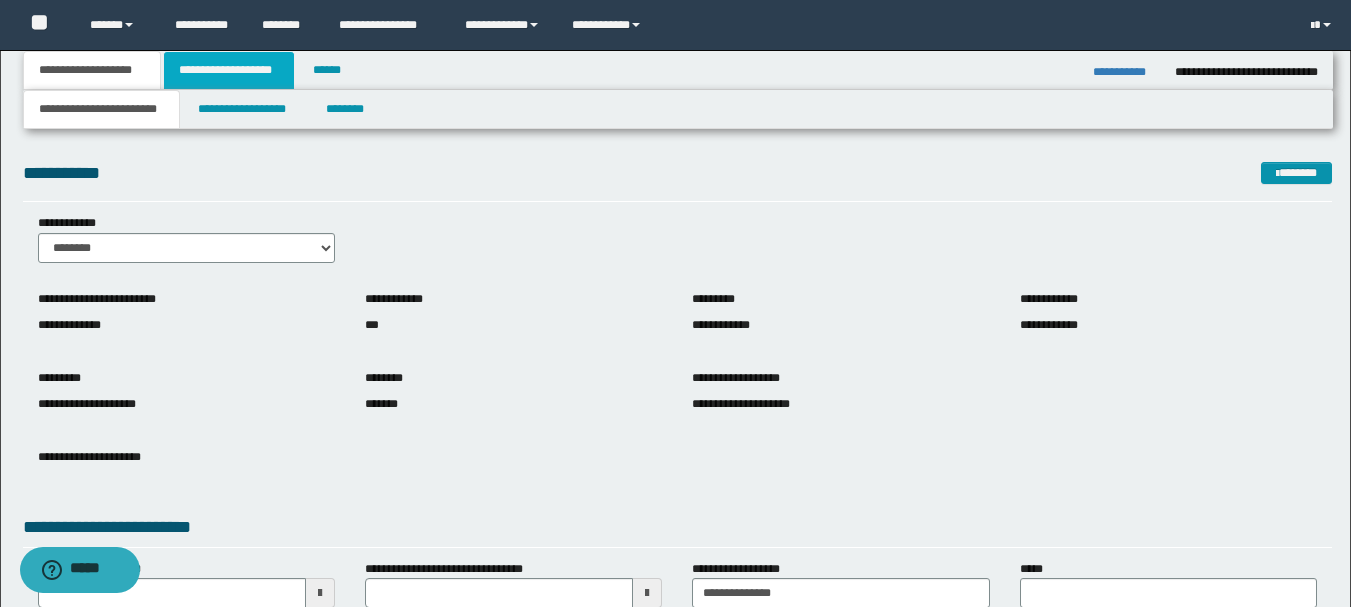 click on "**********" at bounding box center [229, 70] 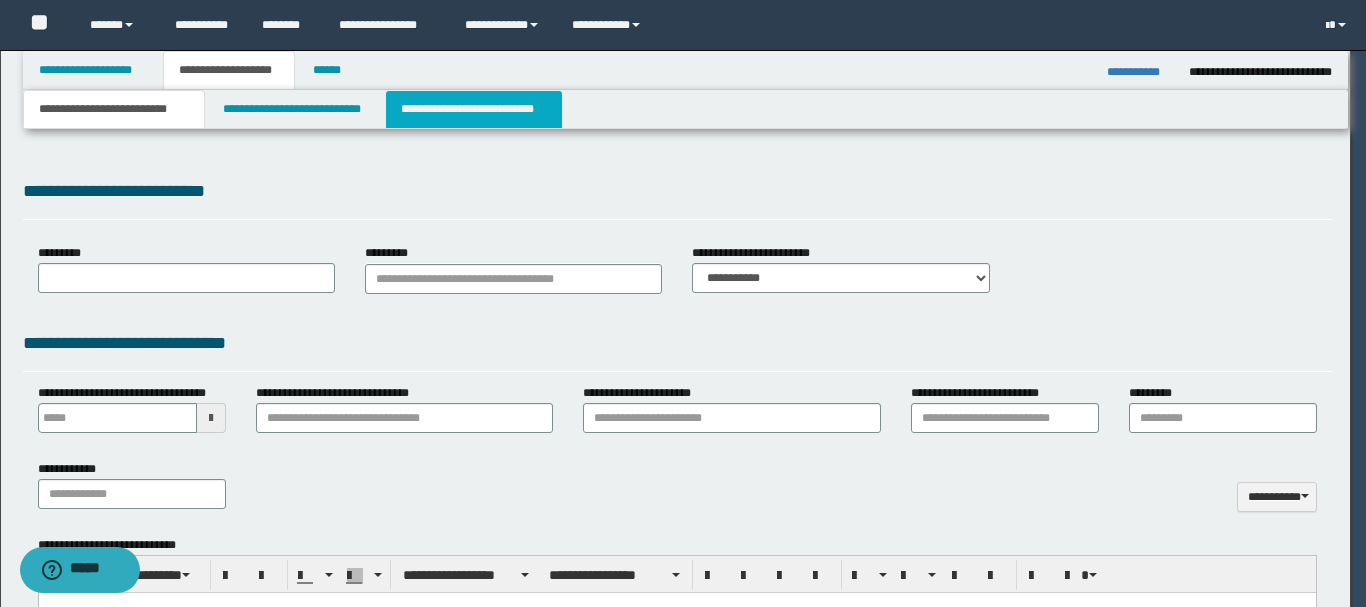 type 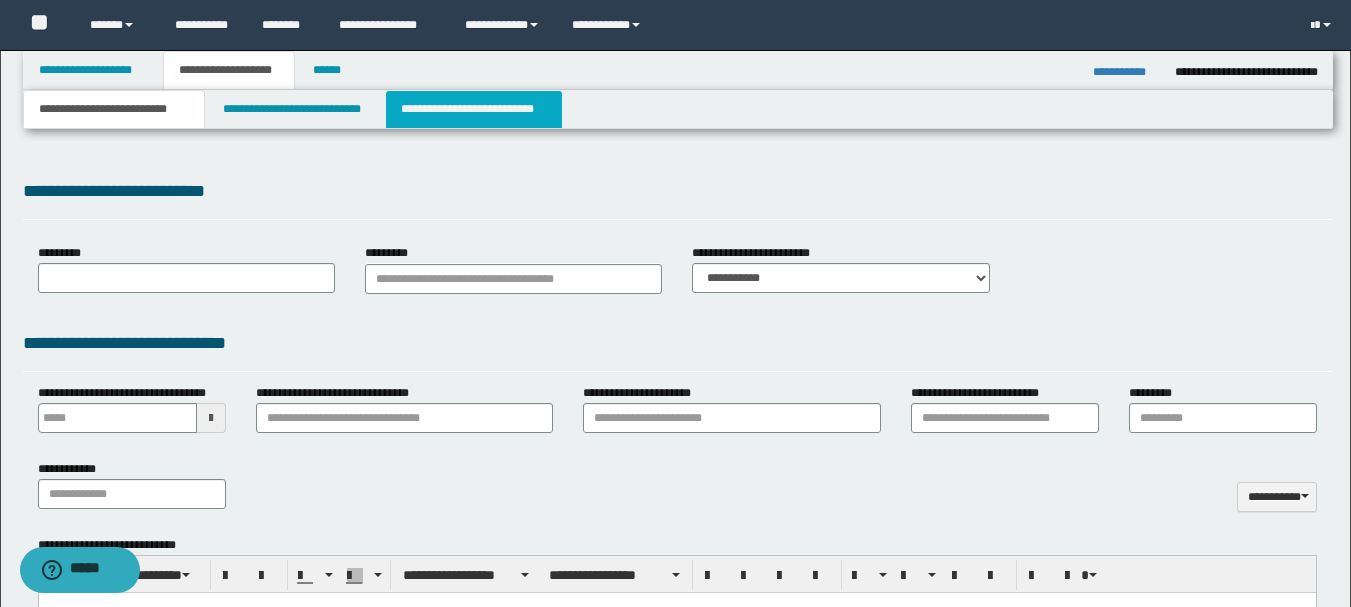 select on "*" 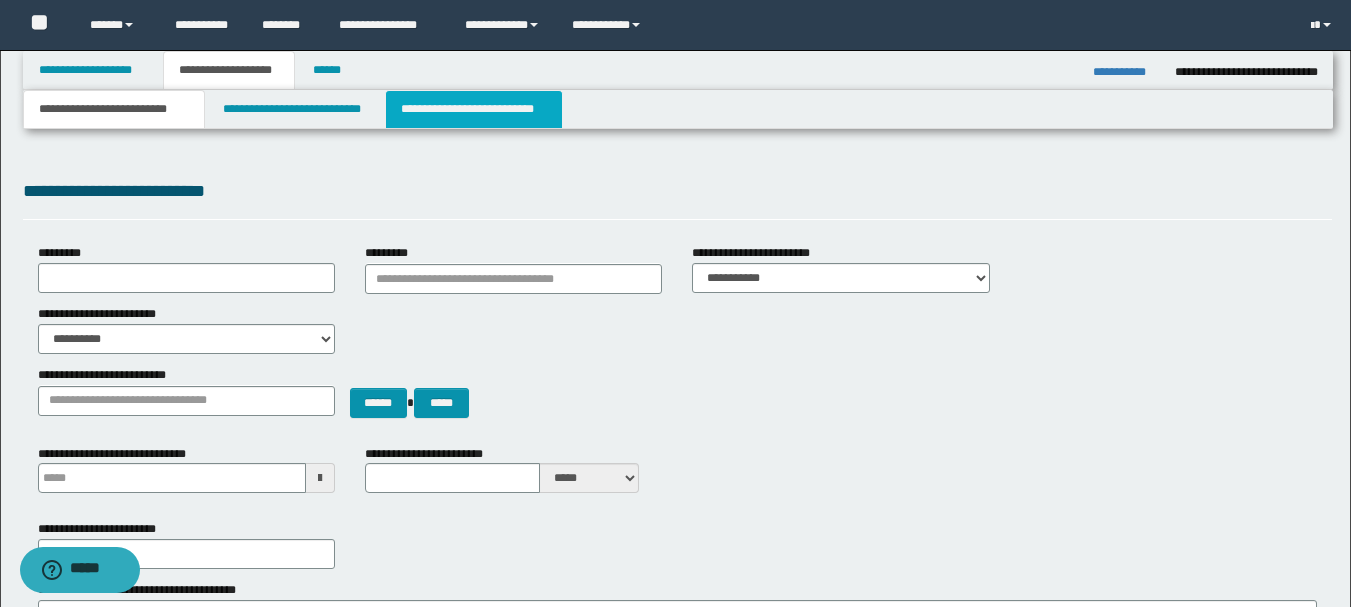 click on "**********" at bounding box center (474, 109) 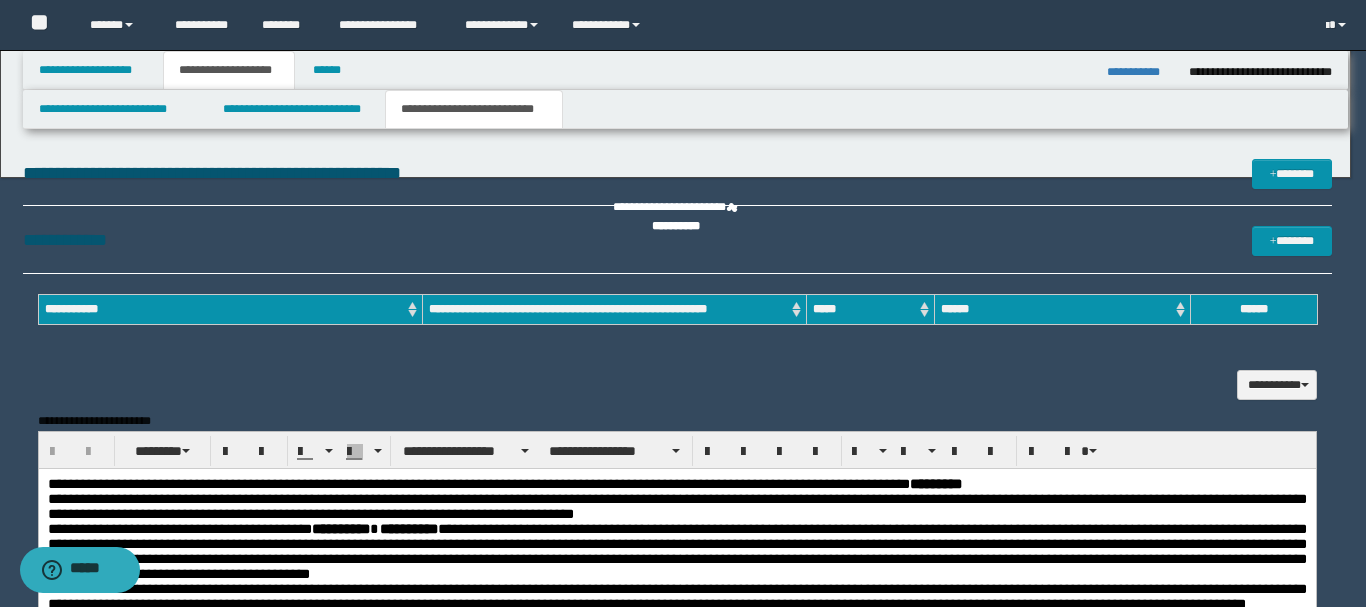 scroll, scrollTop: 0, scrollLeft: 0, axis: both 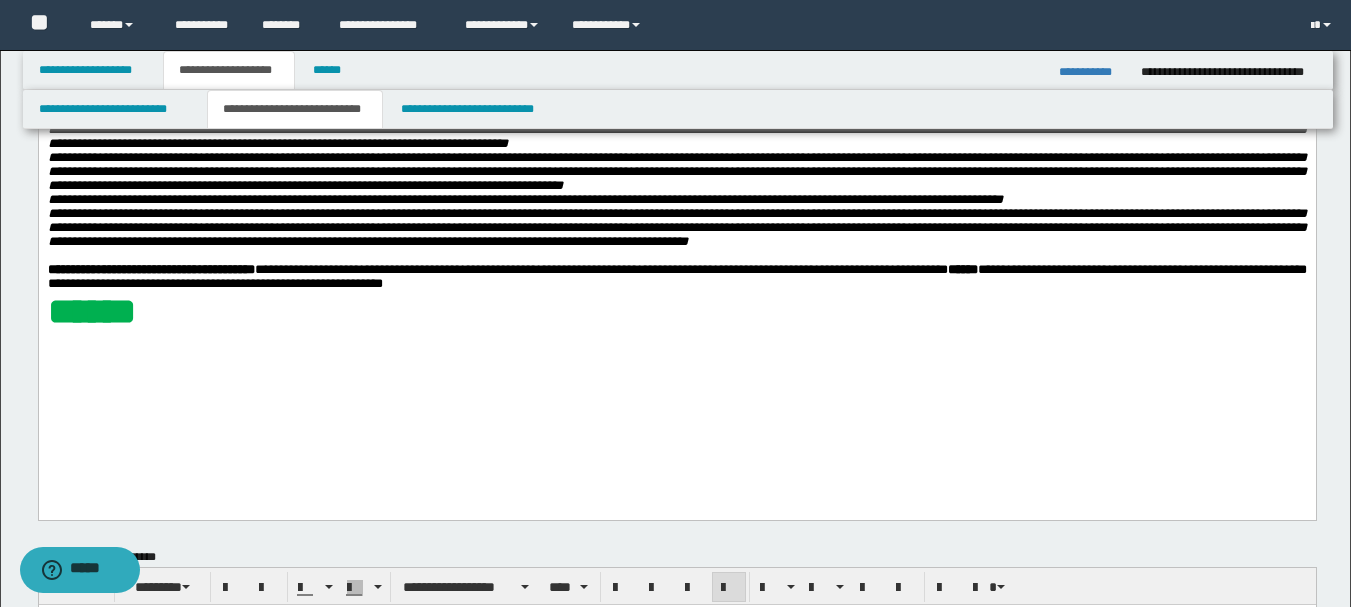 click on "**********" at bounding box center [1092, 72] 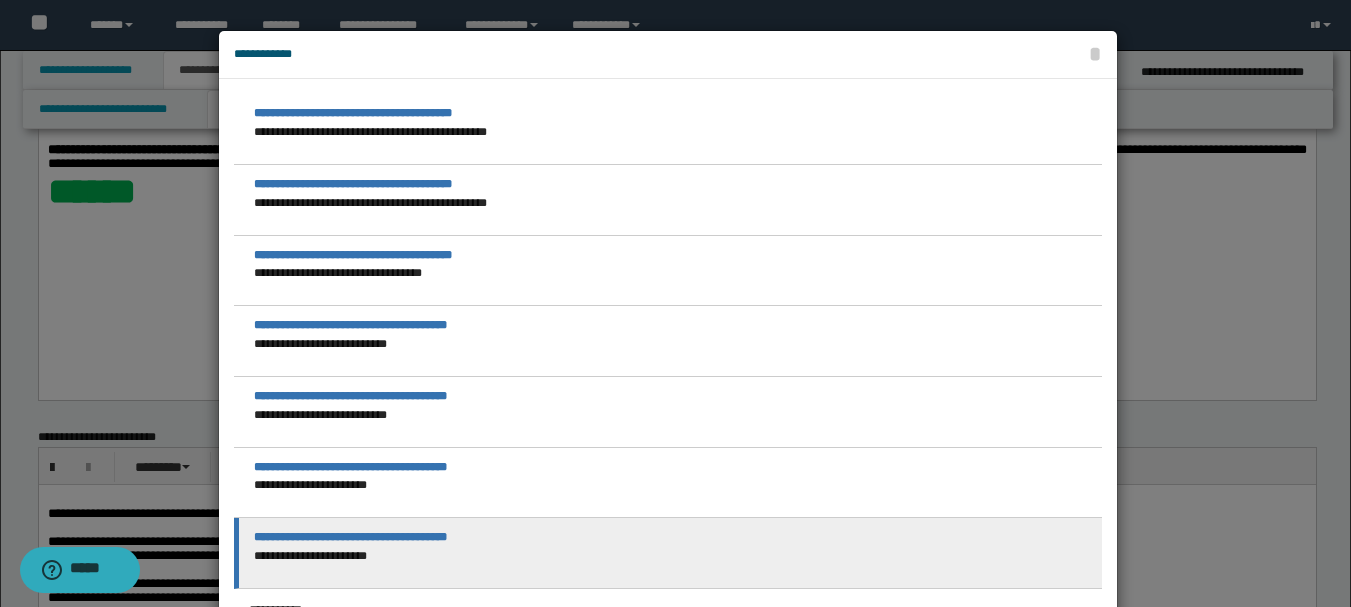 scroll, scrollTop: 708, scrollLeft: 0, axis: vertical 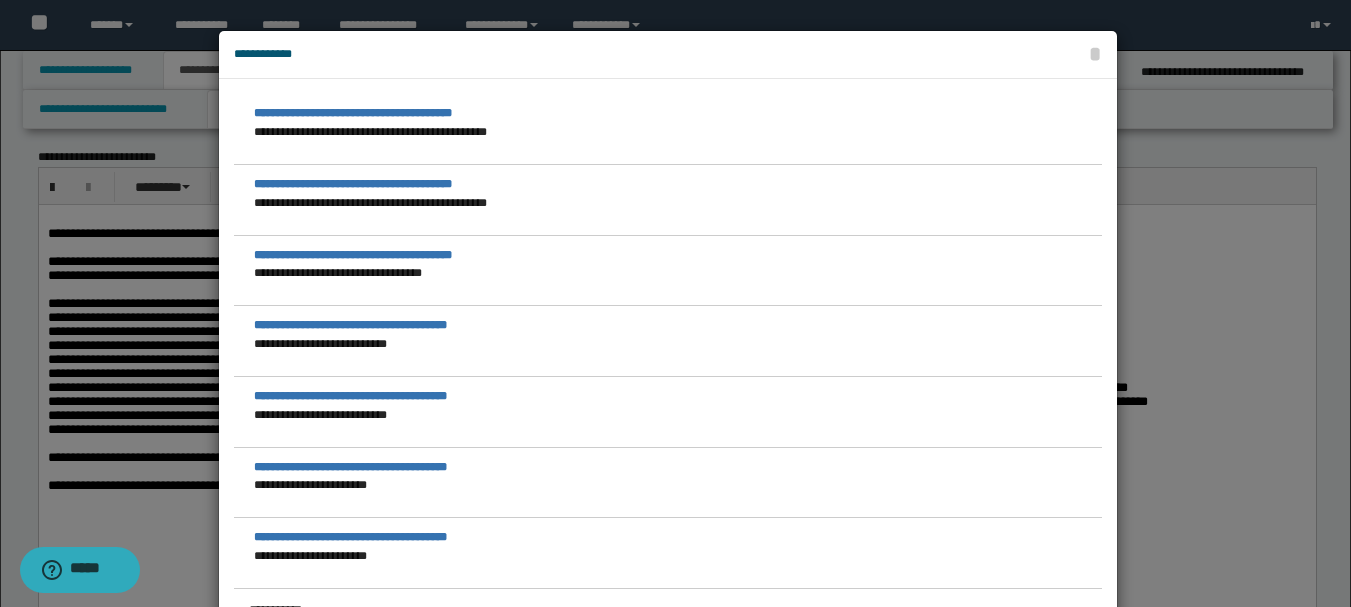 click at bounding box center (675, 303) 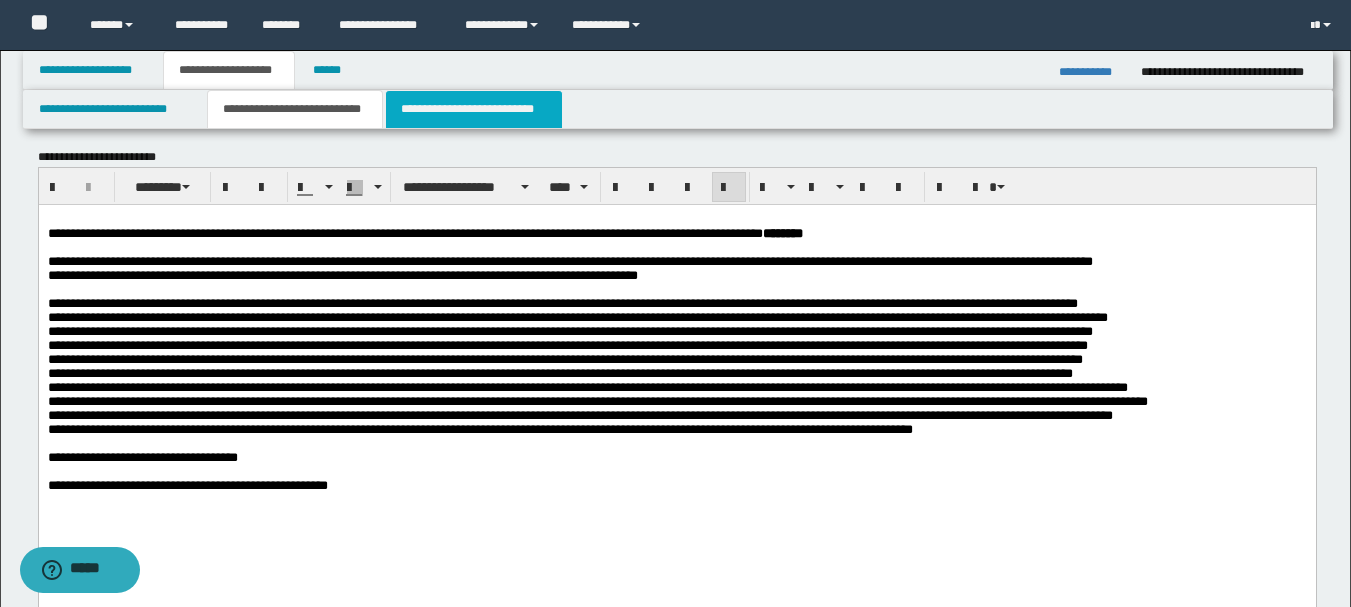 click on "**********" at bounding box center (474, 109) 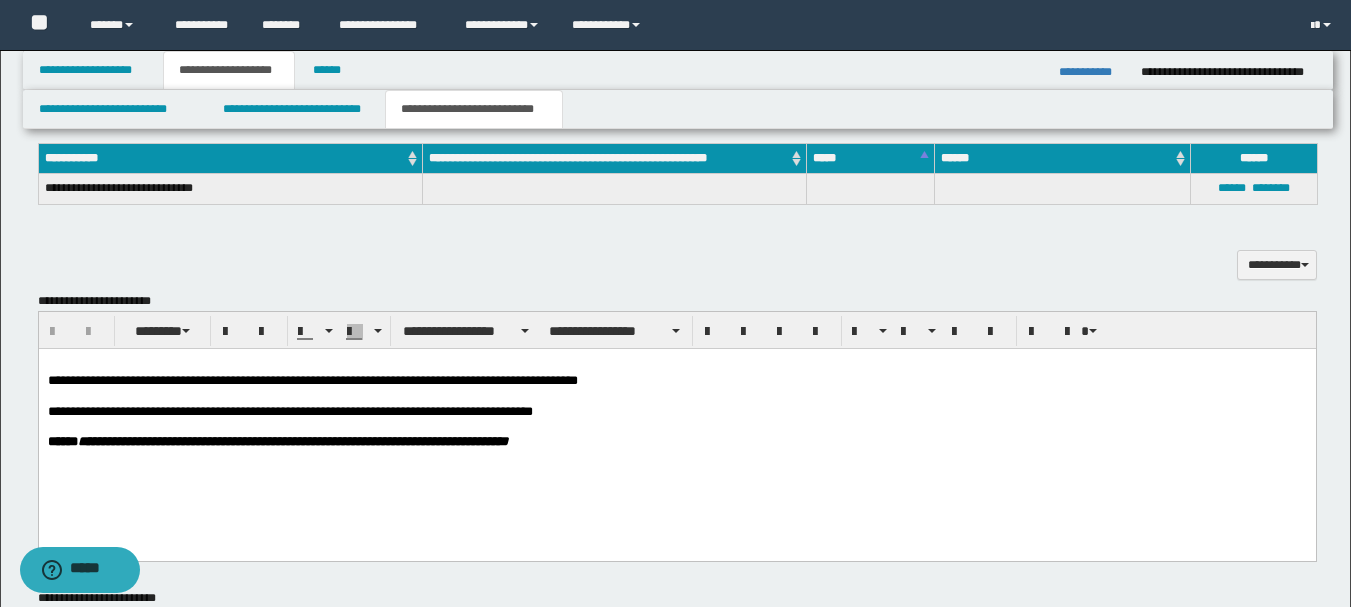 scroll, scrollTop: 408, scrollLeft: 0, axis: vertical 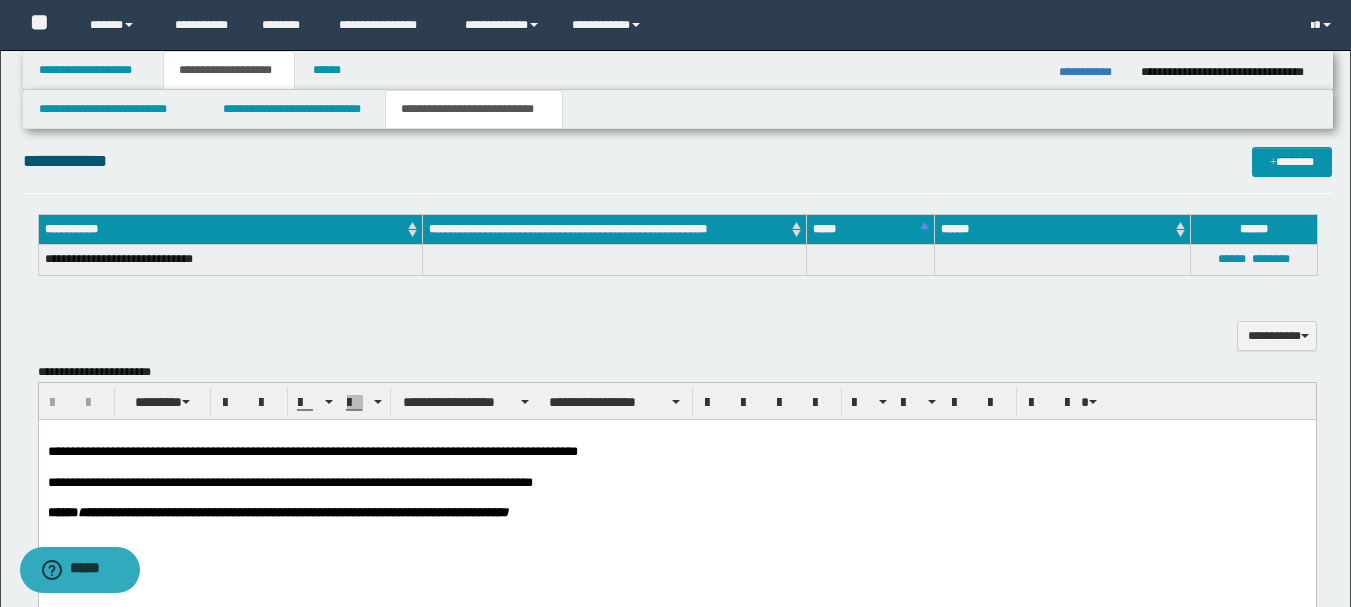 click on "**********" at bounding box center [676, 499] 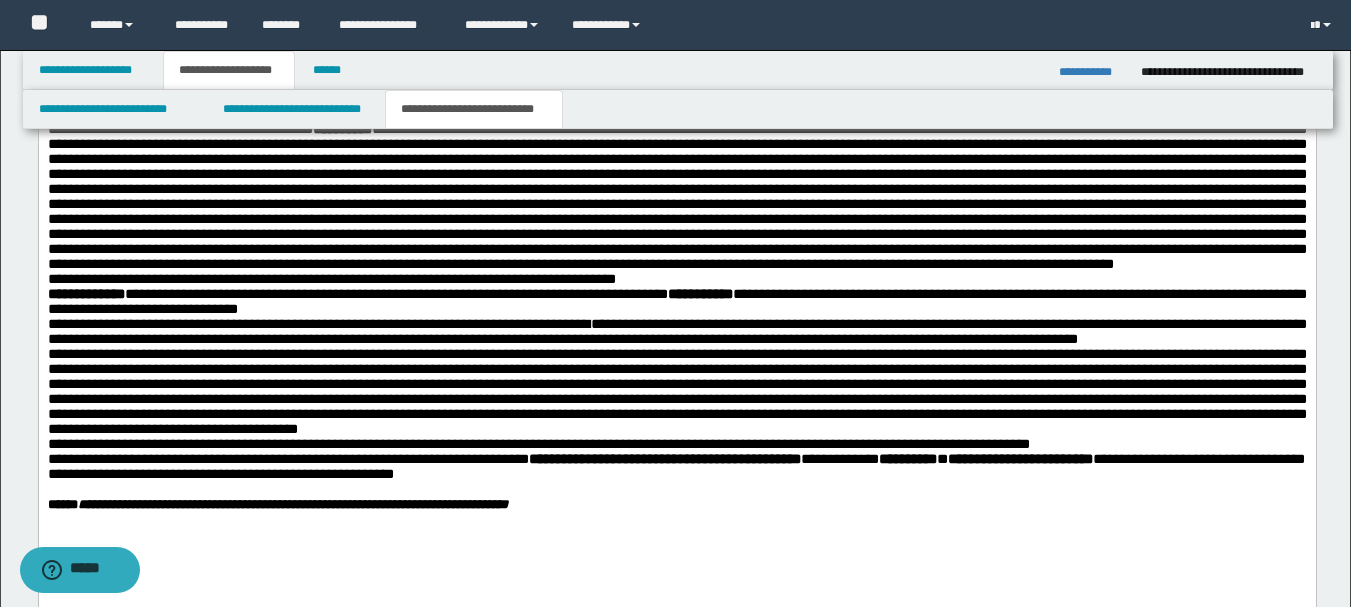 scroll, scrollTop: 908, scrollLeft: 0, axis: vertical 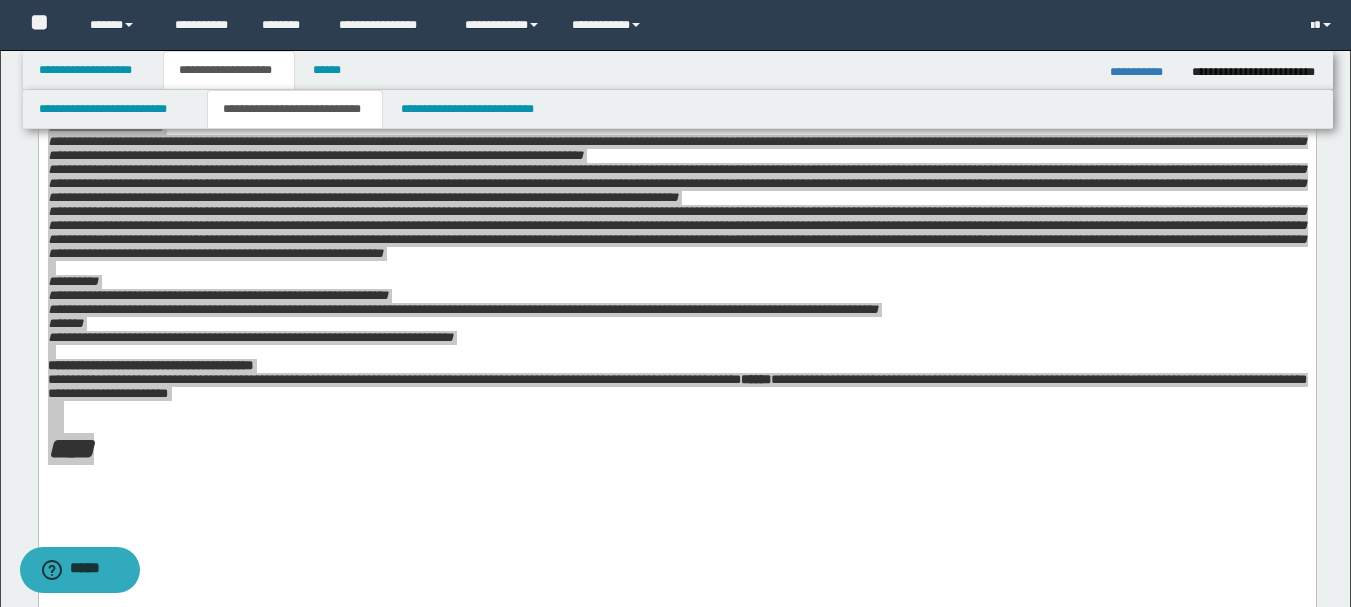 click on "**********" at bounding box center (678, 109) 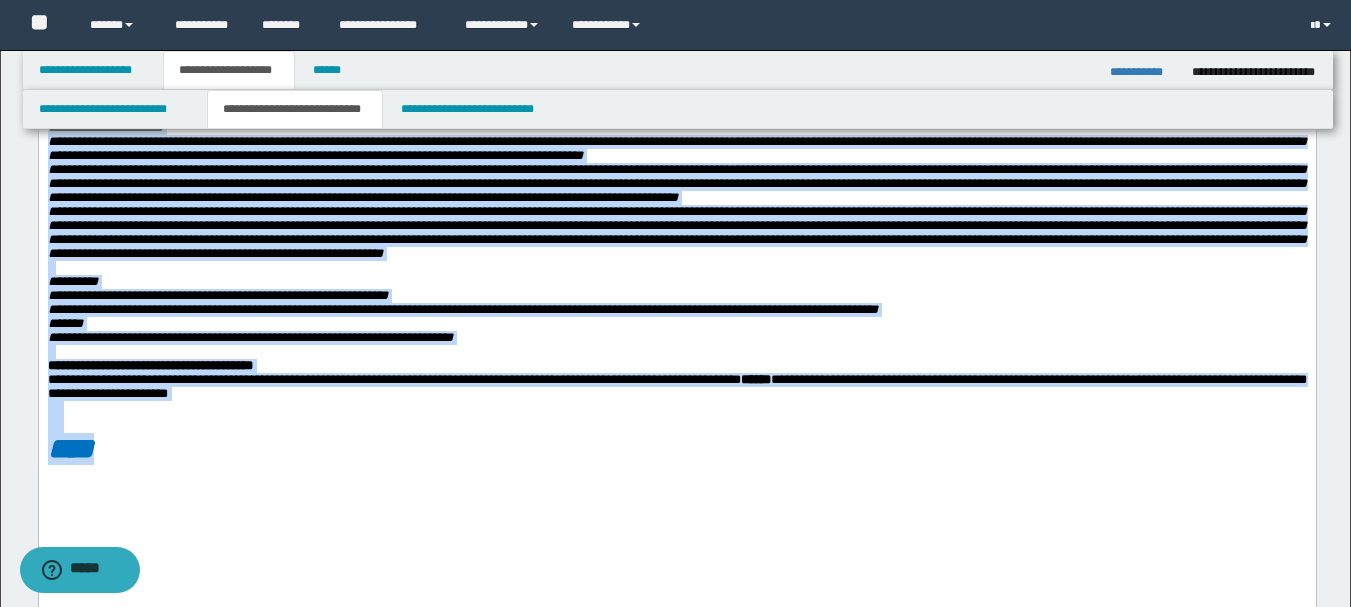 click on "**********" at bounding box center [676, 310] 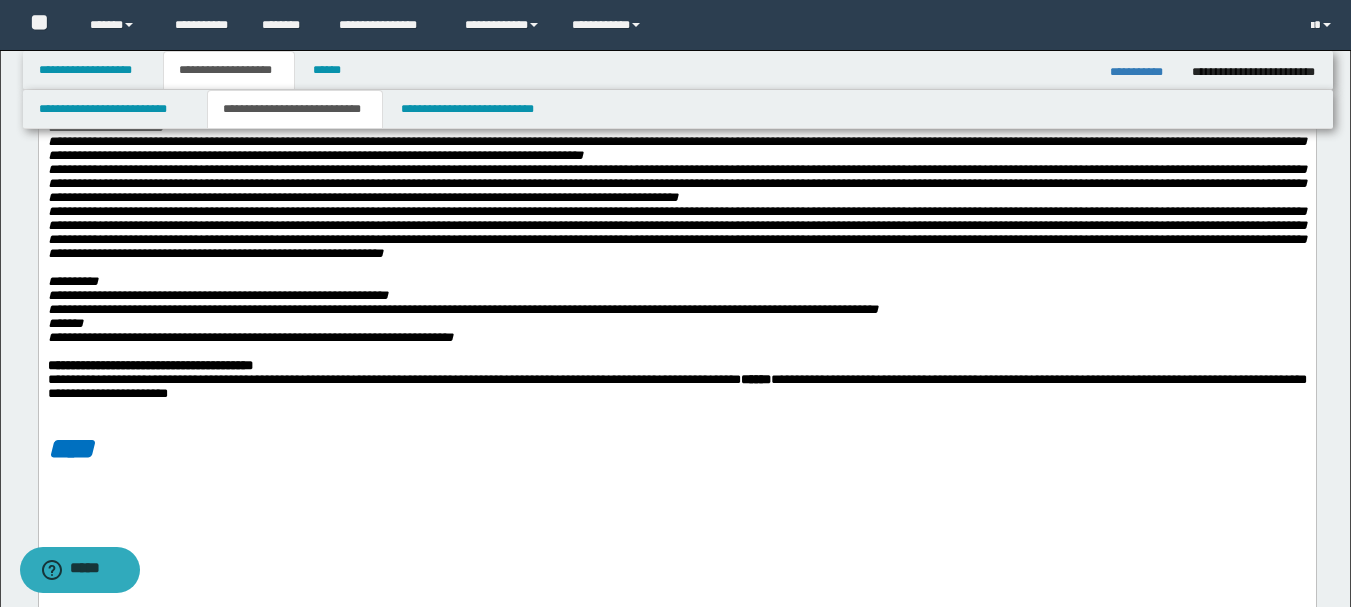 click on "**********" at bounding box center [1143, 72] 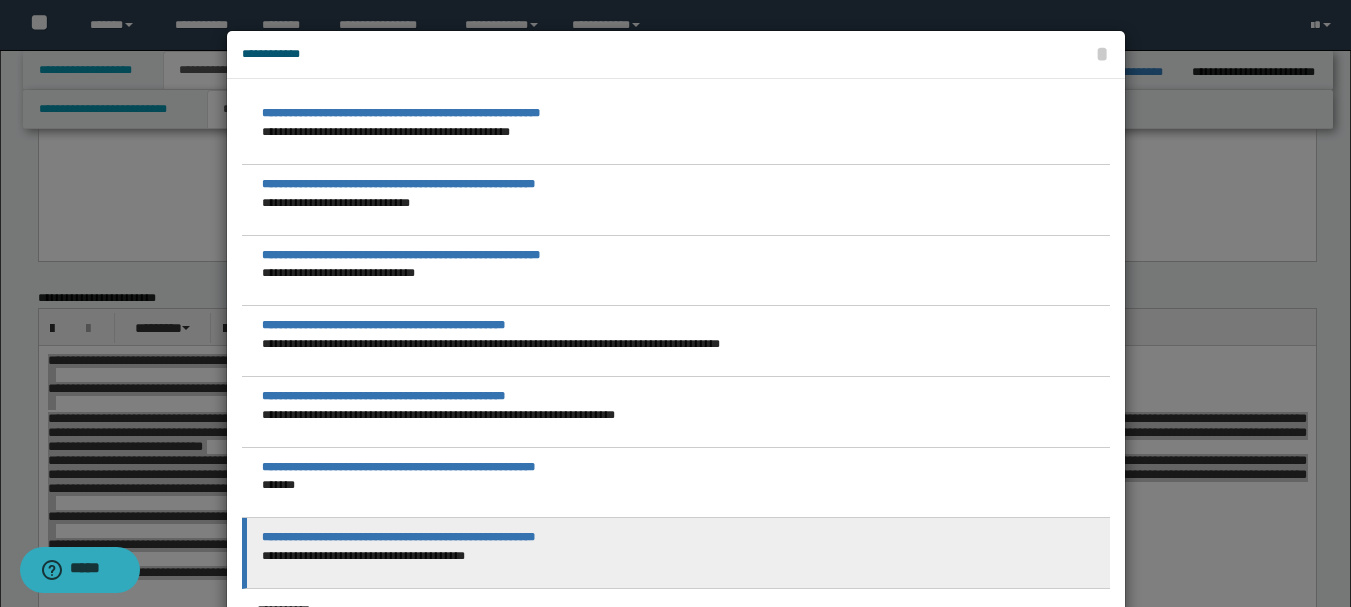 scroll, scrollTop: 1027, scrollLeft: 0, axis: vertical 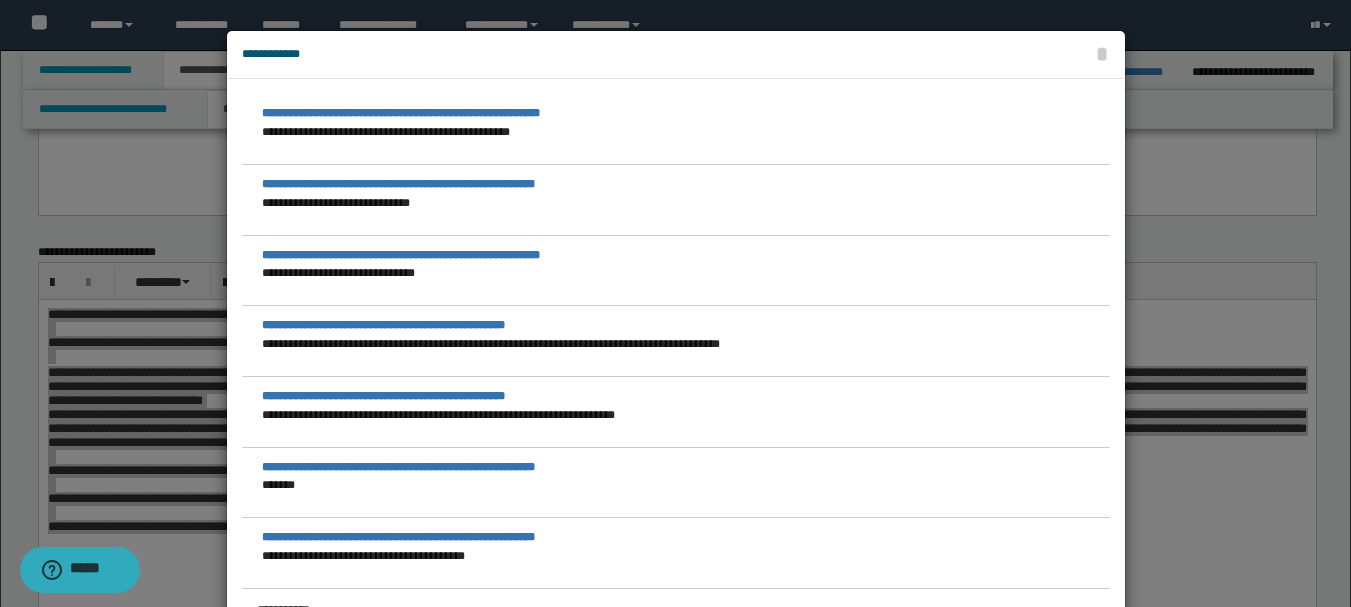 click at bounding box center (683, 303) 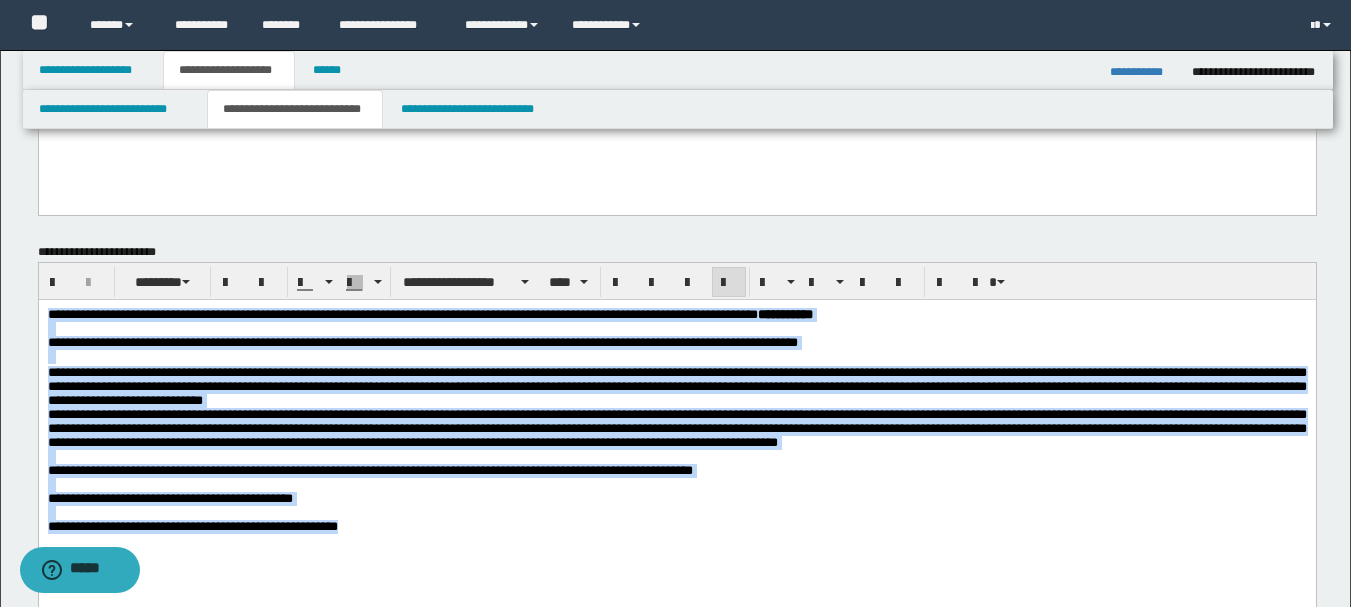 click at bounding box center [676, 328] 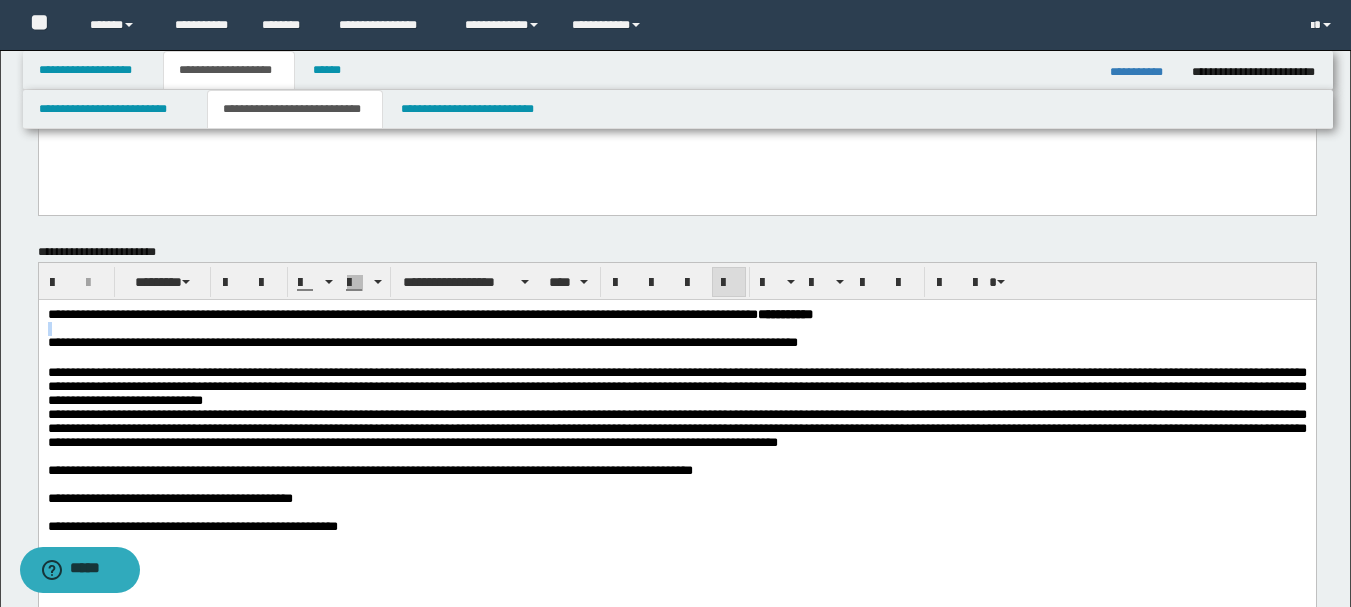 click at bounding box center (676, 328) 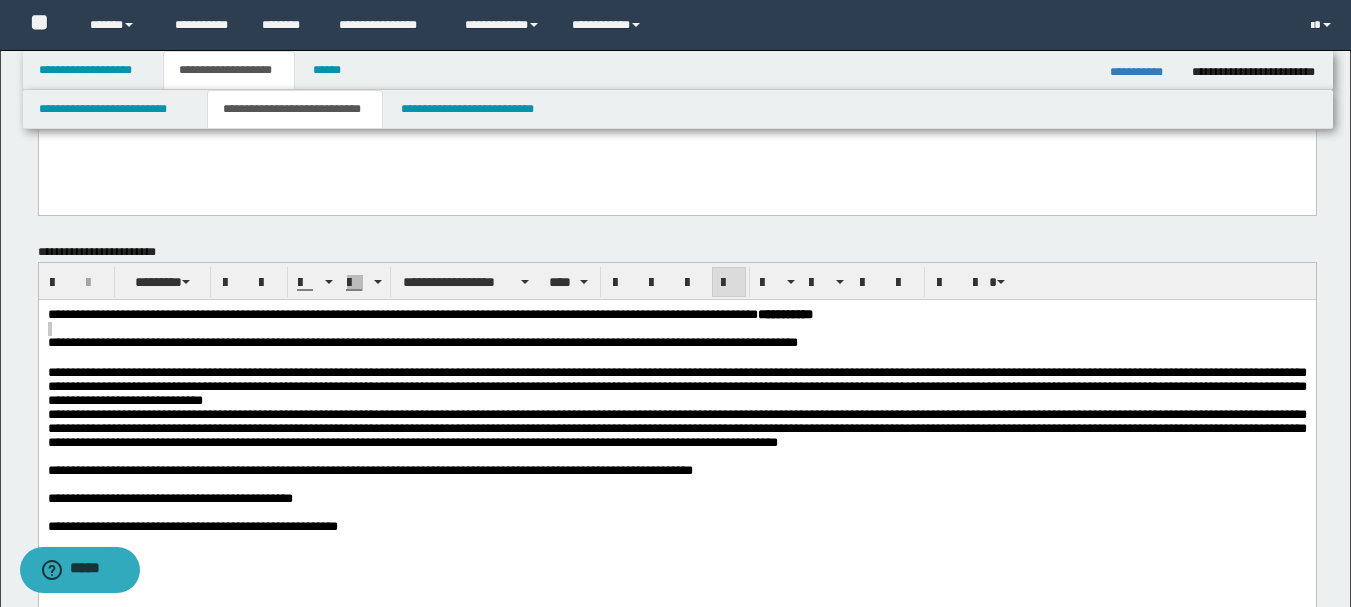 click on "**********" at bounding box center (1143, 72) 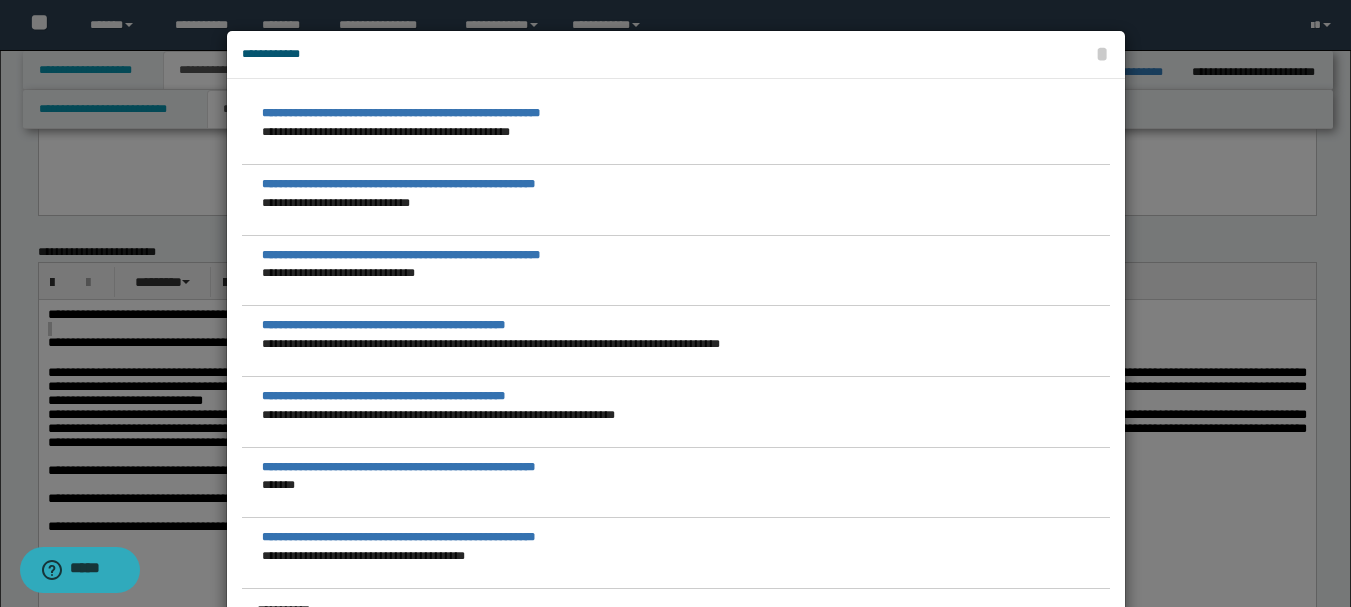 click at bounding box center [683, 303] 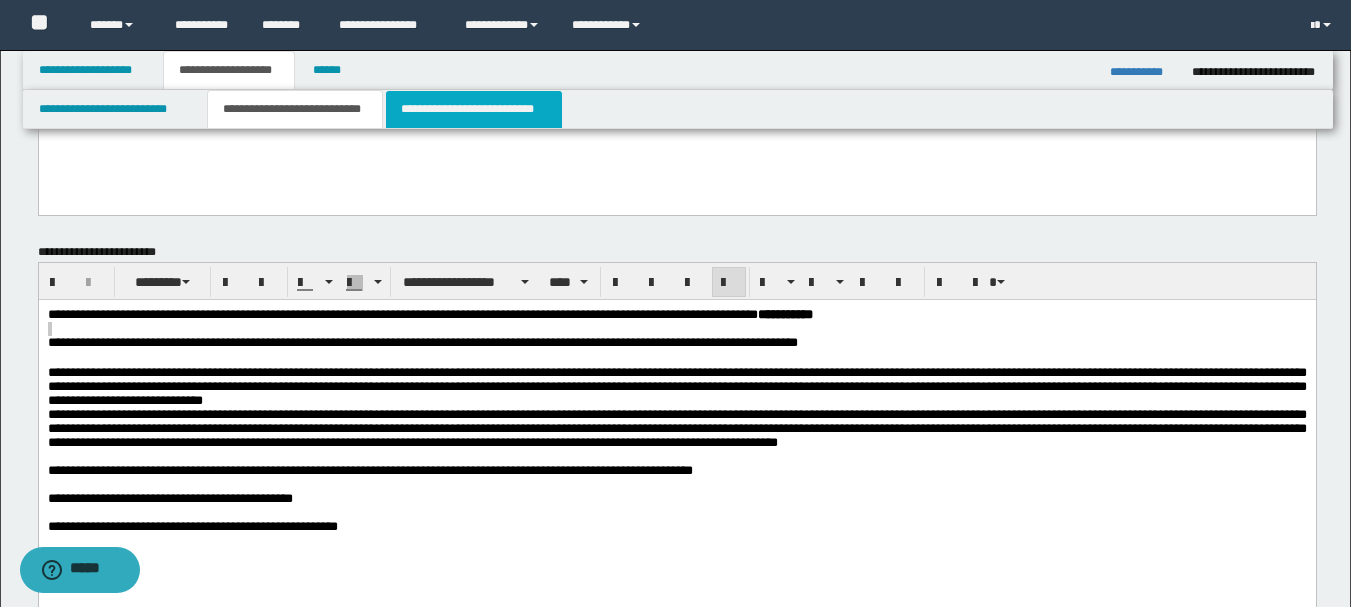 click on "**********" at bounding box center [474, 109] 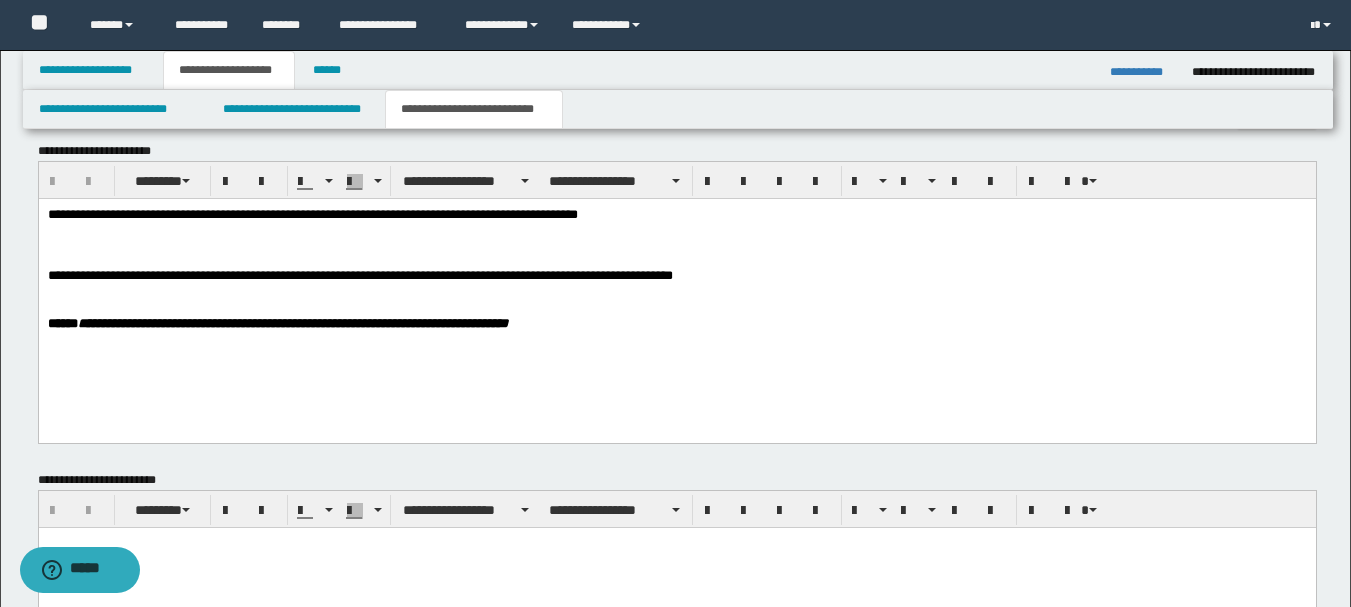 scroll, scrollTop: 691, scrollLeft: 0, axis: vertical 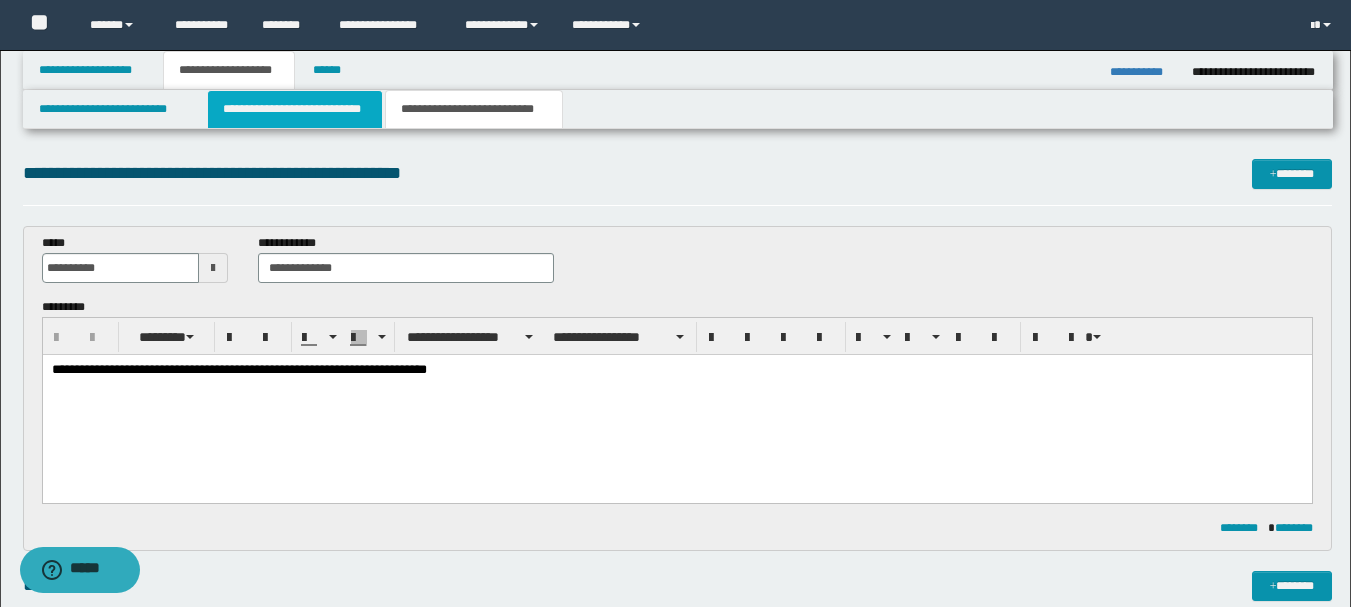 click on "**********" at bounding box center [295, 109] 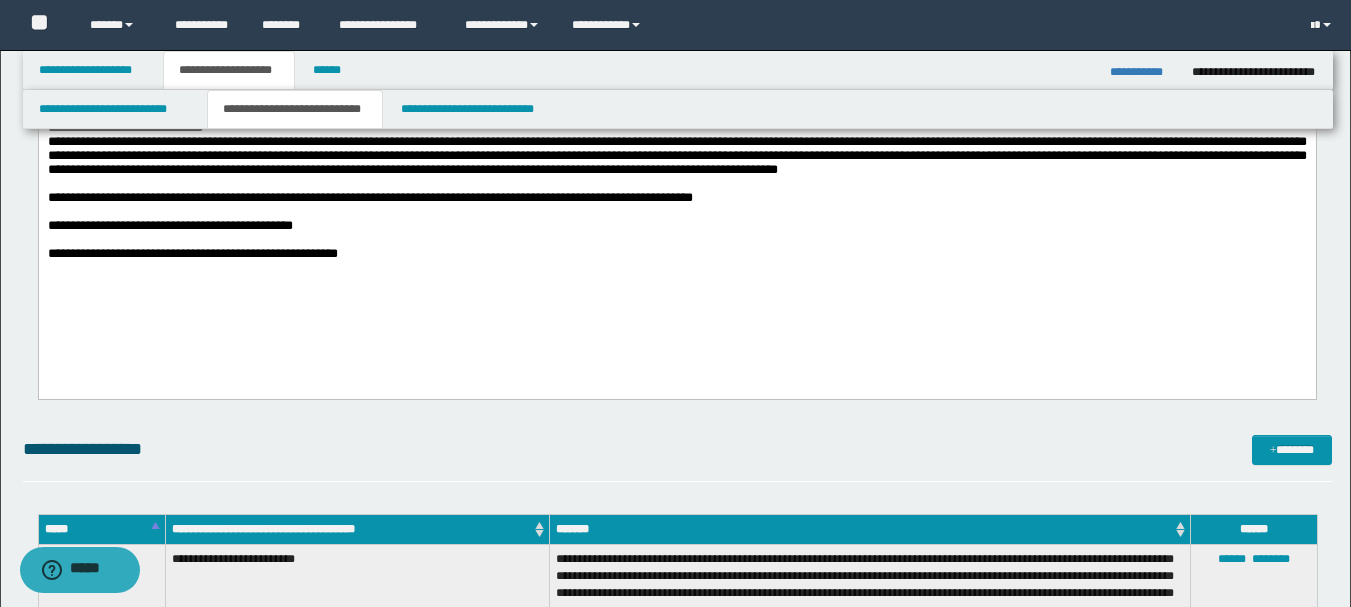 scroll, scrollTop: 1700, scrollLeft: 0, axis: vertical 